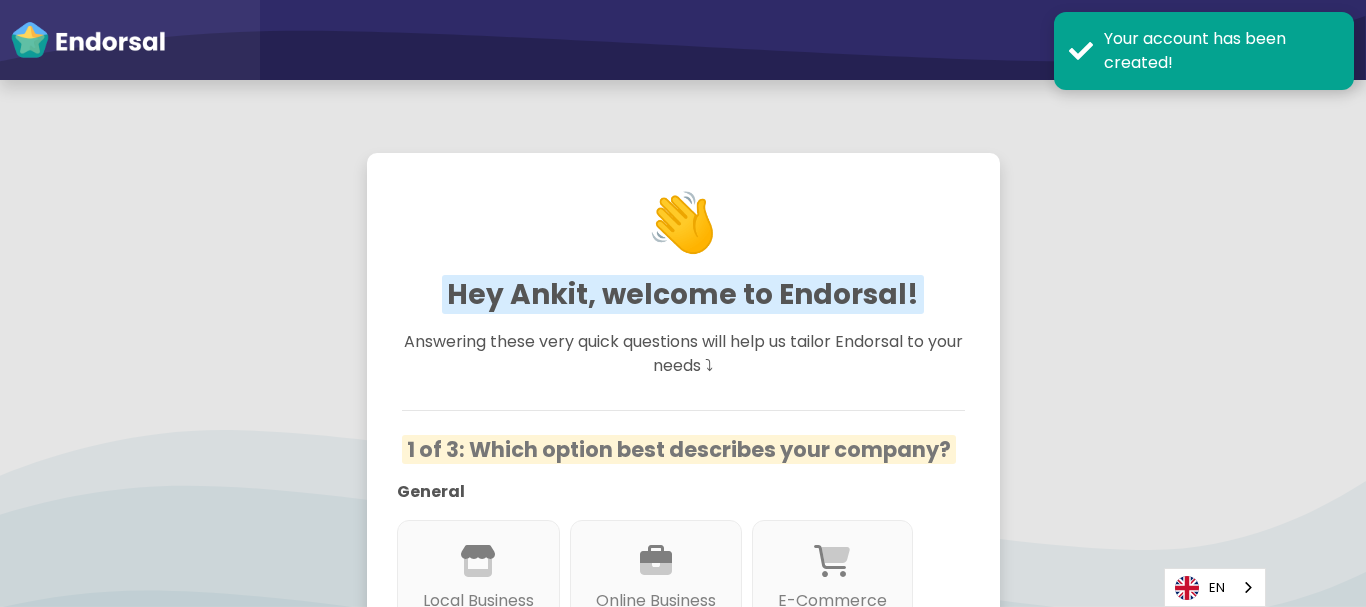 scroll, scrollTop: 0, scrollLeft: 0, axis: both 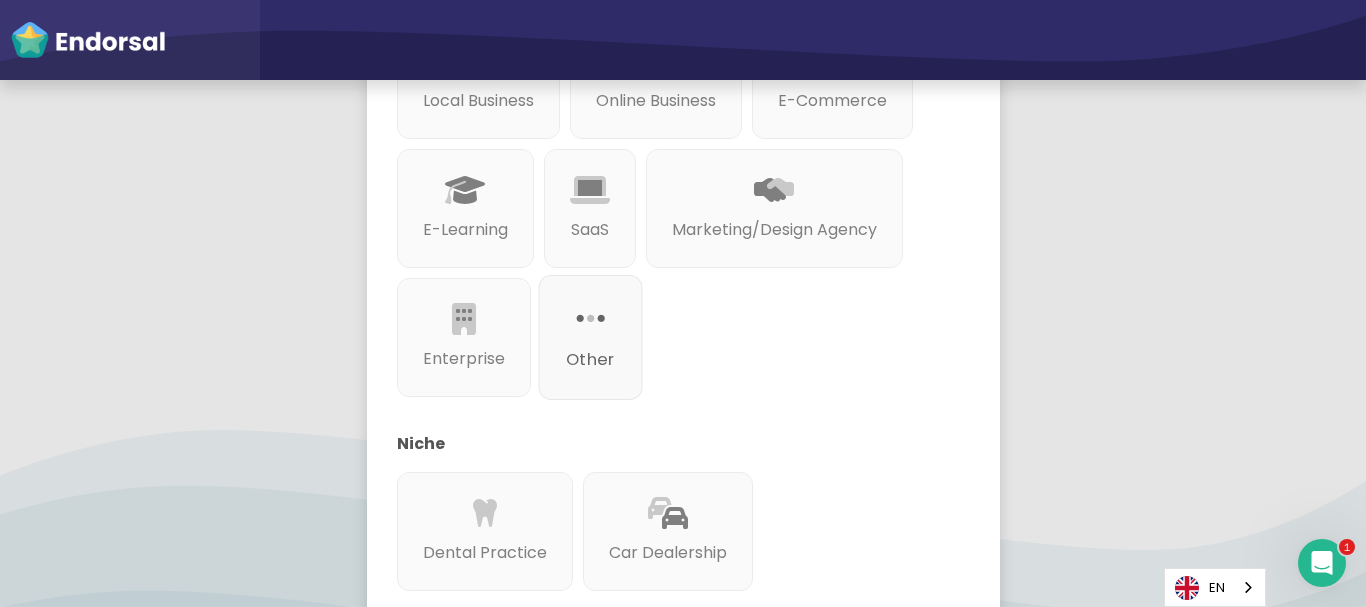 click 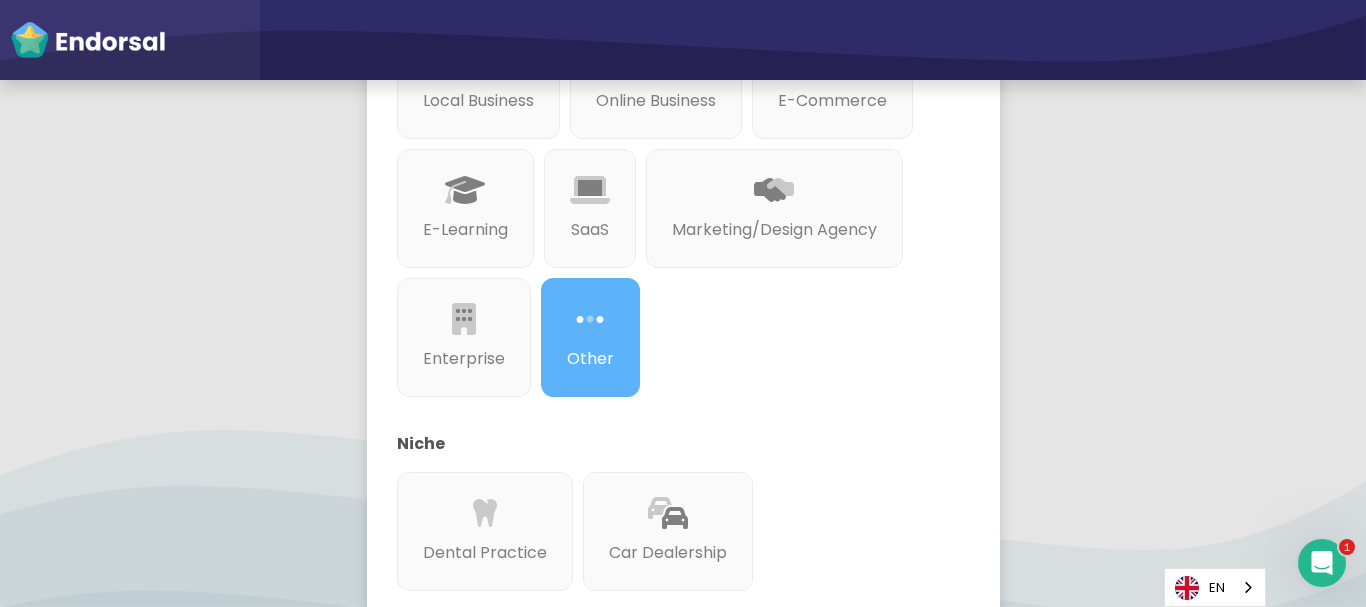 scroll, scrollTop: 400, scrollLeft: 0, axis: vertical 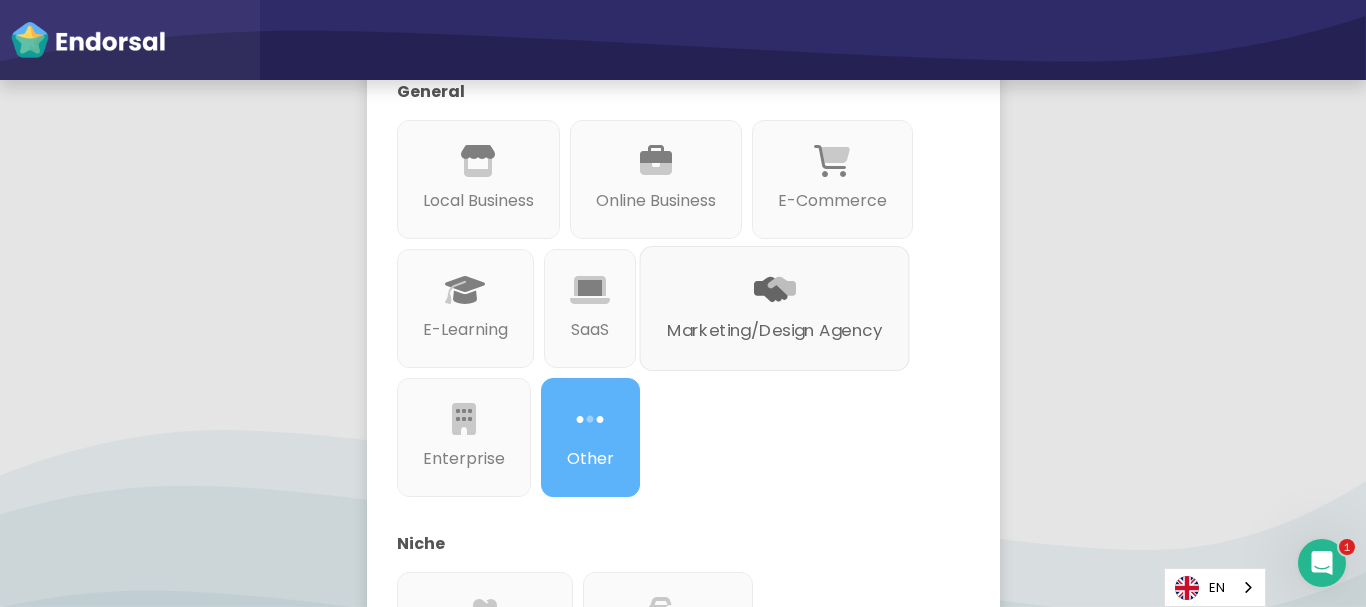 click on "Marketing/Design Agency" 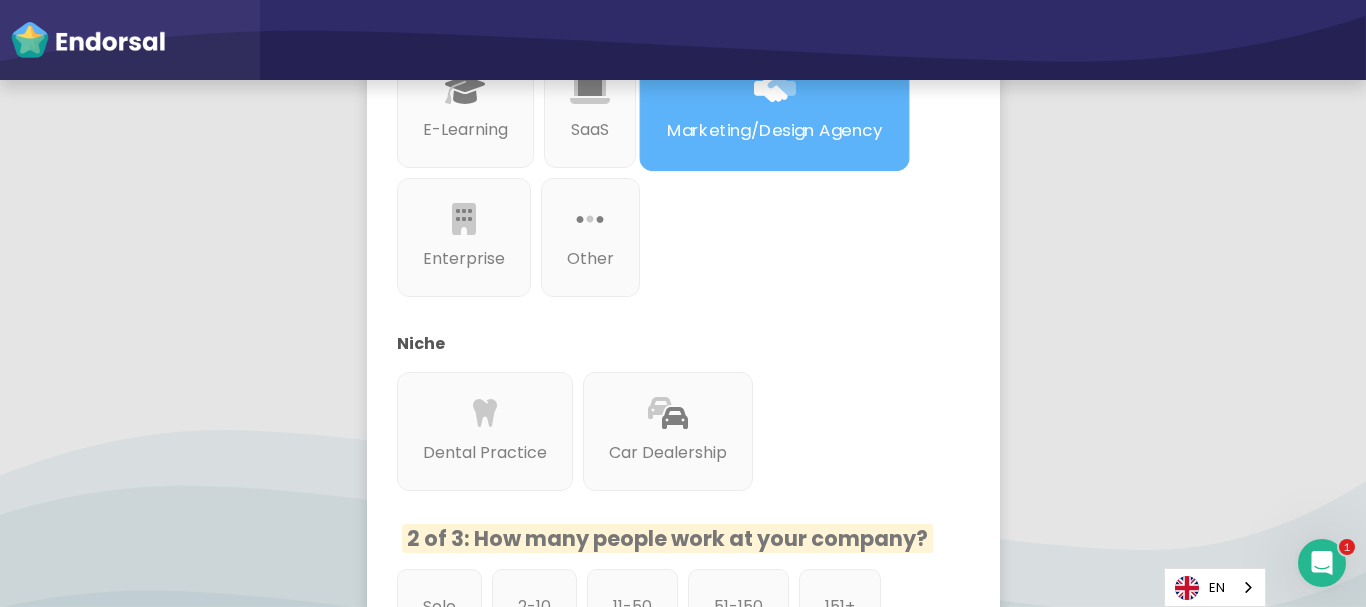 scroll, scrollTop: 900, scrollLeft: 0, axis: vertical 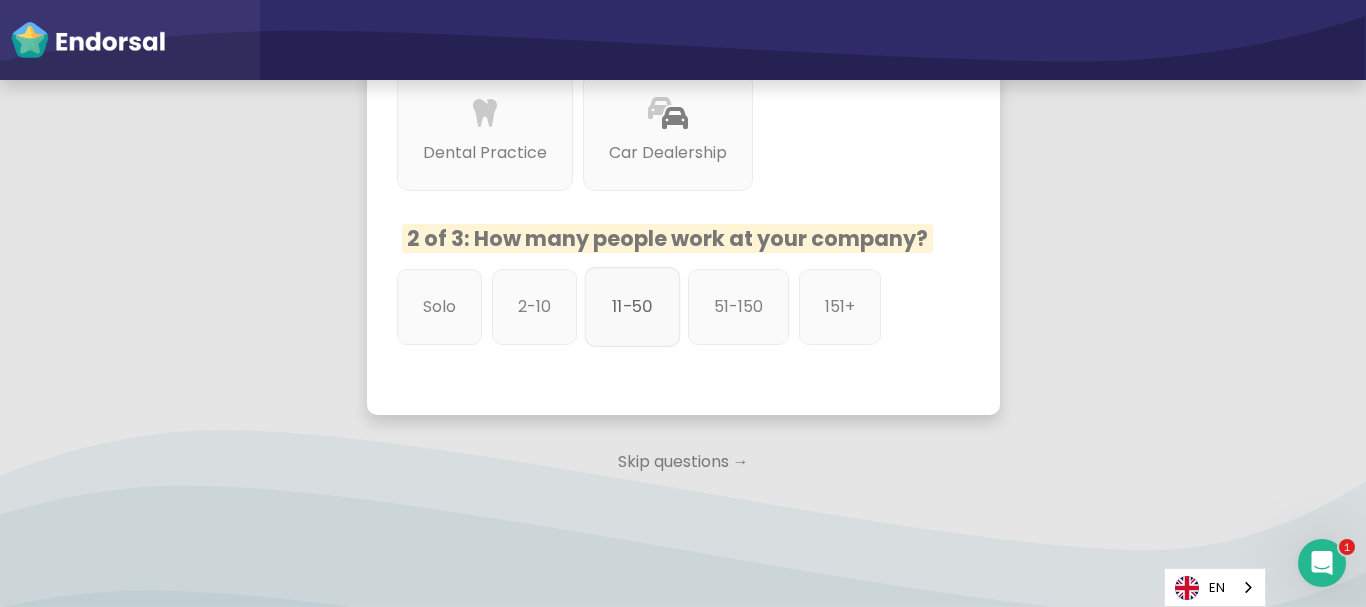click on "11-50" 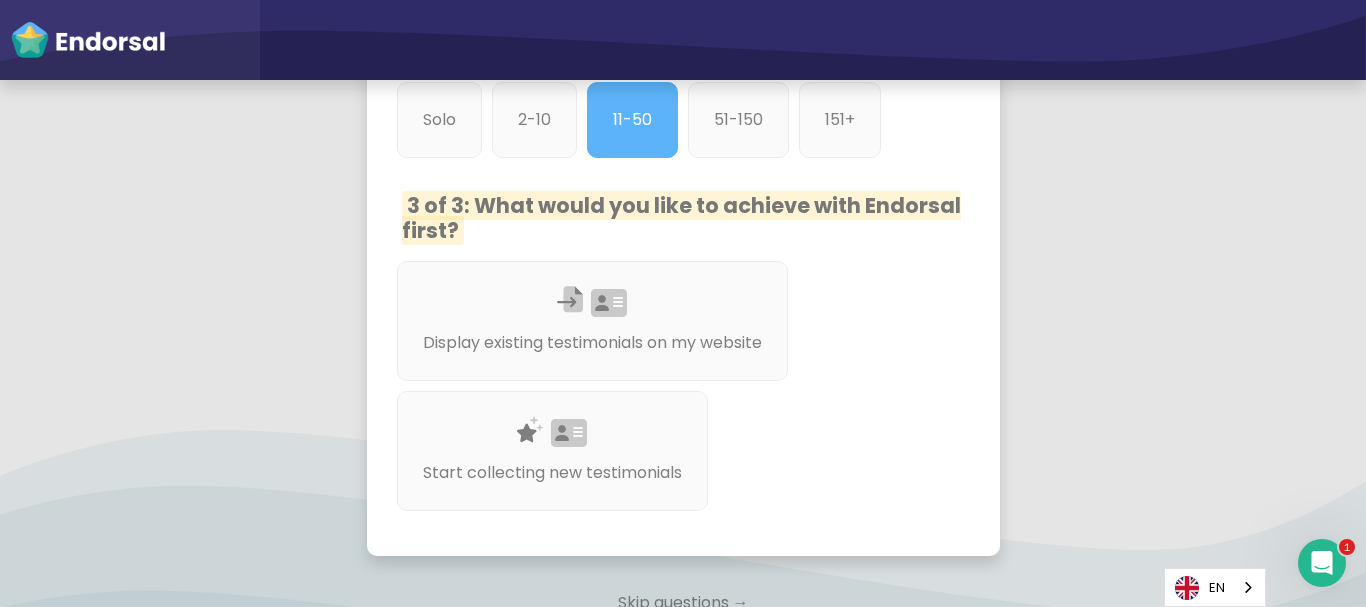 scroll, scrollTop: 1100, scrollLeft: 0, axis: vertical 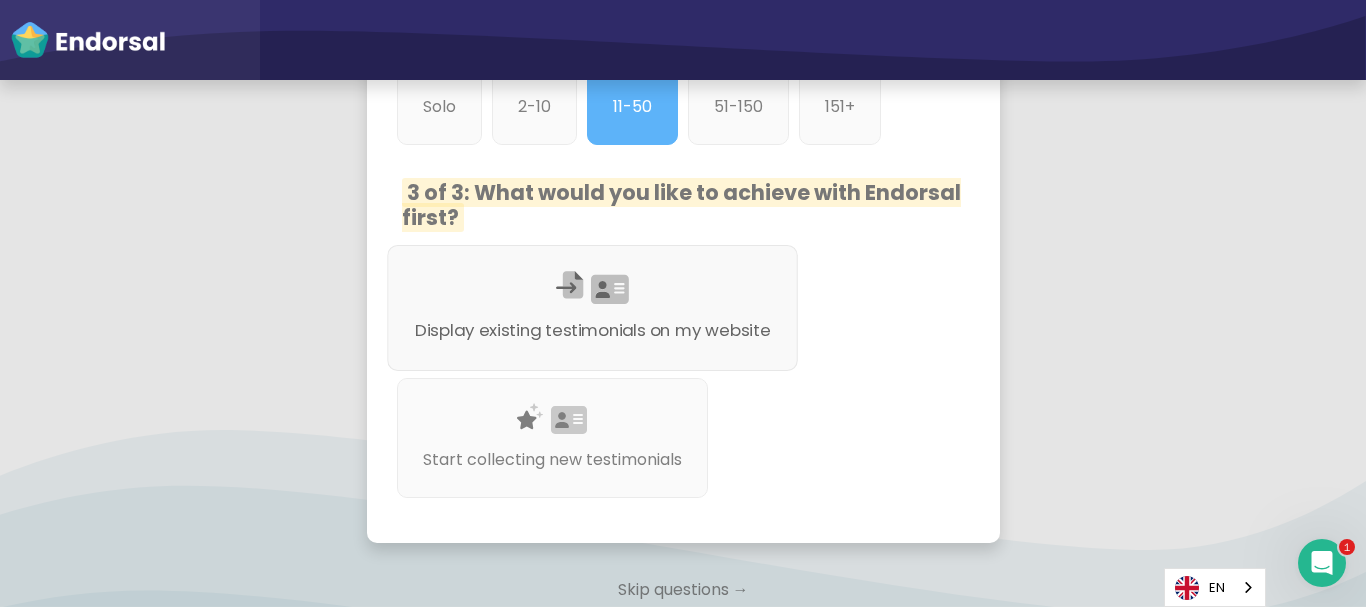 click on "Display existing testimonials on my website" 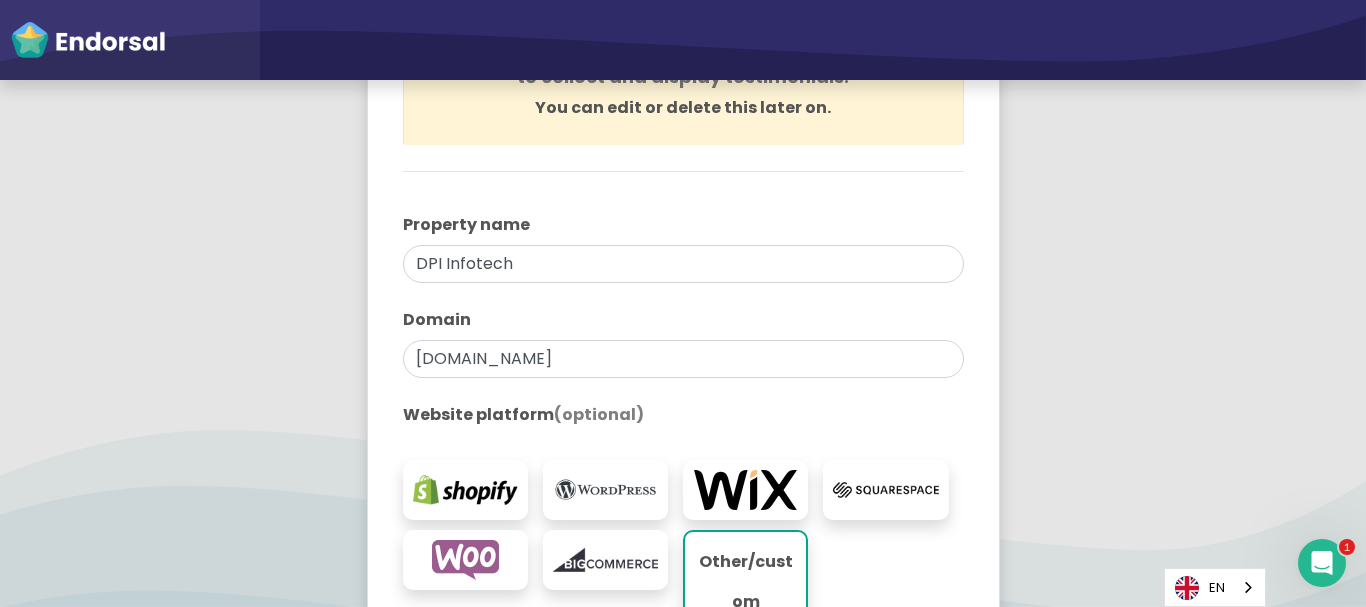 scroll, scrollTop: 300, scrollLeft: 0, axis: vertical 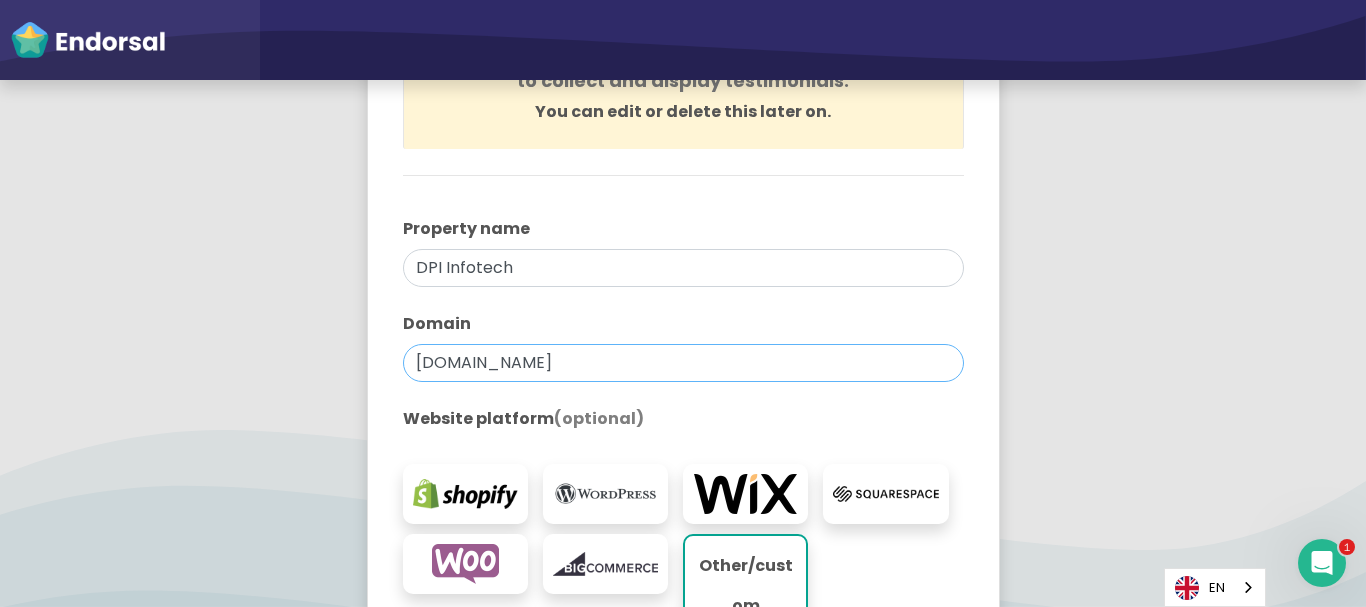 click on "[DOMAIN_NAME]" 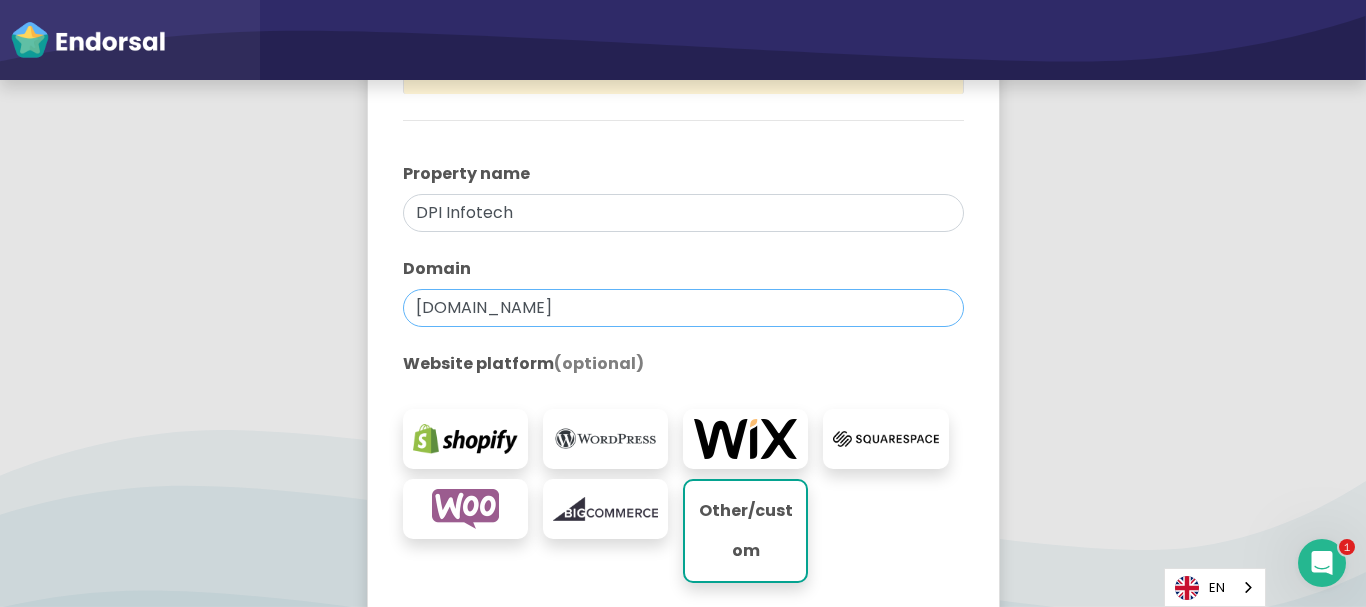 scroll, scrollTop: 400, scrollLeft: 0, axis: vertical 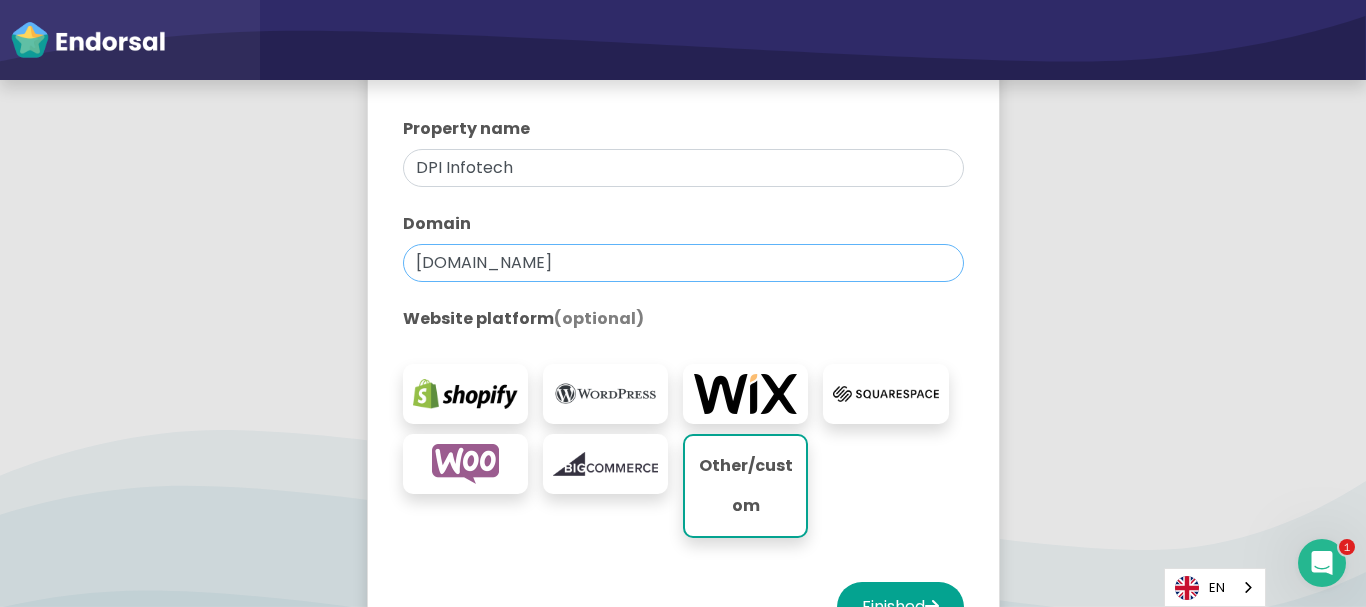 paste on "https://dpiinfotech.com/" 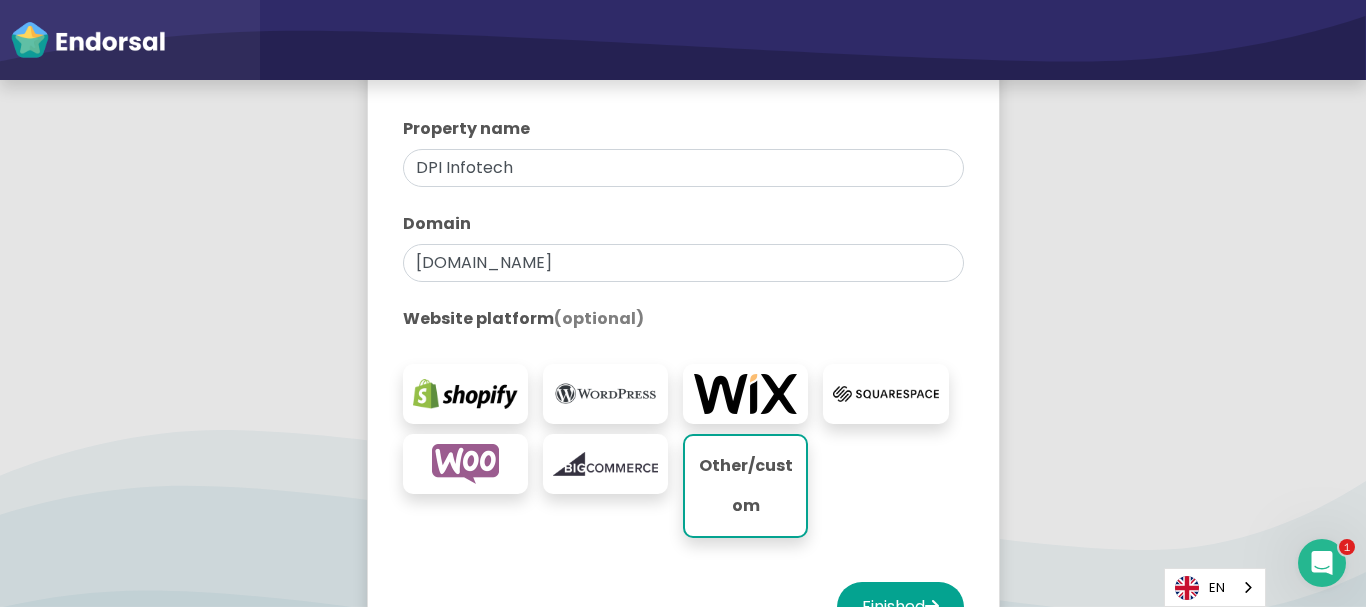 click on "Domain" 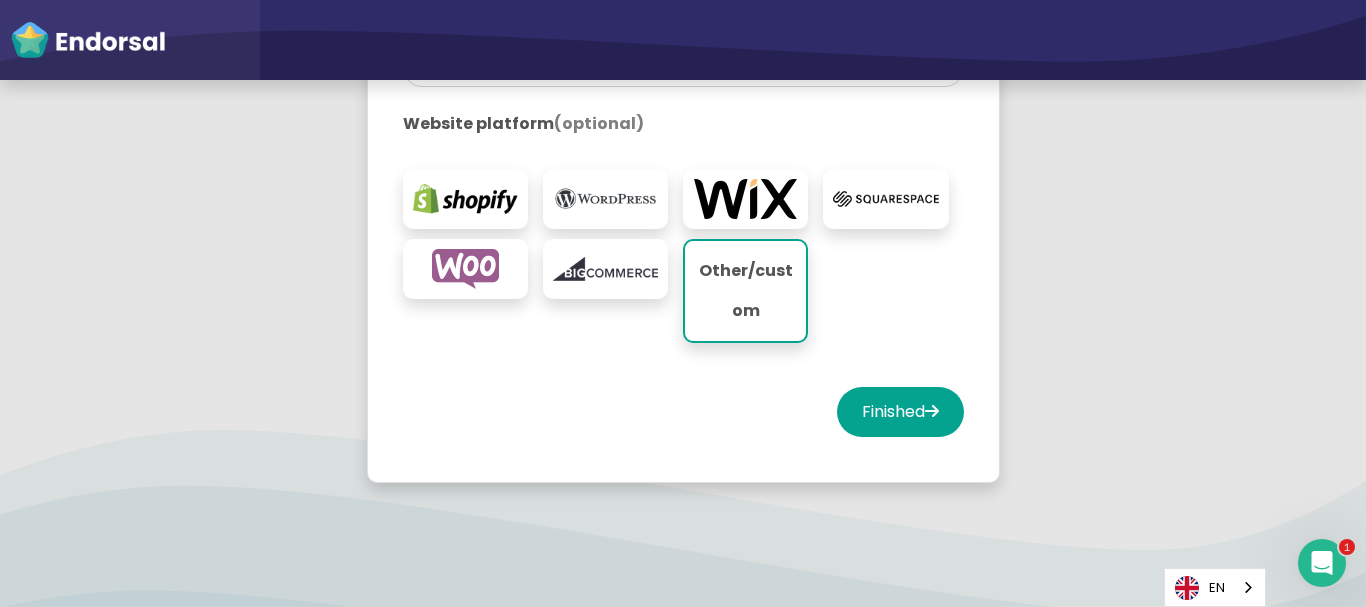 scroll, scrollTop: 600, scrollLeft: 0, axis: vertical 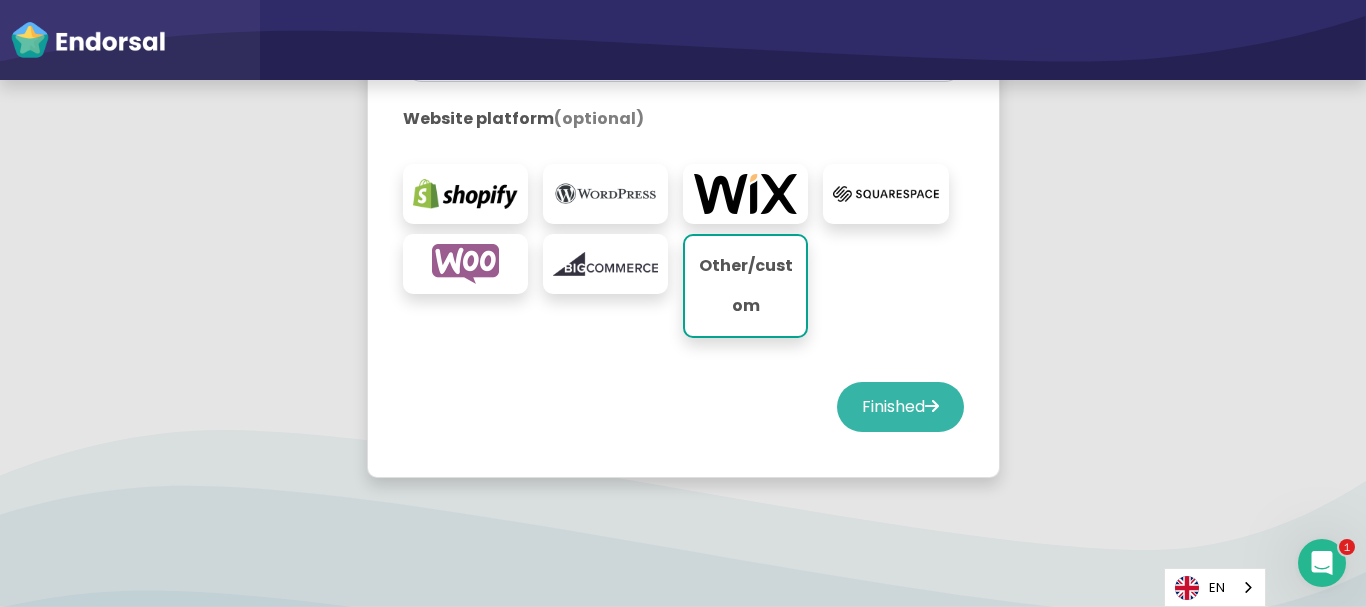 click on "Finished" 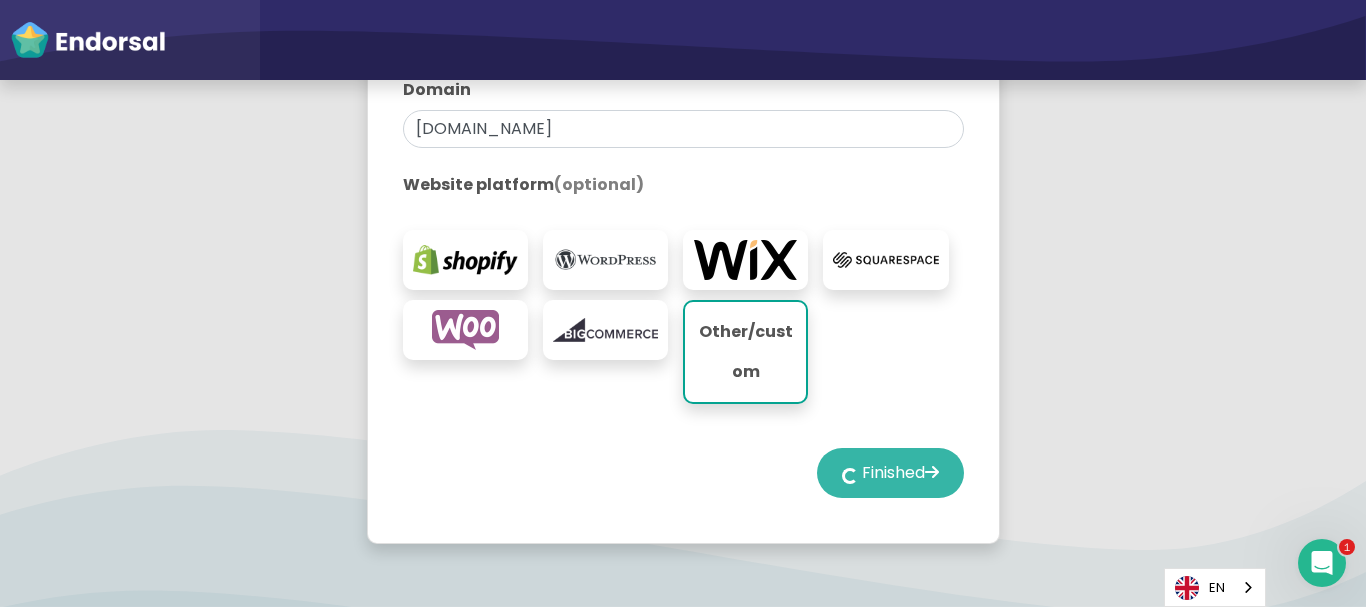 select on "14" 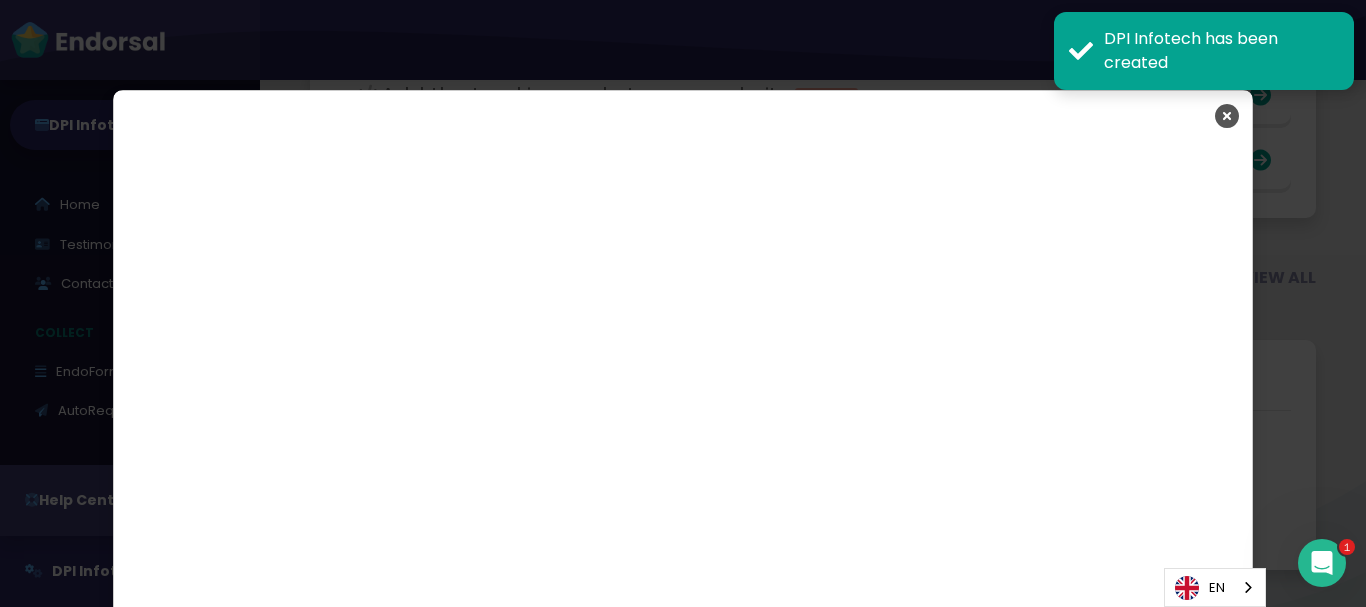 scroll, scrollTop: 2992, scrollLeft: 0, axis: vertical 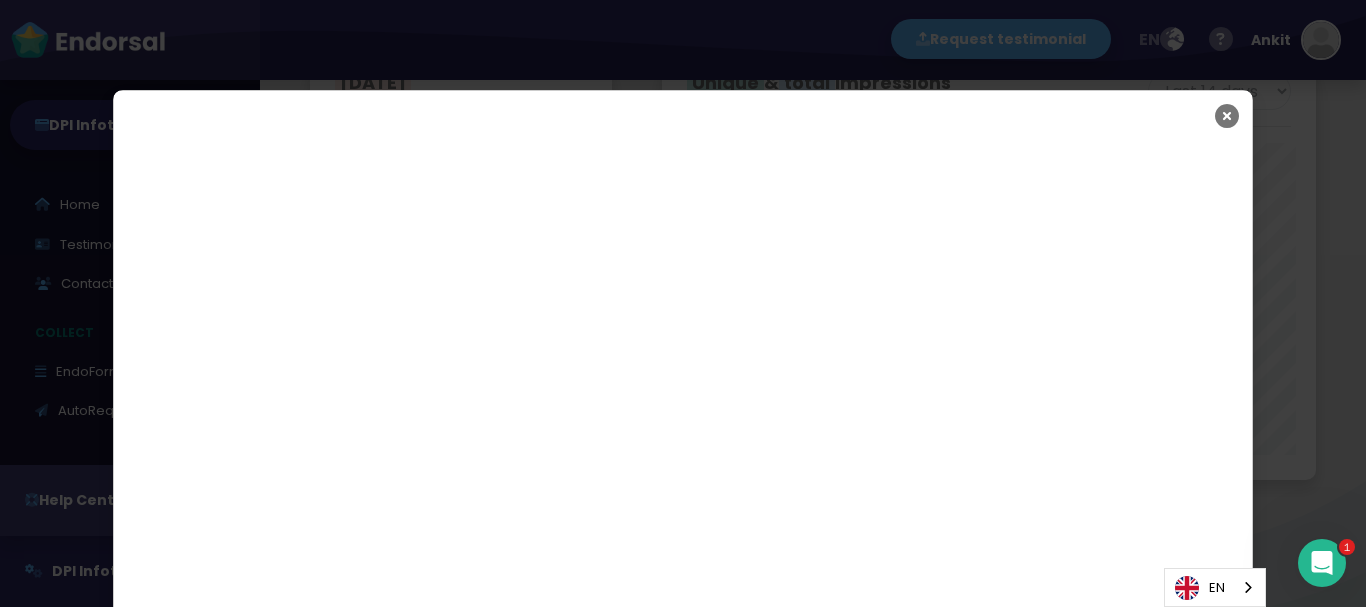 click at bounding box center [1227, 116] 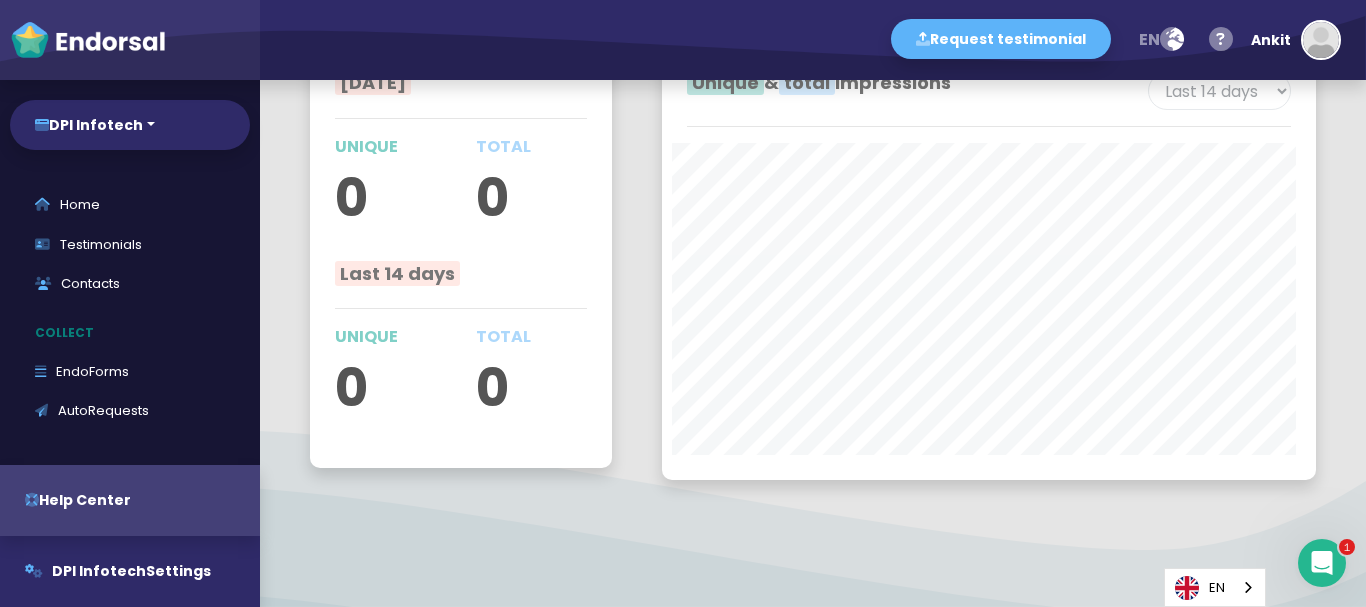 scroll, scrollTop: 2761, scrollLeft: 0, axis: vertical 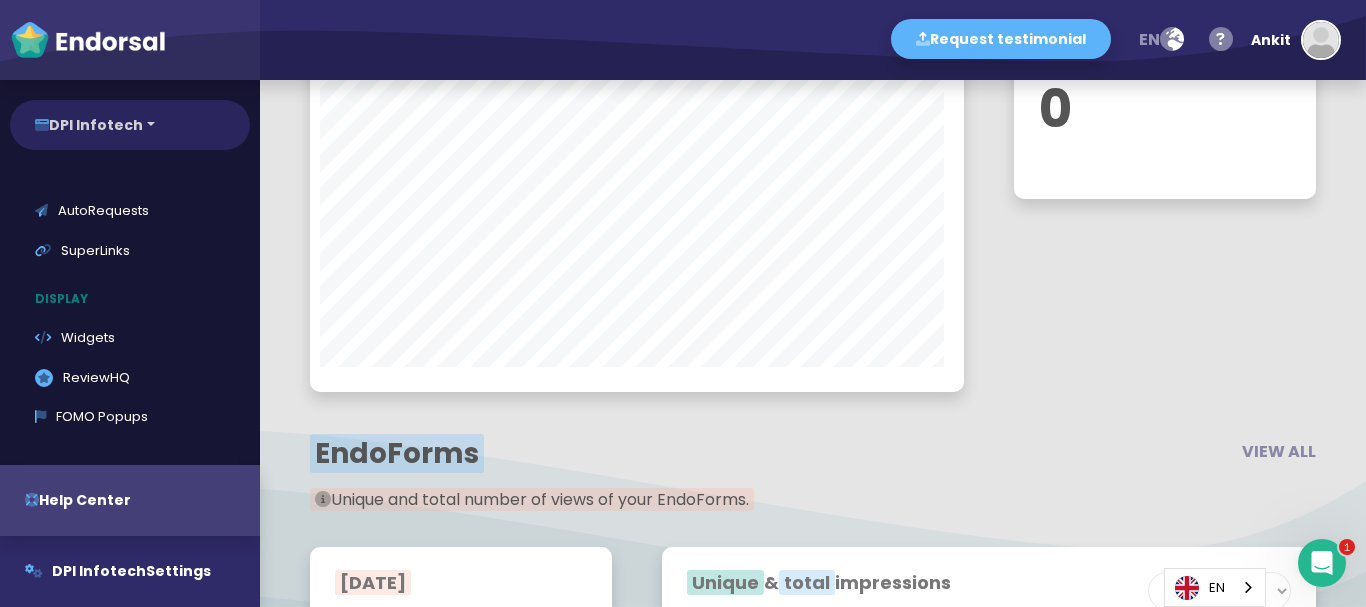 click on "DPI Infotech" at bounding box center [130, 125] 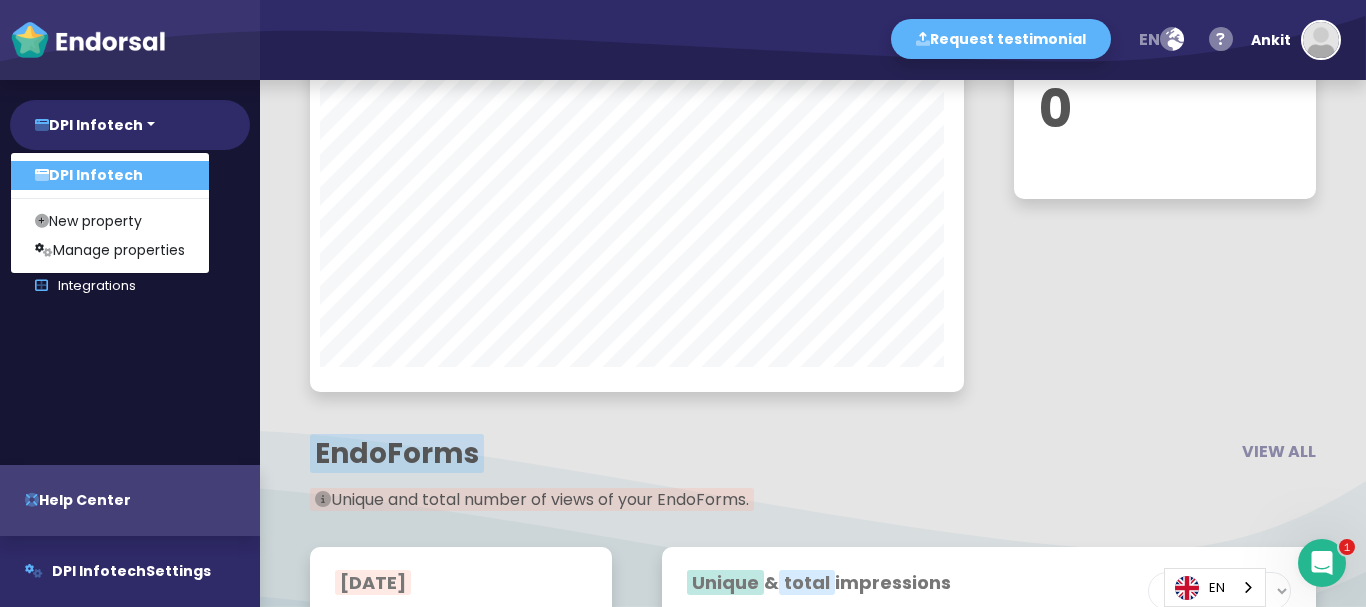 scroll, scrollTop: 549, scrollLeft: 0, axis: vertical 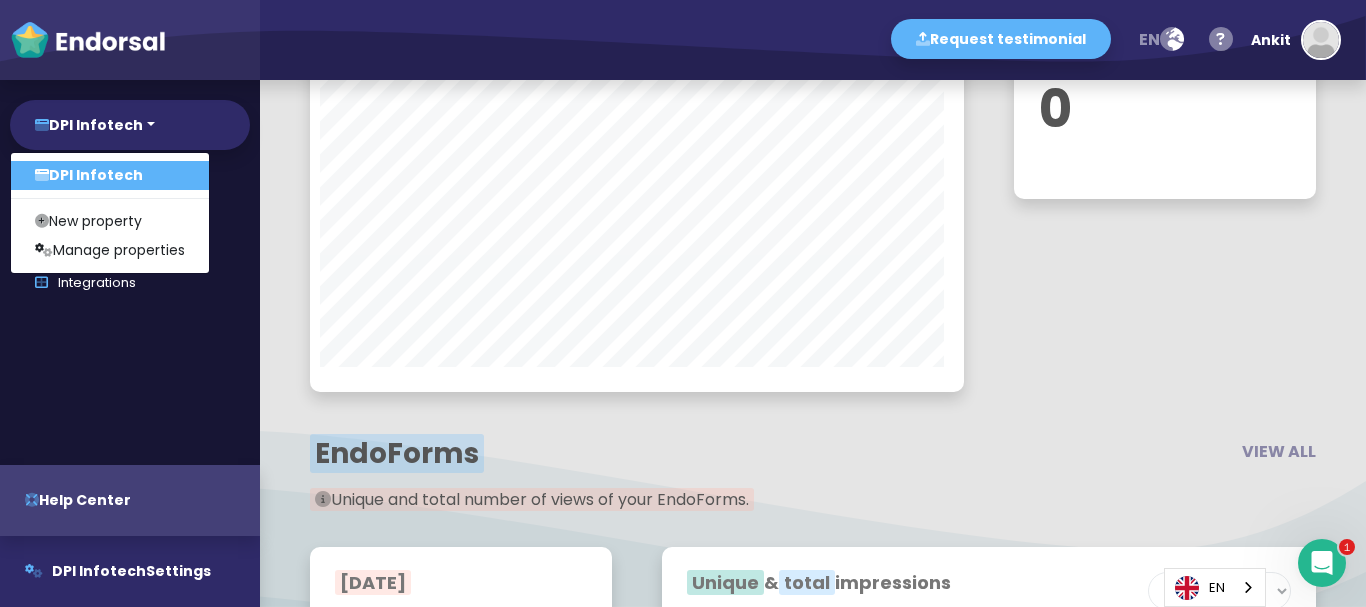 click on "Home   Testimonials   Contacts  Collect  EndoForms   AutoRequests   SuperLinks  Display  Widgets  .review-hq-icon-1{opacity:0.5;}  ReviewHQ   FOMO Popups   Wall of Love  Share  Review Marketing  More  Integrations" at bounding box center (130, 313) 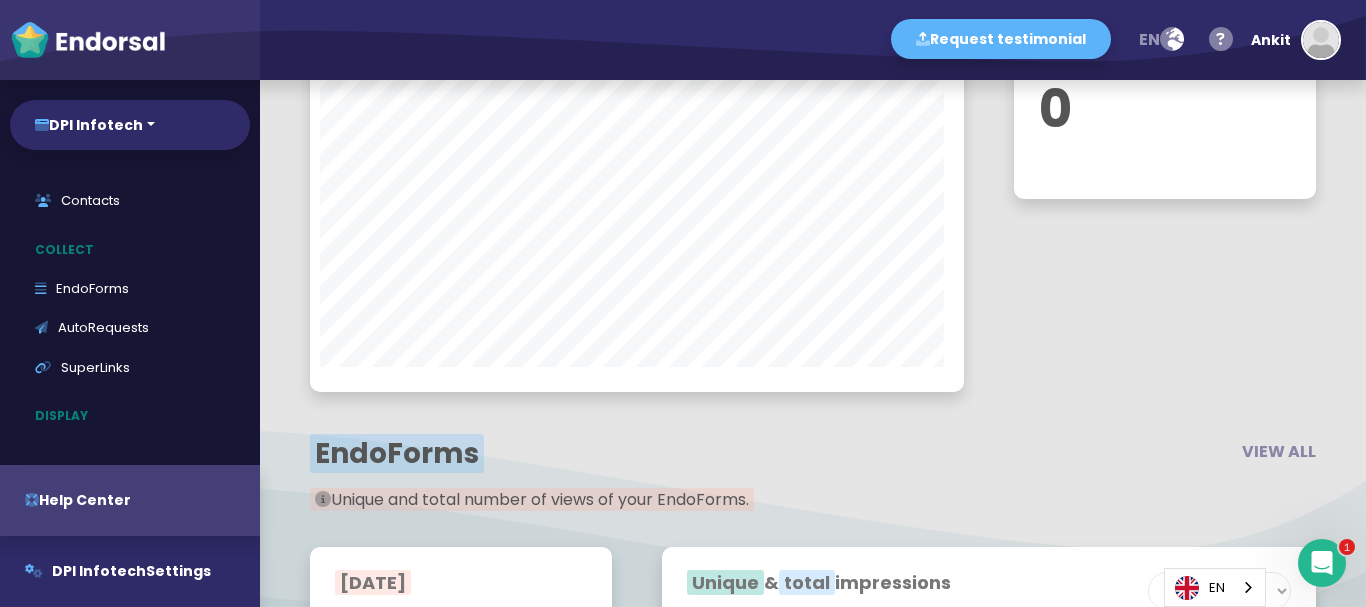 scroll, scrollTop: 0, scrollLeft: 0, axis: both 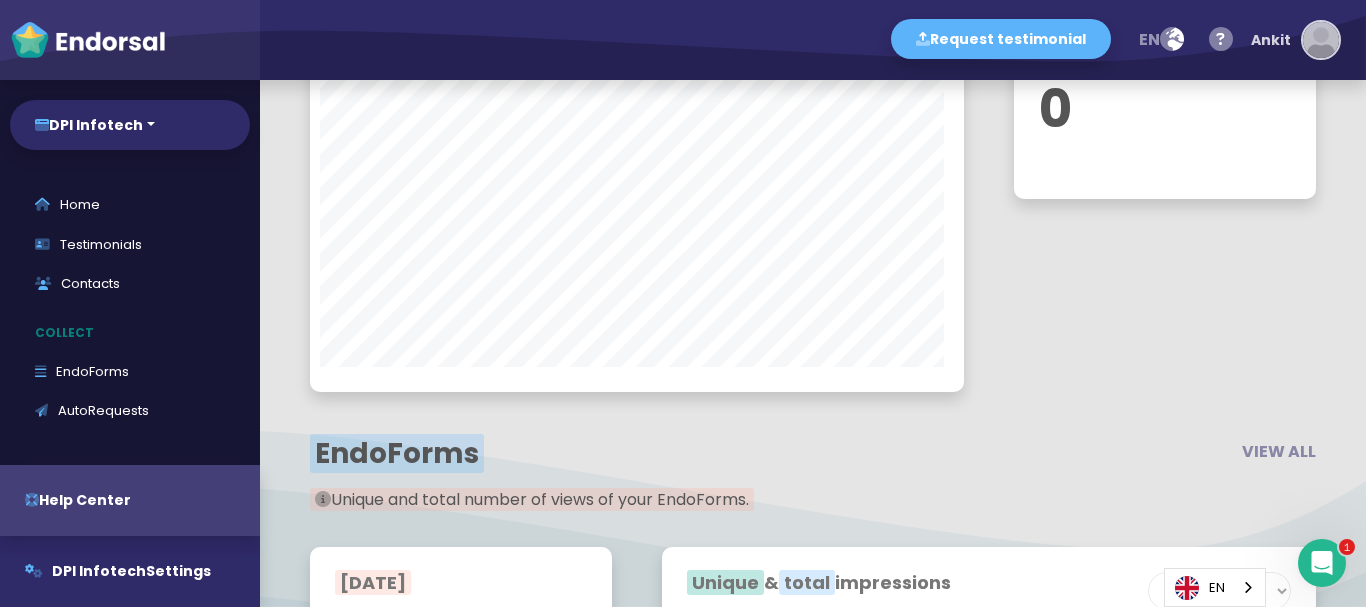 click at bounding box center (1321, 40) 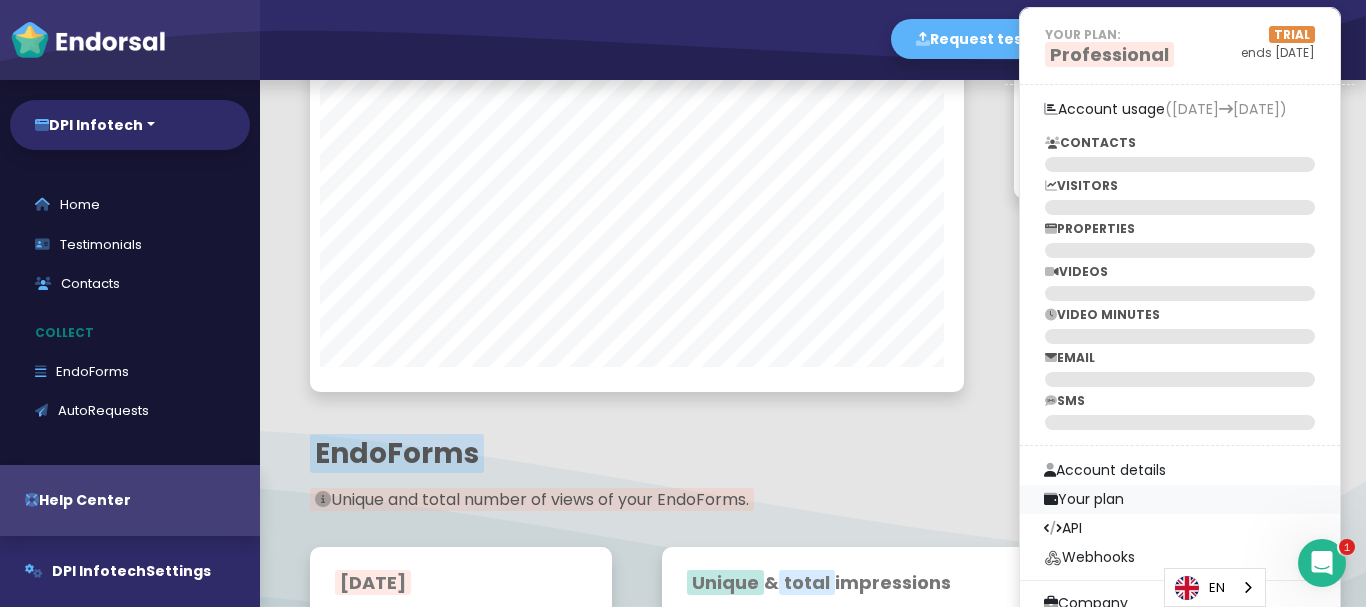 type 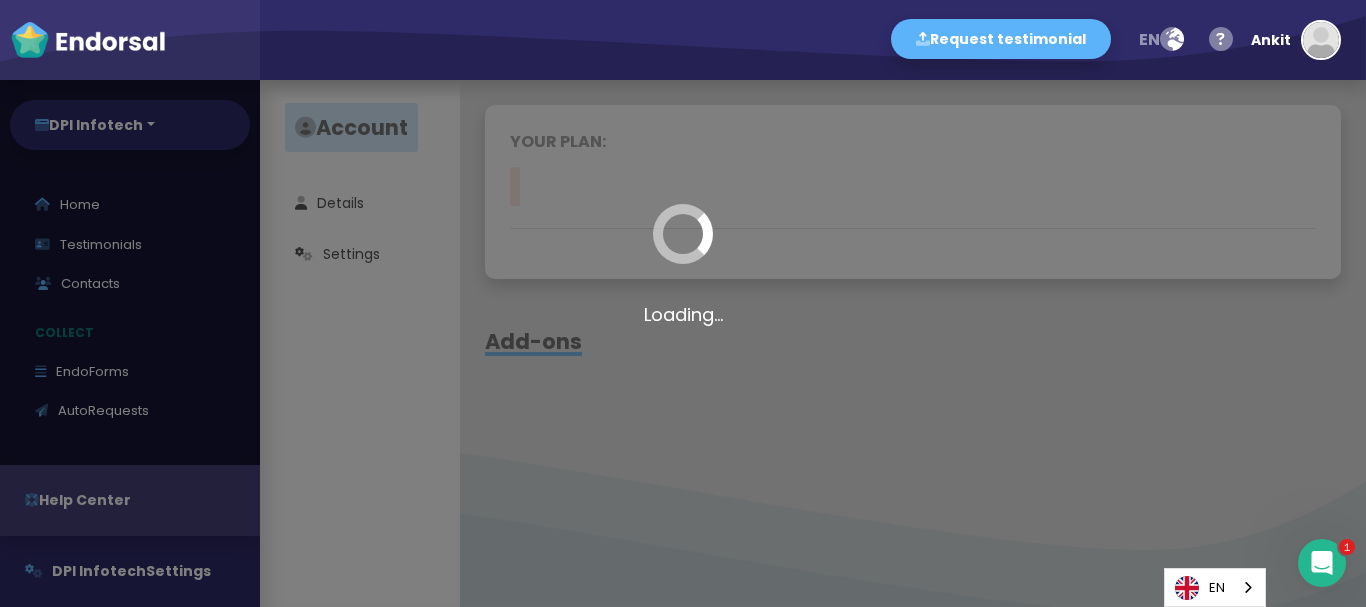 scroll, scrollTop: 0, scrollLeft: 0, axis: both 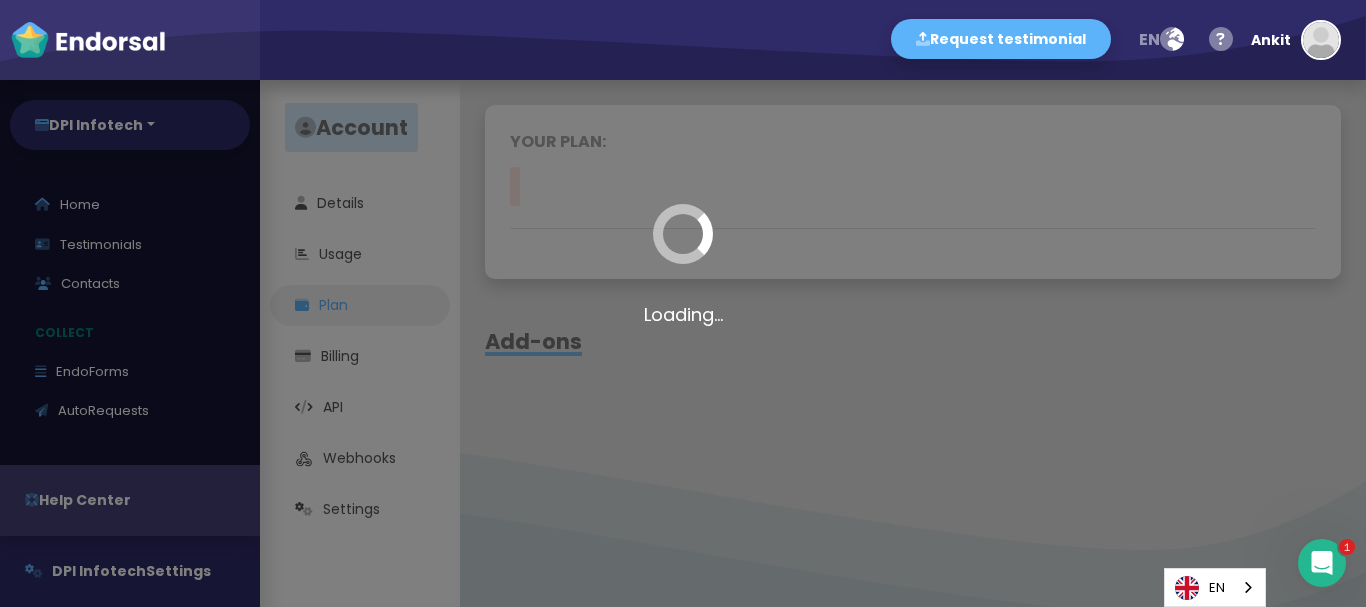 click on "Loading..." 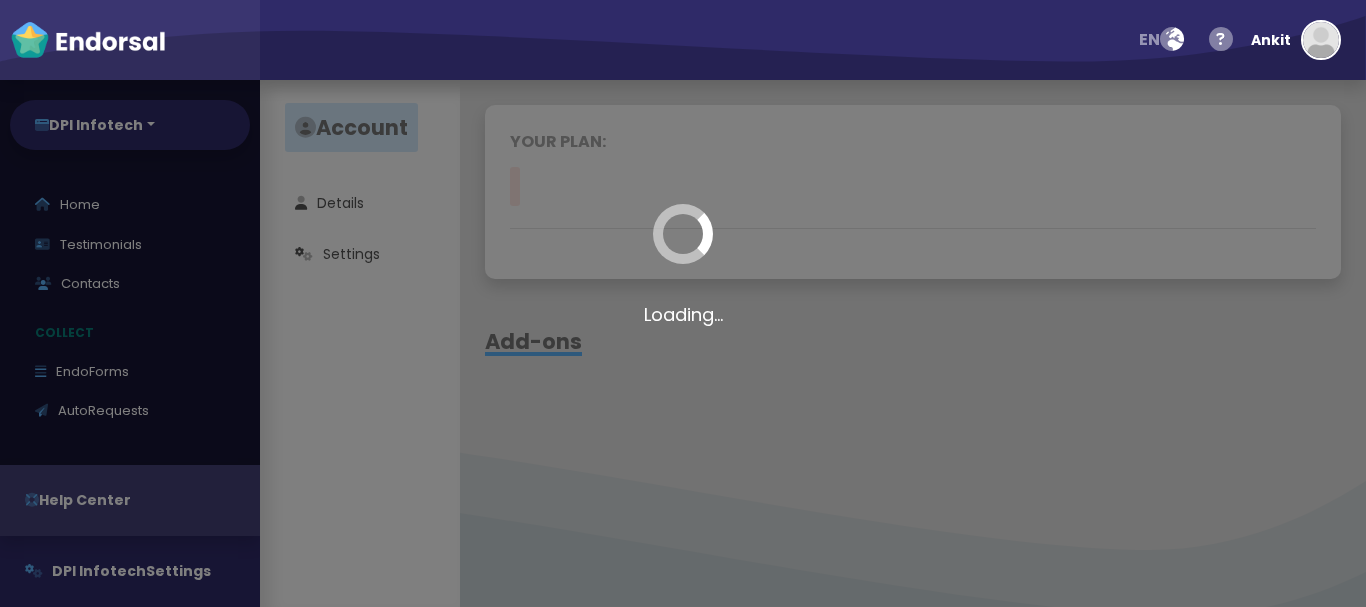 scroll, scrollTop: 0, scrollLeft: 0, axis: both 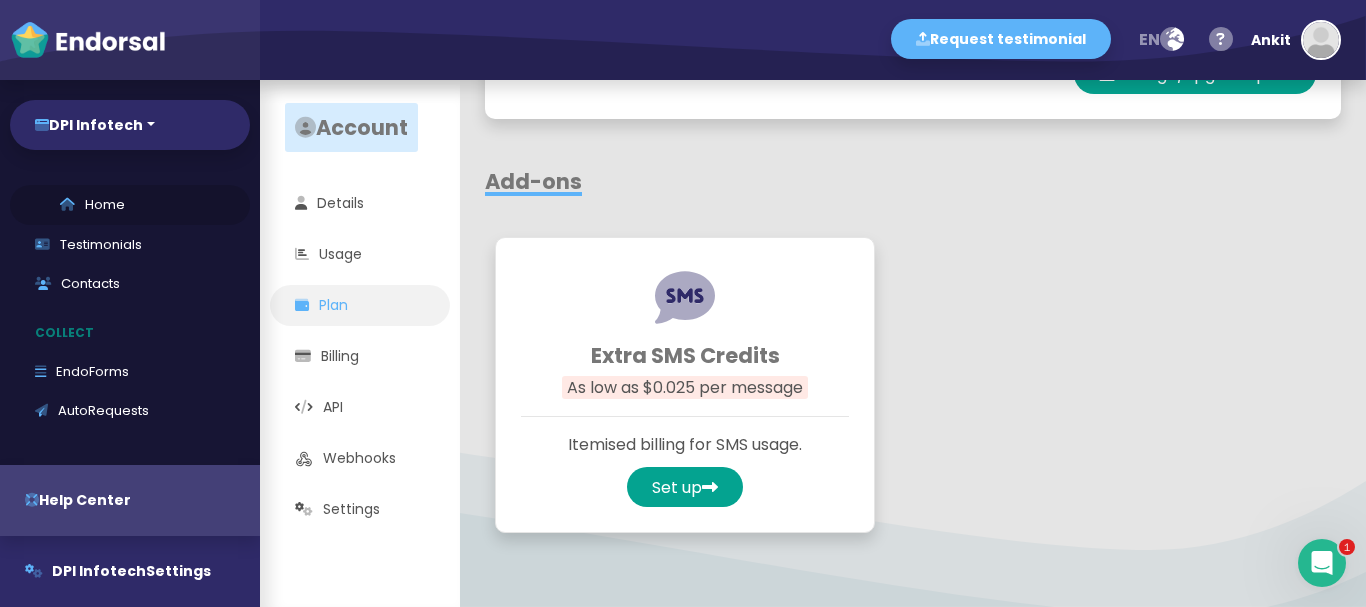 click on "Home" at bounding box center [130, 205] 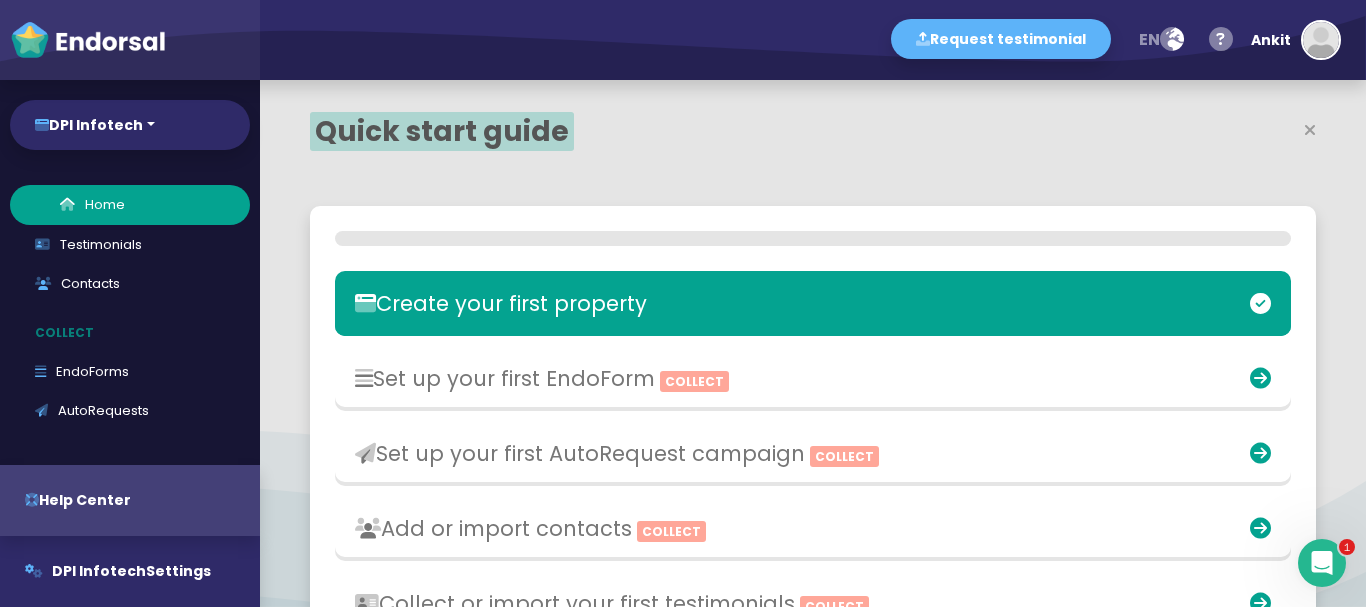 scroll, scrollTop: 999567, scrollLeft: 999356, axis: both 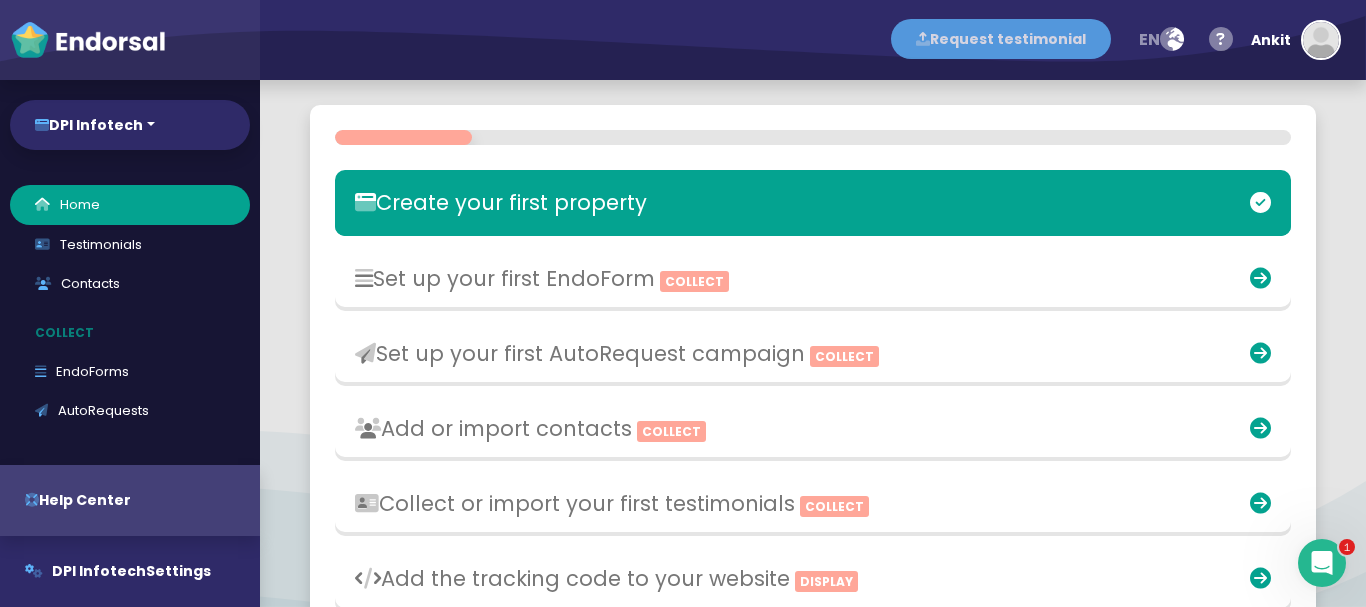 click on "Request testimonial" at bounding box center (1001, 39) 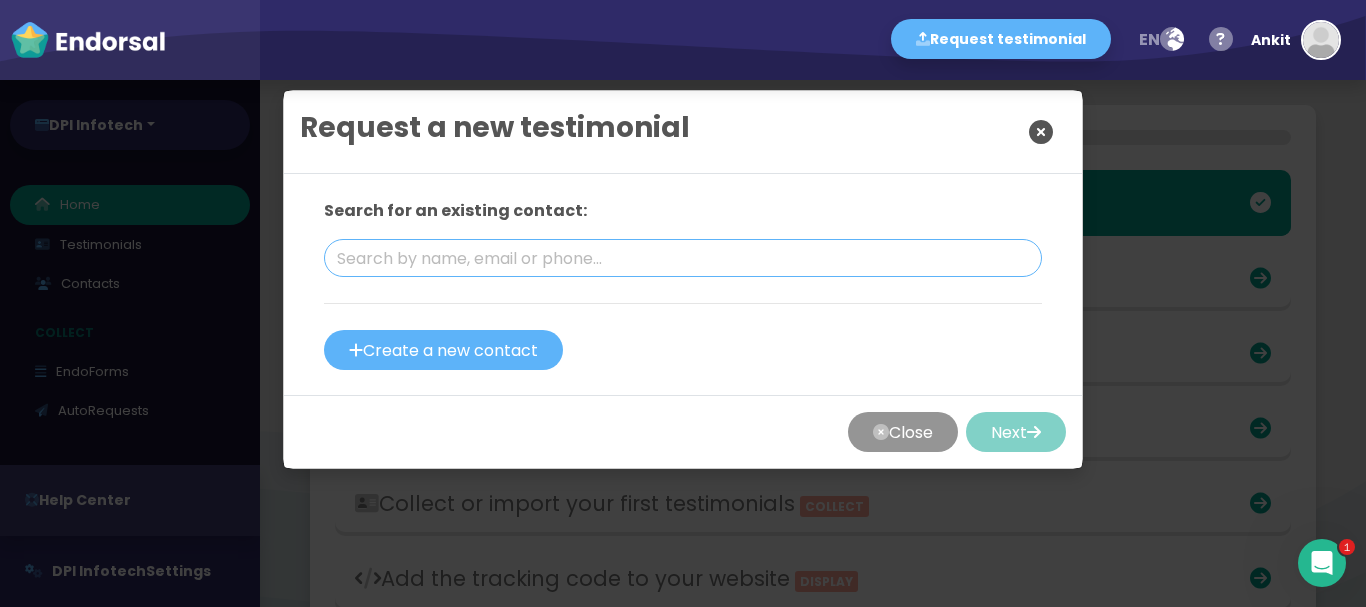 click at bounding box center (683, 258) 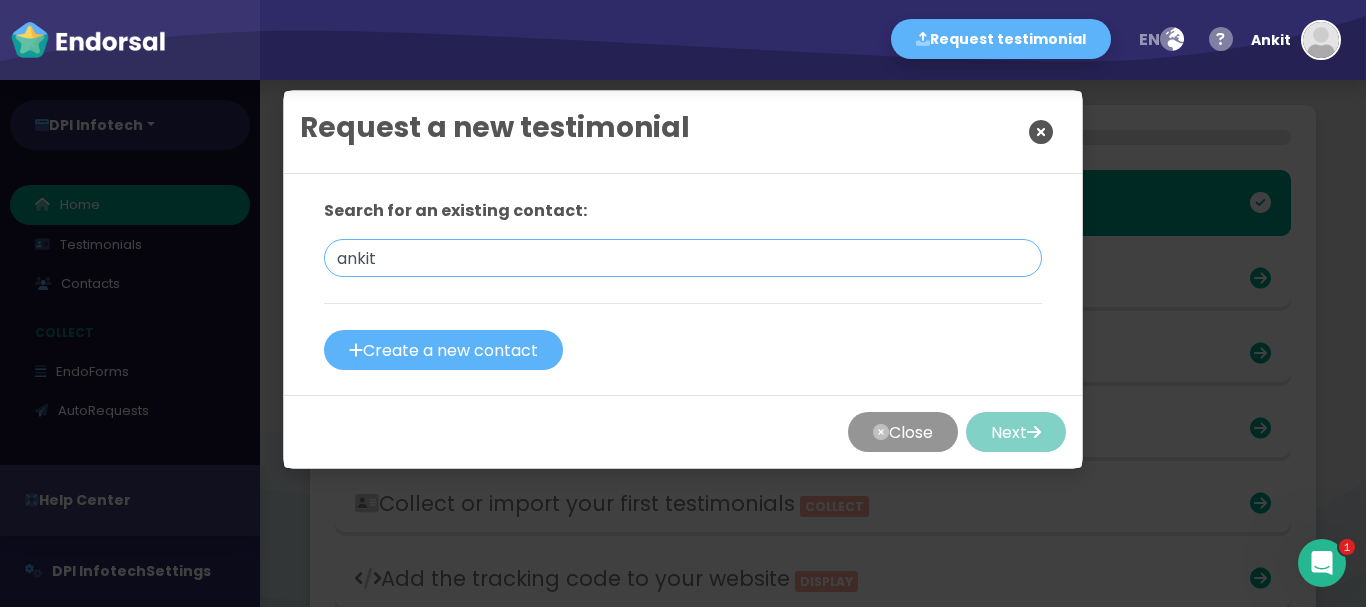 type on "ankit" 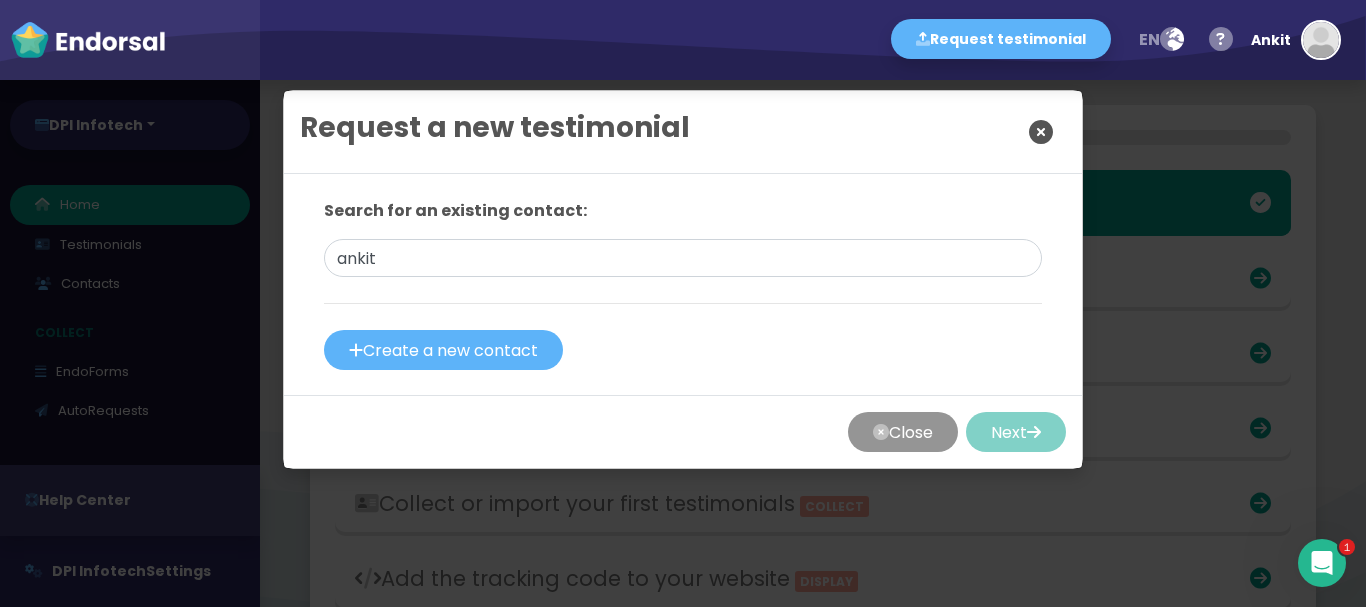 click on "Search for an existing contact: ankit    Create a new contact" at bounding box center (683, 284) 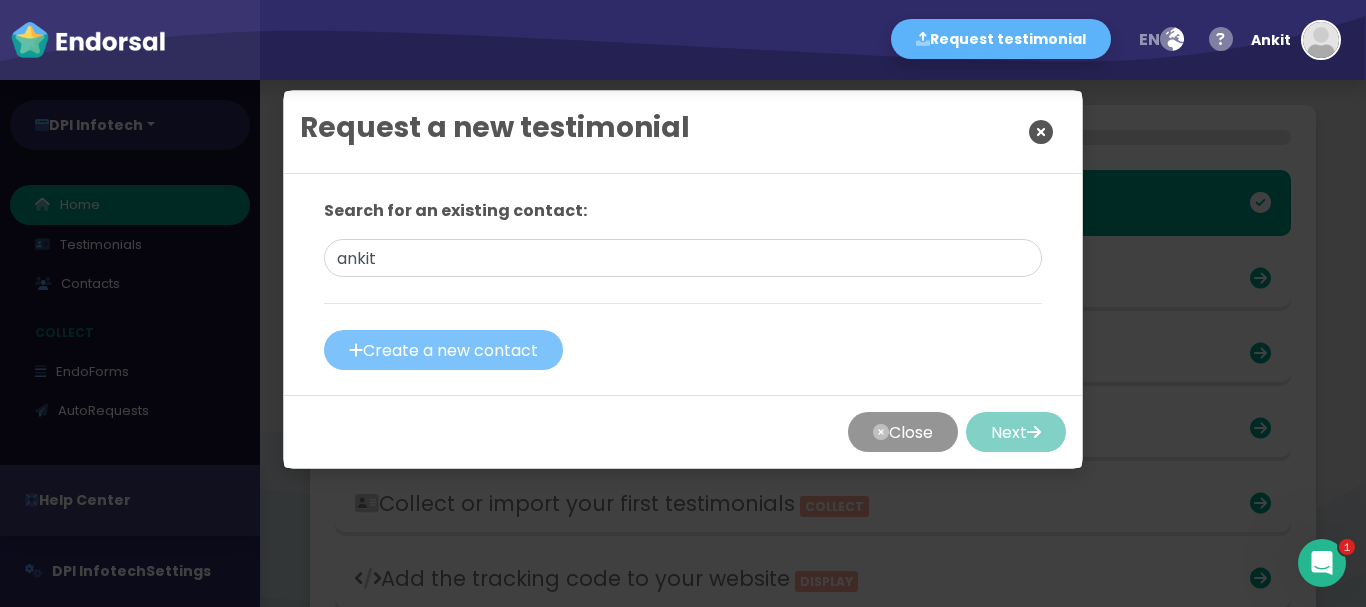 click on "Create a new contact" at bounding box center [443, 350] 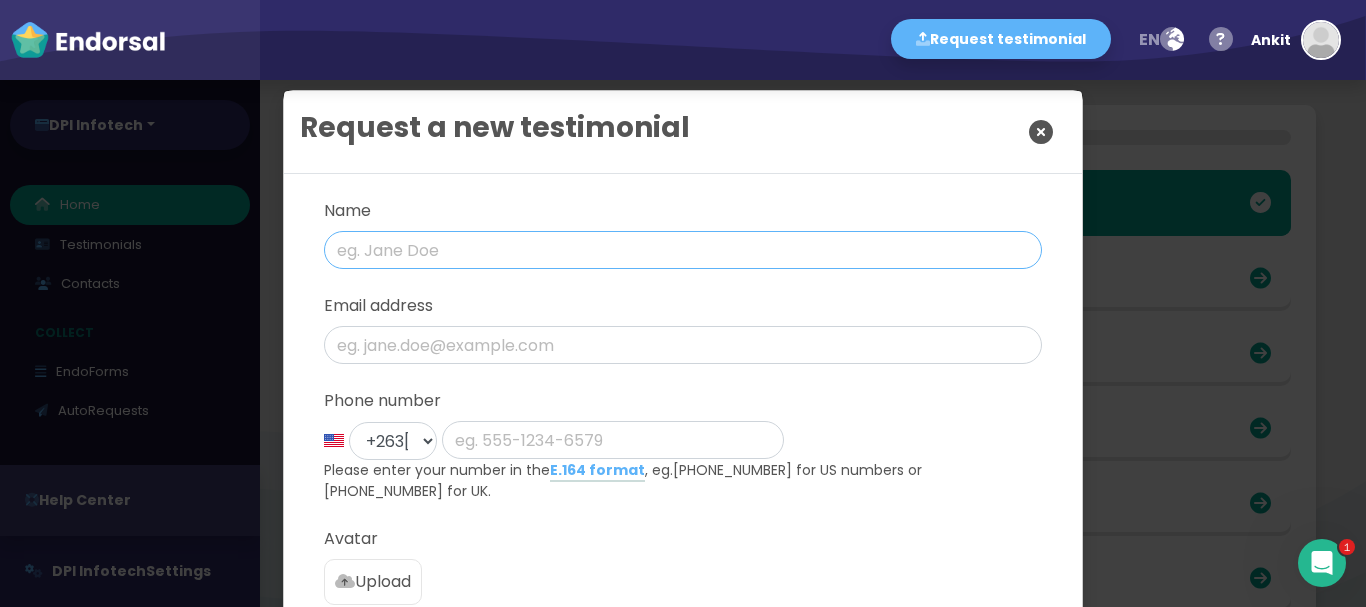 click at bounding box center (683, 250) 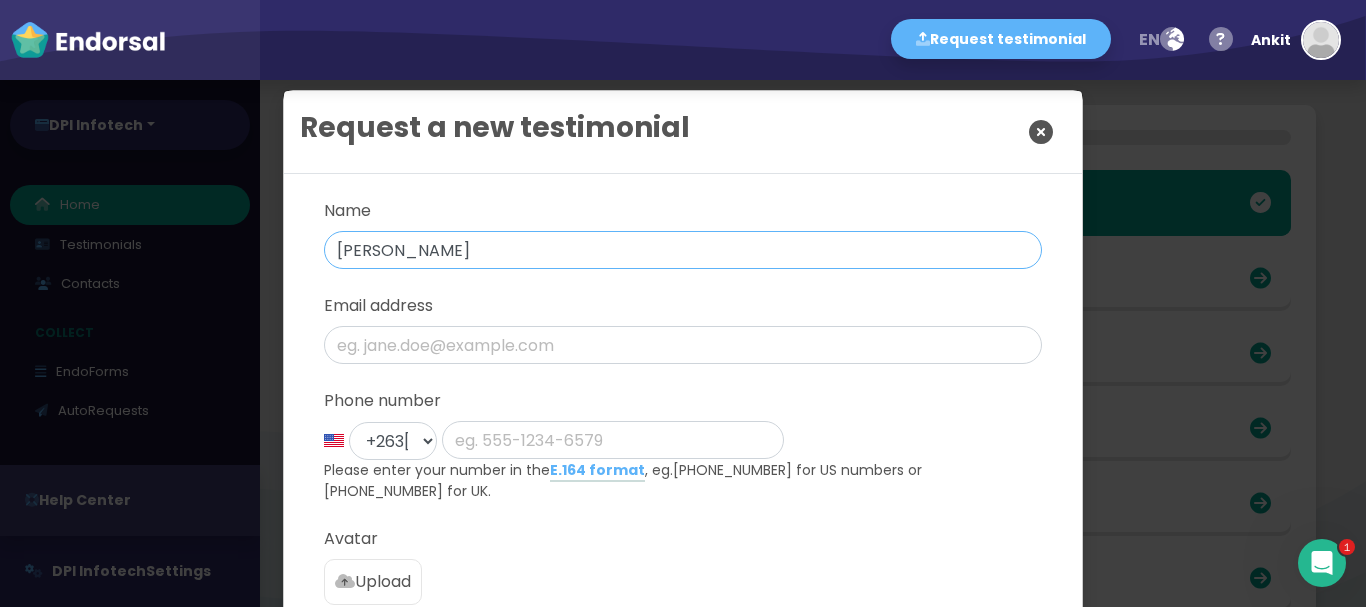 type on "[PERSON_NAME]" 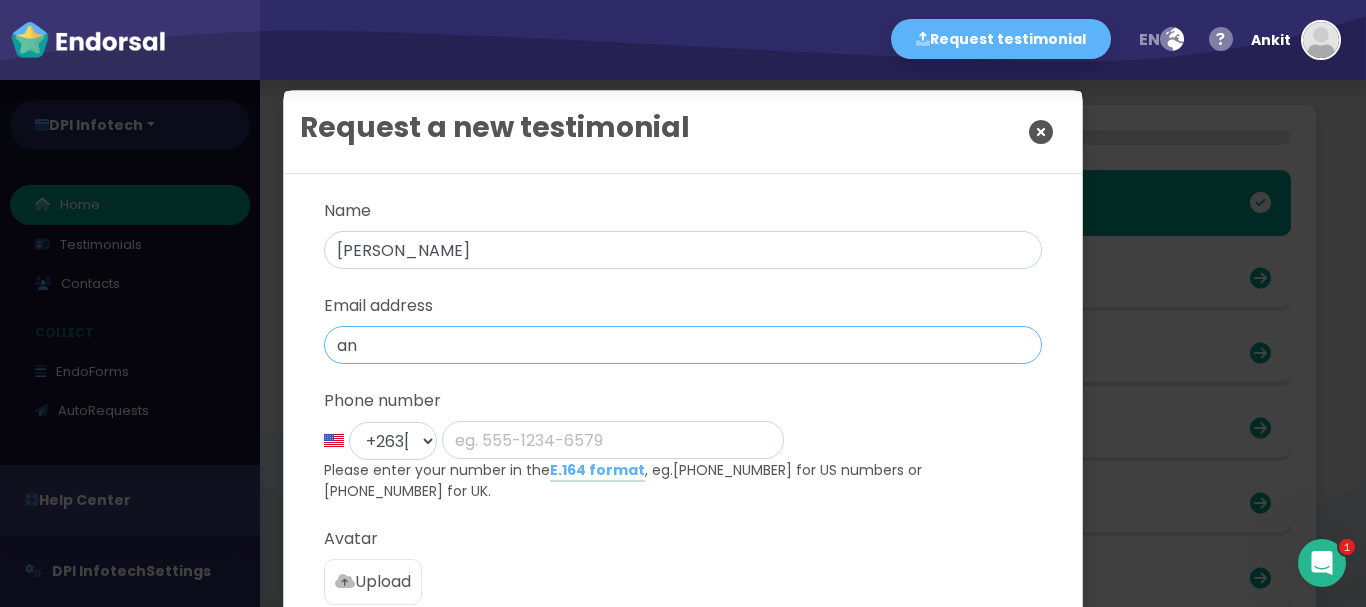 type on "[EMAIL_ADDRESS][DOMAIN_NAME]" 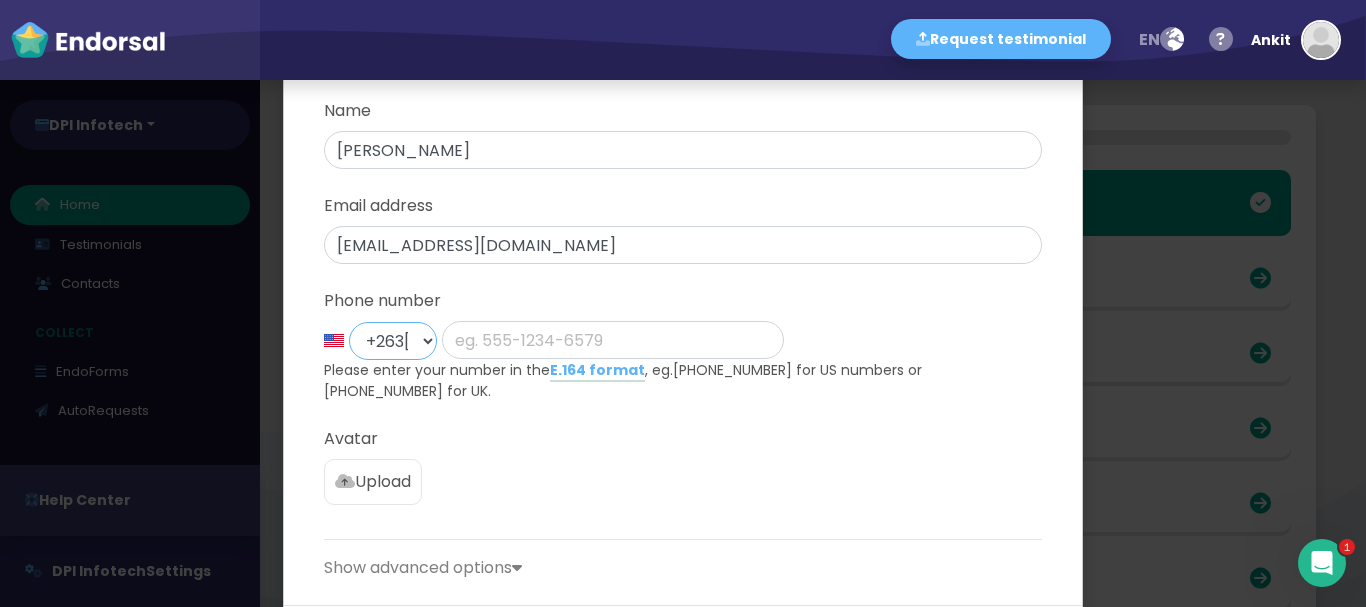click on "+1         [GEOGRAPHIC_DATA] +44     [GEOGRAPHIC_DATA] +1         [GEOGRAPHIC_DATA] +61     [GEOGRAPHIC_DATA] +93     [GEOGRAPHIC_DATA] +358    [GEOGRAPHIC_DATA] +355    [GEOGRAPHIC_DATA] +213    [GEOGRAPHIC_DATA] +1684   [GEOGRAPHIC_DATA] +376    [GEOGRAPHIC_DATA] +244    [GEOGRAPHIC_DATA] +1264   [GEOGRAPHIC_DATA] +672    [GEOGRAPHIC_DATA] +1268   [GEOGRAPHIC_DATA] +54     [GEOGRAPHIC_DATA] +374    [GEOGRAPHIC_DATA] +297    [GEOGRAPHIC_DATA] +43     [GEOGRAPHIC_DATA] +994    [GEOGRAPHIC_DATA] +1242   [GEOGRAPHIC_DATA] +973    [GEOGRAPHIC_DATA] +880    [GEOGRAPHIC_DATA] +1246   [GEOGRAPHIC_DATA] +375    [GEOGRAPHIC_DATA] +32     [GEOGRAPHIC_DATA] +501    [GEOGRAPHIC_DATA] +229    [GEOGRAPHIC_DATA] +1441   [GEOGRAPHIC_DATA] +975    [GEOGRAPHIC_DATA] +591    [GEOGRAPHIC_DATA], [GEOGRAPHIC_DATA] State of +387    [GEOGRAPHIC_DATA] +267    [GEOGRAPHIC_DATA] +55     [GEOGRAPHIC_DATA] +246    [GEOGRAPHIC_DATA] +673    [GEOGRAPHIC_DATA] +359    [GEOGRAPHIC_DATA] +226    [GEOGRAPHIC_DATA] +257    [GEOGRAPHIC_DATA] +855    [GEOGRAPHIC_DATA] +237    [GEOGRAPHIC_DATA] +238    [GEOGRAPHIC_DATA] + 345   [GEOGRAPHIC_DATA] +236    [GEOGRAPHIC_DATA] +235    [GEOGRAPHIC_DATA] +56     [GEOGRAPHIC_DATA] +86     [GEOGRAPHIC_DATA] +61     [GEOGRAPHIC_DATA] +[GEOGRAPHIC_DATA] +57" at bounding box center [393, 341] 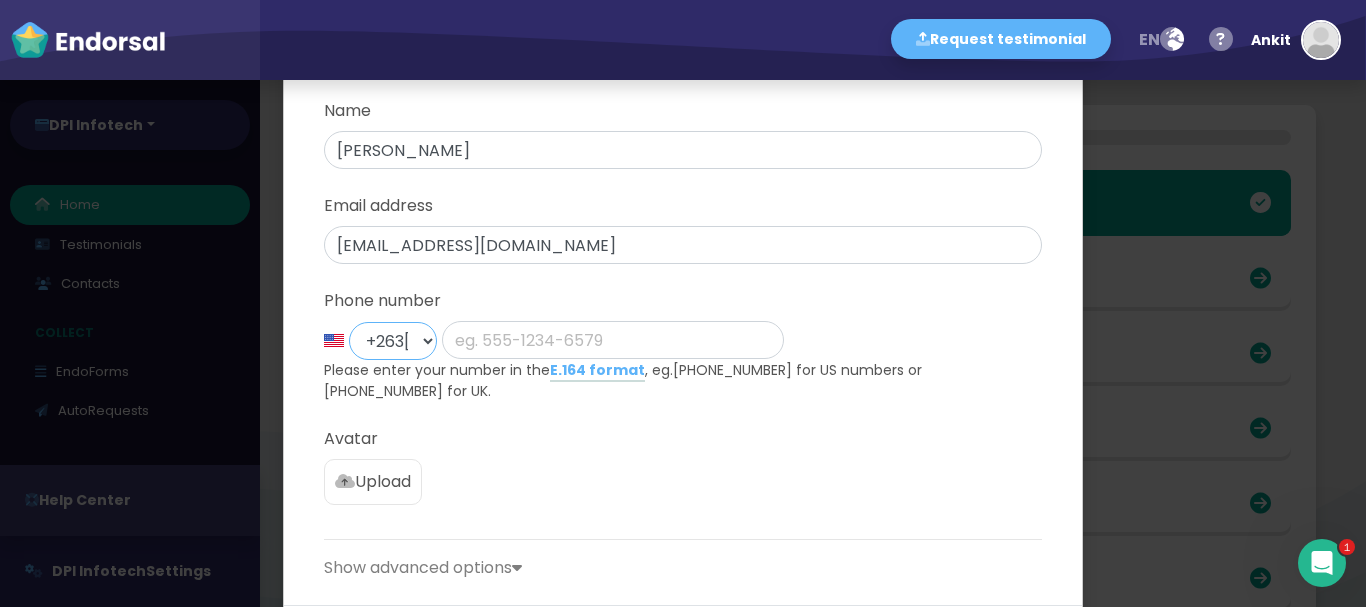 select on "99: Object" 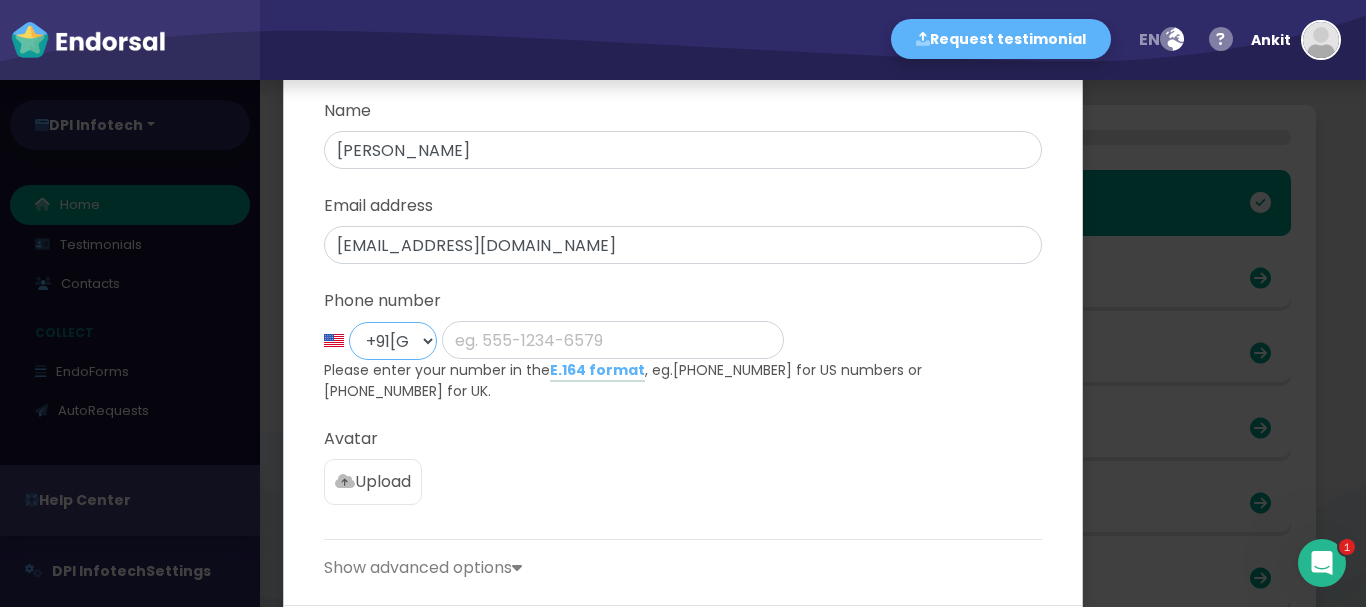 click on "+1         [GEOGRAPHIC_DATA] +44     [GEOGRAPHIC_DATA] +1         [GEOGRAPHIC_DATA] +61     [GEOGRAPHIC_DATA] +93     [GEOGRAPHIC_DATA] +358    [GEOGRAPHIC_DATA] +355    [GEOGRAPHIC_DATA] +213    [GEOGRAPHIC_DATA] +1684   [GEOGRAPHIC_DATA] +376    [GEOGRAPHIC_DATA] +244    [GEOGRAPHIC_DATA] +1264   [GEOGRAPHIC_DATA] +672    [GEOGRAPHIC_DATA] +1268   [GEOGRAPHIC_DATA] +54     [GEOGRAPHIC_DATA] +374    [GEOGRAPHIC_DATA] +297    [GEOGRAPHIC_DATA] +43     [GEOGRAPHIC_DATA] +994    [GEOGRAPHIC_DATA] +1242   [GEOGRAPHIC_DATA] +973    [GEOGRAPHIC_DATA] +880    [GEOGRAPHIC_DATA] +1246   [GEOGRAPHIC_DATA] +375    [GEOGRAPHIC_DATA] +32     [GEOGRAPHIC_DATA] +501    [GEOGRAPHIC_DATA] +229    [GEOGRAPHIC_DATA] +1441   [GEOGRAPHIC_DATA] +975    [GEOGRAPHIC_DATA] +591    [GEOGRAPHIC_DATA], [GEOGRAPHIC_DATA] State of +387    [GEOGRAPHIC_DATA] +267    [GEOGRAPHIC_DATA] +55     [GEOGRAPHIC_DATA] +246    [GEOGRAPHIC_DATA] +673    [GEOGRAPHIC_DATA] +359    [GEOGRAPHIC_DATA] +226    [GEOGRAPHIC_DATA] +257    [GEOGRAPHIC_DATA] +855    [GEOGRAPHIC_DATA] +237    [GEOGRAPHIC_DATA] +238    [GEOGRAPHIC_DATA] + 345   [GEOGRAPHIC_DATA] +236    [GEOGRAPHIC_DATA] +235    [GEOGRAPHIC_DATA] +56     [GEOGRAPHIC_DATA] +86     [GEOGRAPHIC_DATA] +61     [GEOGRAPHIC_DATA] +[GEOGRAPHIC_DATA] +57" at bounding box center [393, 341] 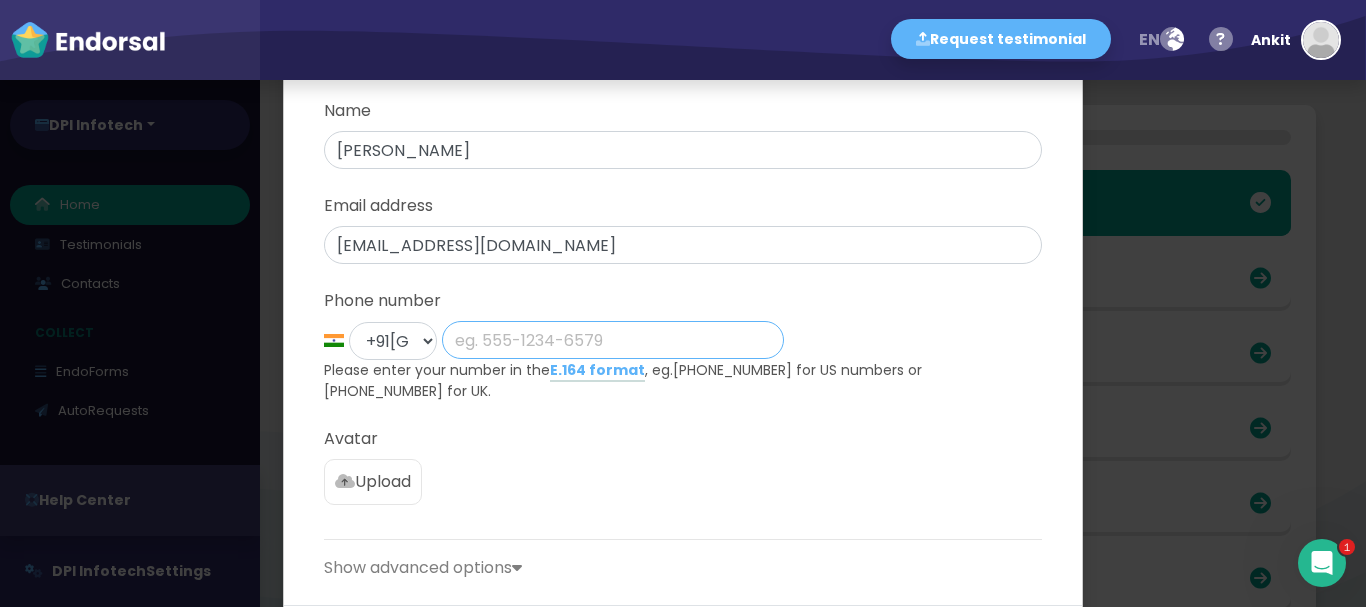 click at bounding box center (613, 340) 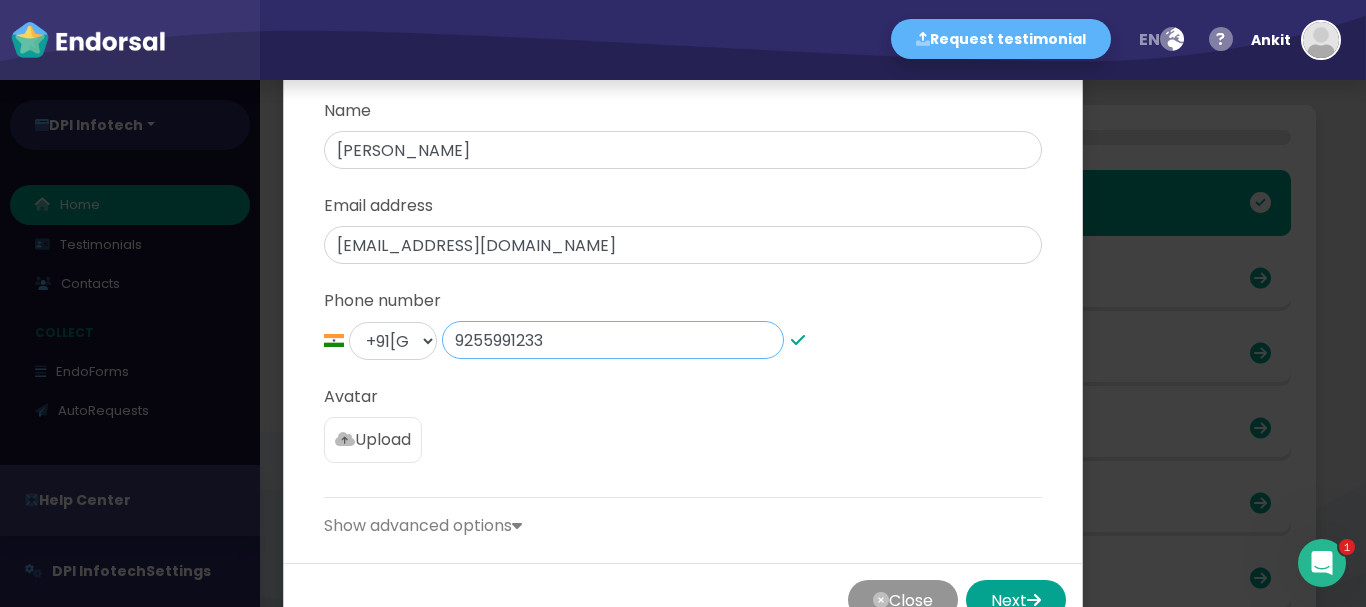 type on "9255991233" 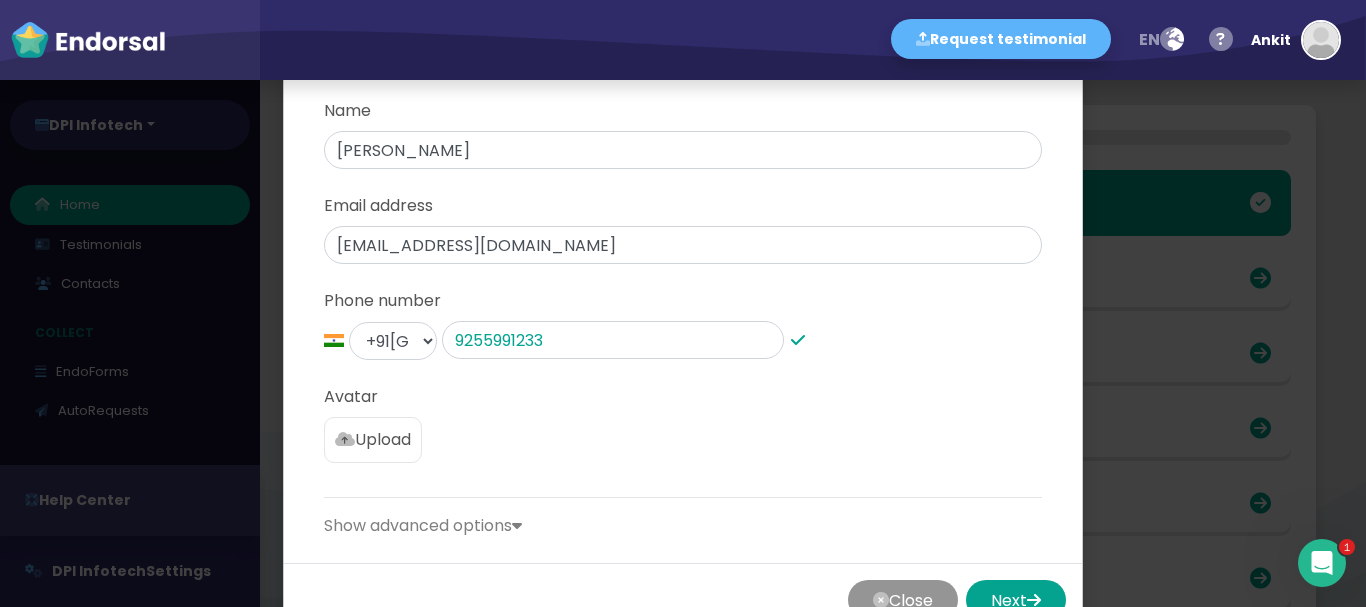 click on "Name  Ankit kaushik Email address  [EMAIL_ADDRESS][DOMAIN_NAME] Phone number  +1         [GEOGRAPHIC_DATA] +44     [GEOGRAPHIC_DATA] +1         [GEOGRAPHIC_DATA] +61     [GEOGRAPHIC_DATA] +93     [GEOGRAPHIC_DATA] +[GEOGRAPHIC_DATA] +355    [GEOGRAPHIC_DATA] +213    [GEOGRAPHIC_DATA] +1684   [GEOGRAPHIC_DATA] +376    [GEOGRAPHIC_DATA] +244    [GEOGRAPHIC_DATA] +1264   [GEOGRAPHIC_DATA] +672    [GEOGRAPHIC_DATA] +1268   [GEOGRAPHIC_DATA] +54     [GEOGRAPHIC_DATA] +374    [GEOGRAPHIC_DATA] +297    [GEOGRAPHIC_DATA] +43     [GEOGRAPHIC_DATA] +994    [GEOGRAPHIC_DATA] +1242   [GEOGRAPHIC_DATA] +973    [GEOGRAPHIC_DATA] +880    [GEOGRAPHIC_DATA] +1246   [GEOGRAPHIC_DATA] +375    [GEOGRAPHIC_DATA] +32     [GEOGRAPHIC_DATA] +501    [GEOGRAPHIC_DATA] +229    [GEOGRAPHIC_DATA] +1441   [GEOGRAPHIC_DATA] +975    [GEOGRAPHIC_DATA] +591    [GEOGRAPHIC_DATA], Plurinational State of +387    [GEOGRAPHIC_DATA] +267    [GEOGRAPHIC_DATA] +55     [GEOGRAPHIC_DATA] +246    [GEOGRAPHIC_DATA] +673    [GEOGRAPHIC_DATA] +359    [GEOGRAPHIC_DATA] +226    [GEOGRAPHIC_DATA] +257    [GEOGRAPHIC_DATA] +855    [GEOGRAPHIC_DATA] +237    [GEOGRAPHIC_DATA] +238    [GEOGRAPHIC_DATA] + 345   [GEOGRAPHIC_DATA] +236    [GEOGRAPHIC_DATA] +235    [GEOGRAPHIC_DATA] +56     [GEOGRAPHIC_DATA] +86" at bounding box center (683, 318) 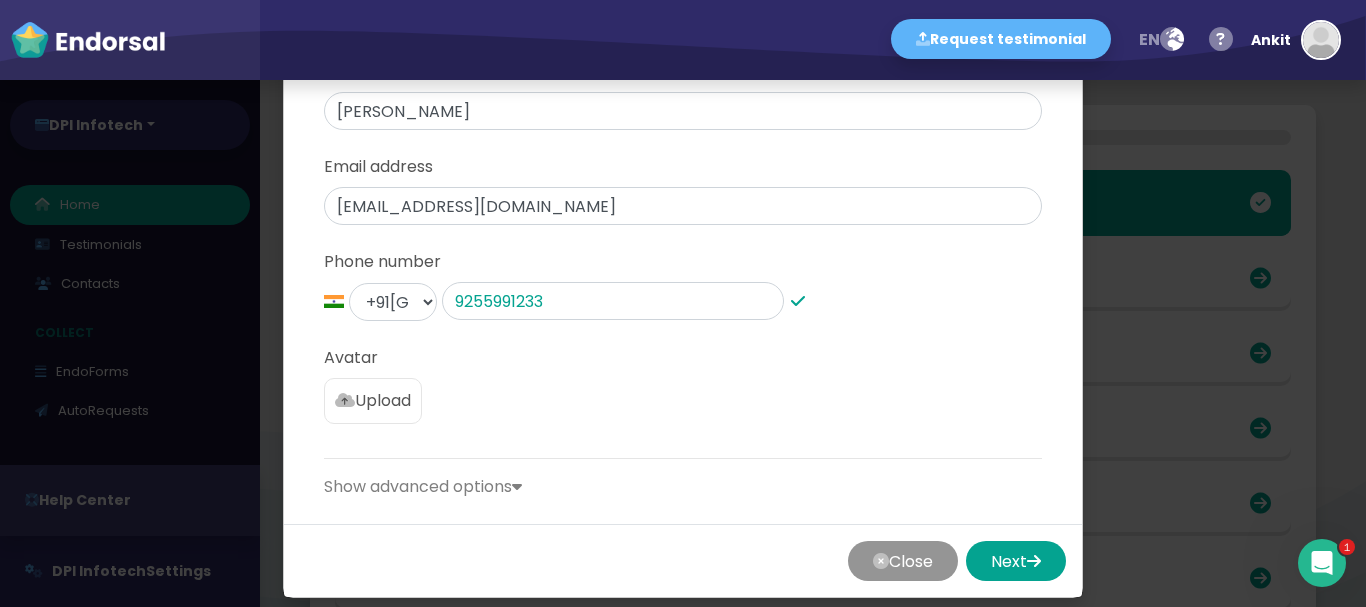 scroll, scrollTop: 158, scrollLeft: 0, axis: vertical 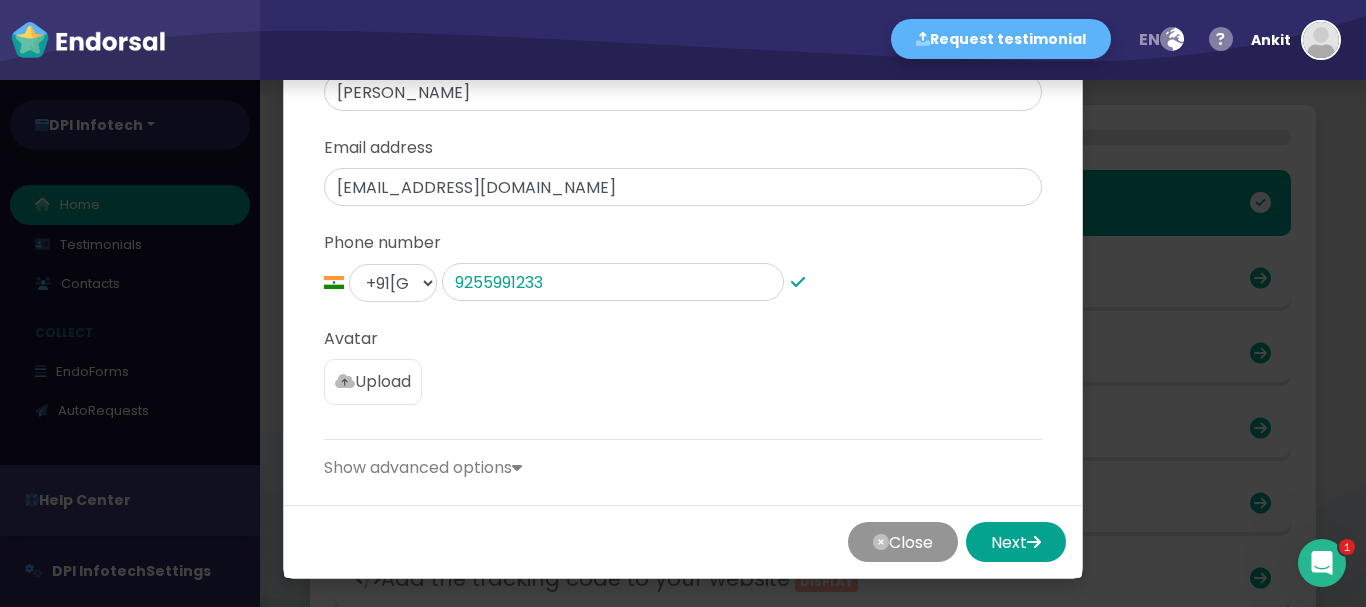 click on "Upload" at bounding box center (373, 382) 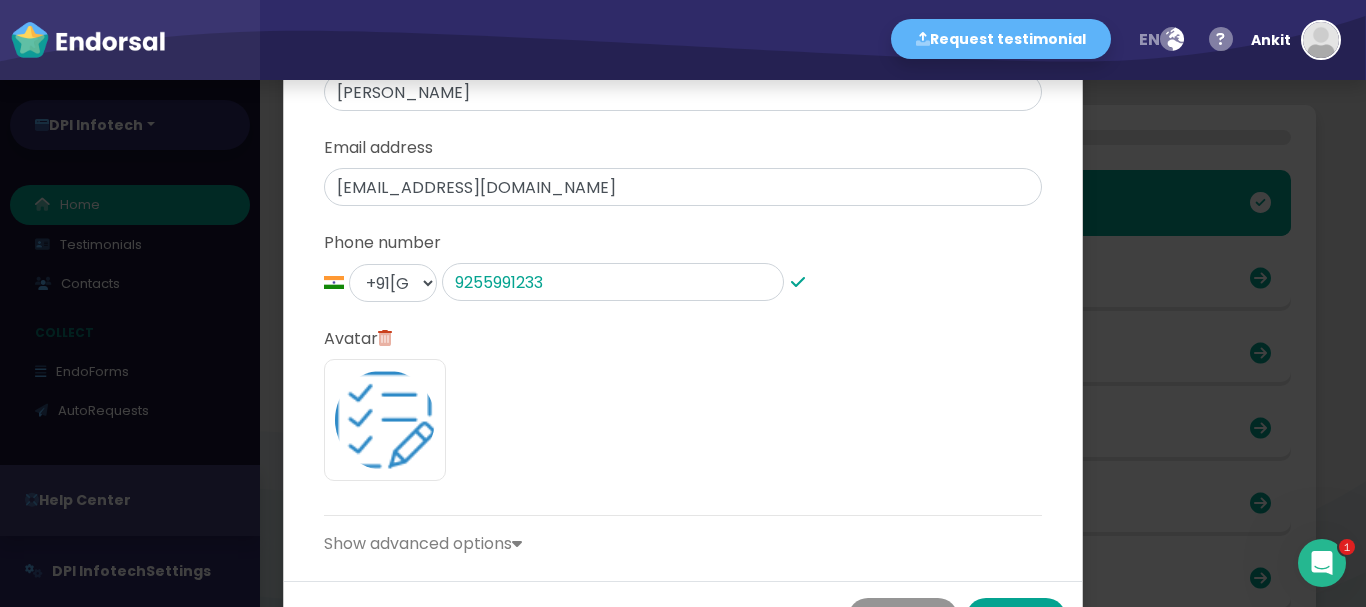 scroll, scrollTop: 234, scrollLeft: 0, axis: vertical 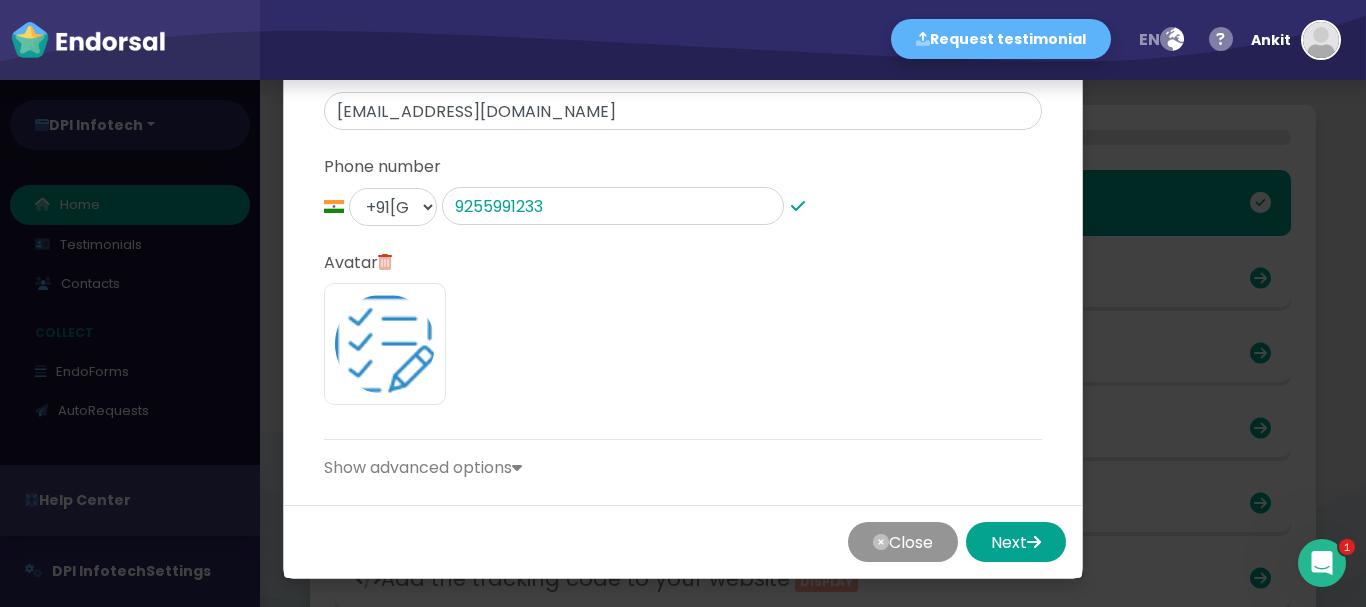 click at bounding box center [517, 467] 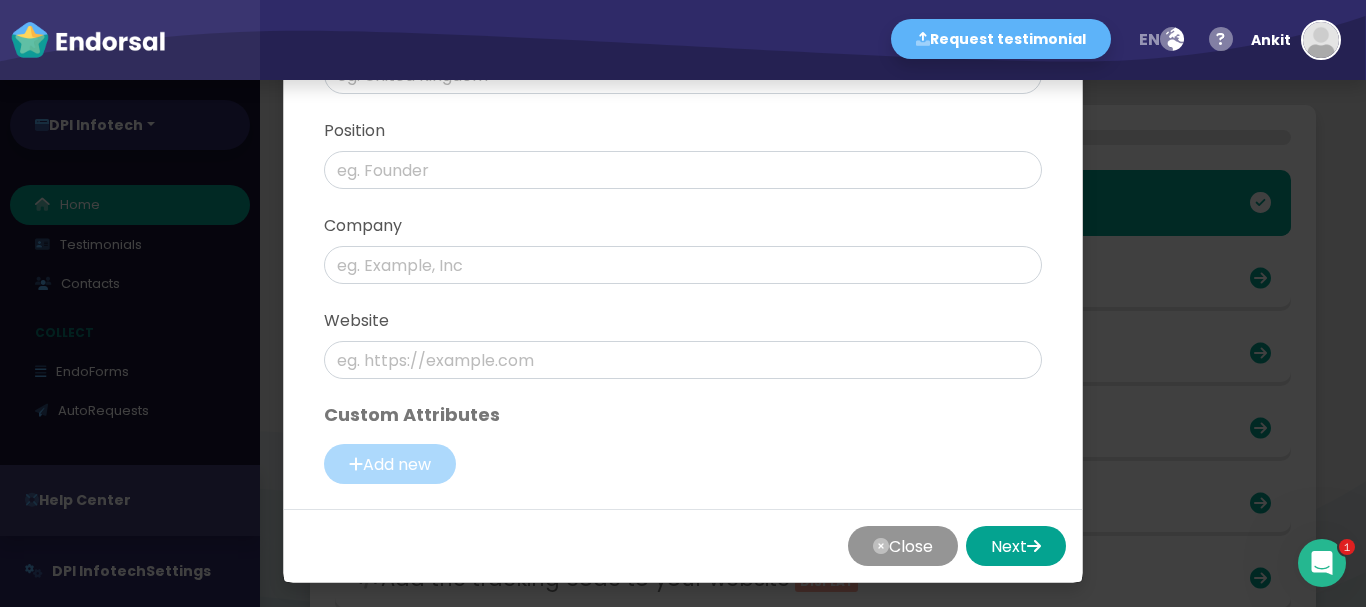 scroll, scrollTop: 652, scrollLeft: 0, axis: vertical 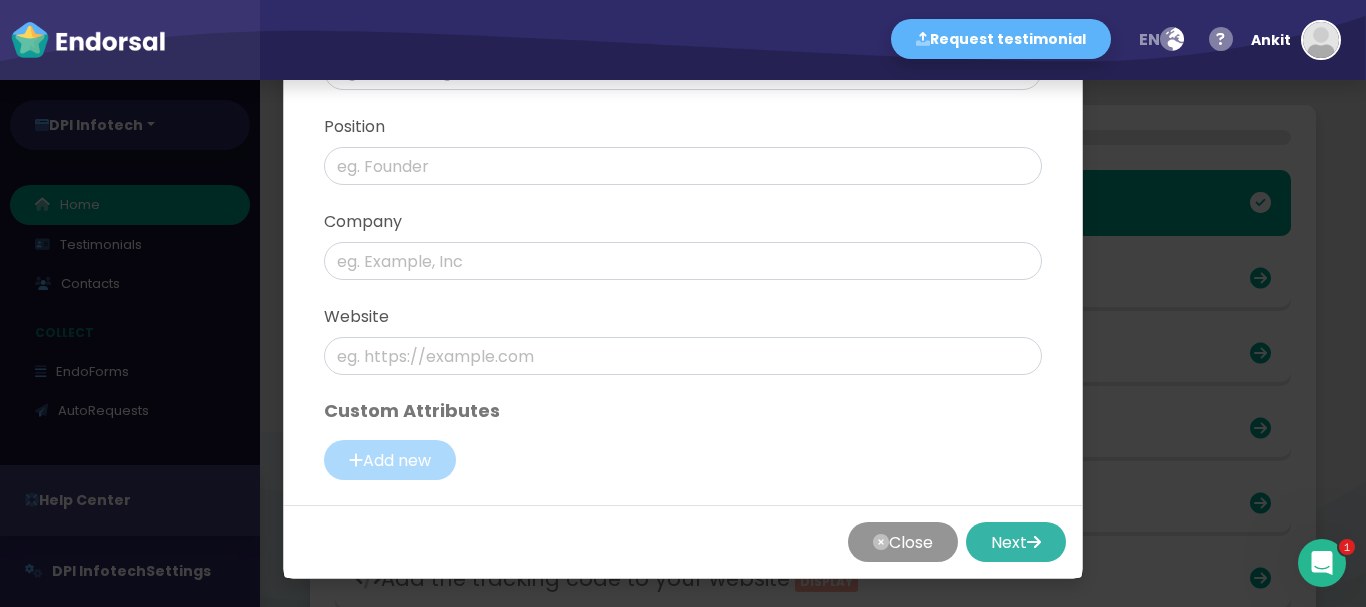 click on "Next" at bounding box center [1016, 542] 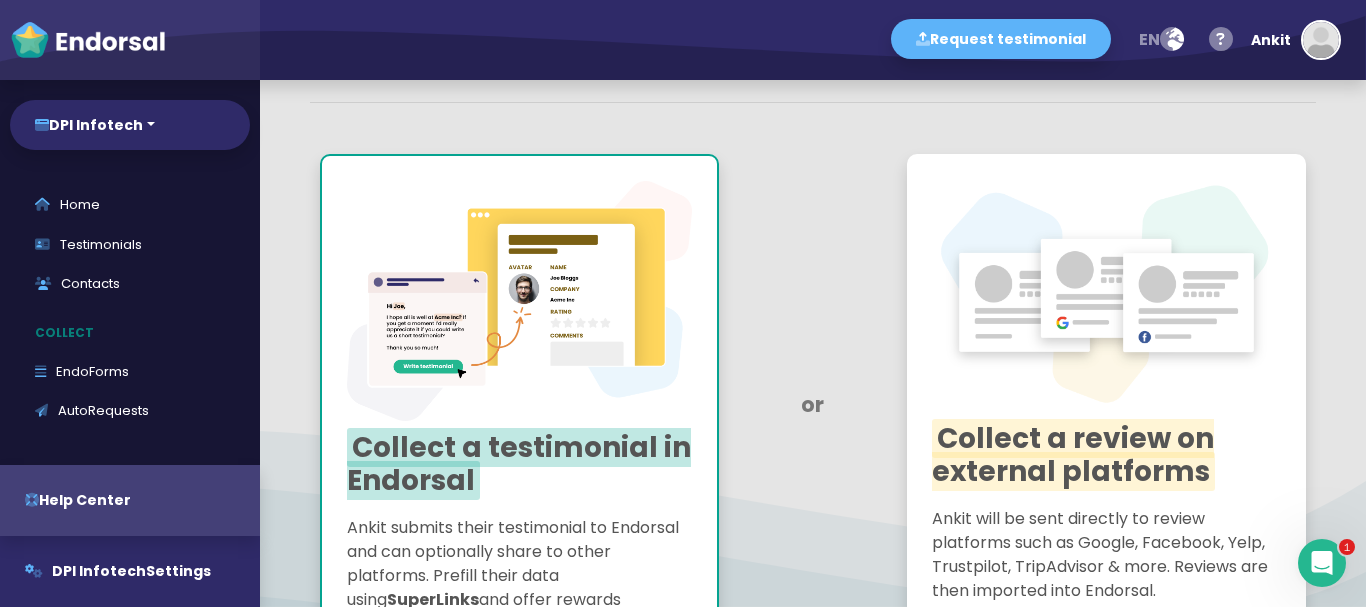 scroll, scrollTop: 300, scrollLeft: 0, axis: vertical 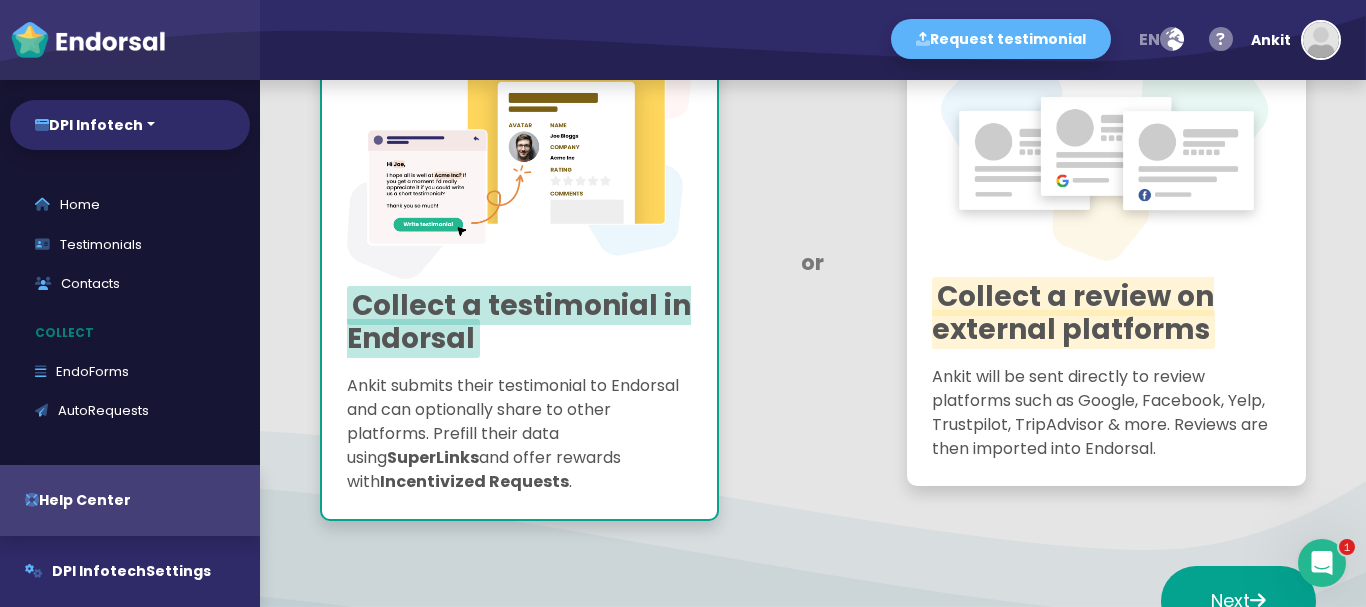 click on "Collect a review on external platforms" 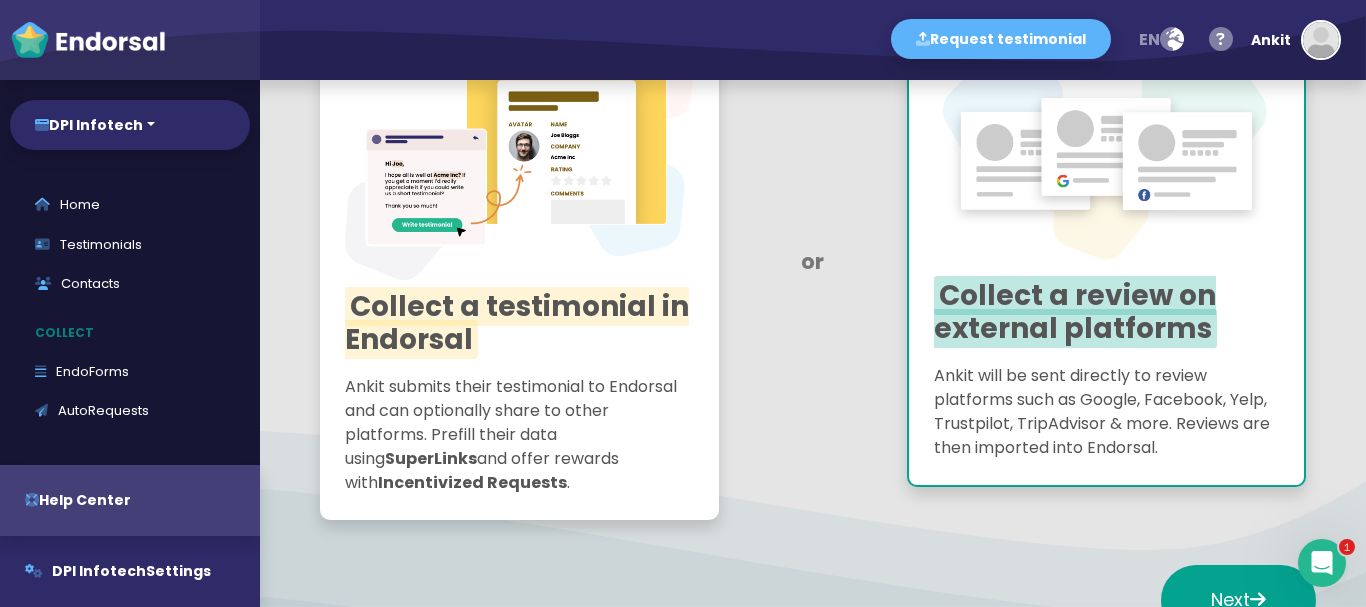 scroll, scrollTop: 340, scrollLeft: 0, axis: vertical 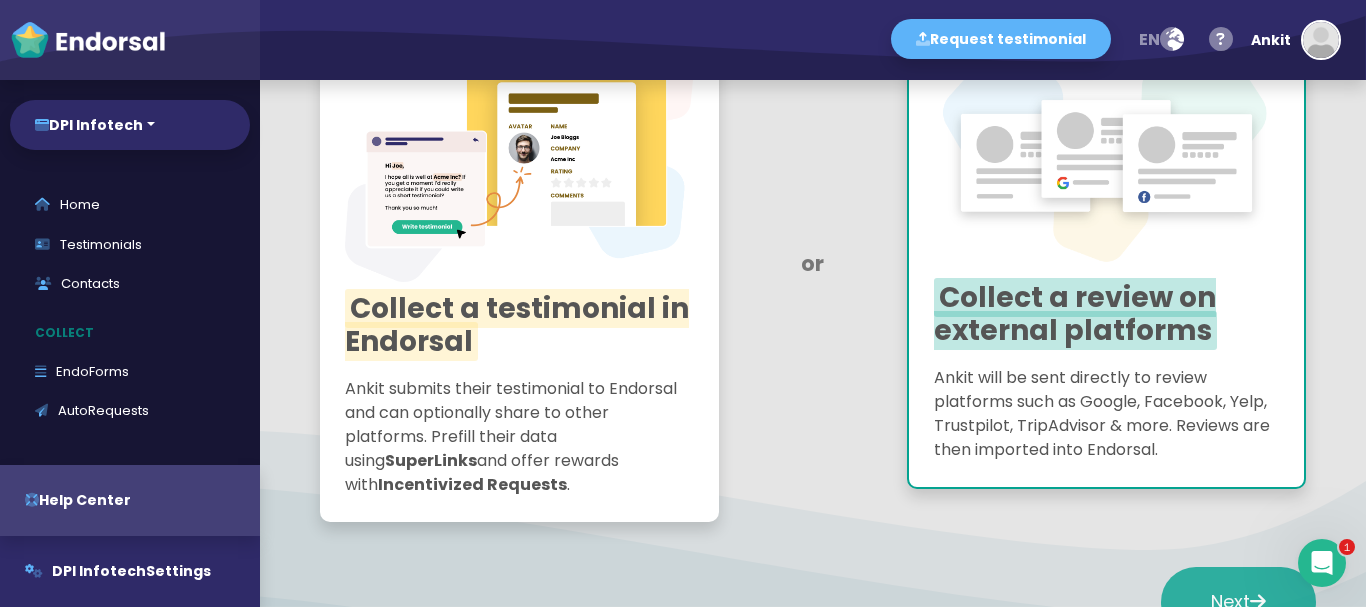 click on "Next" 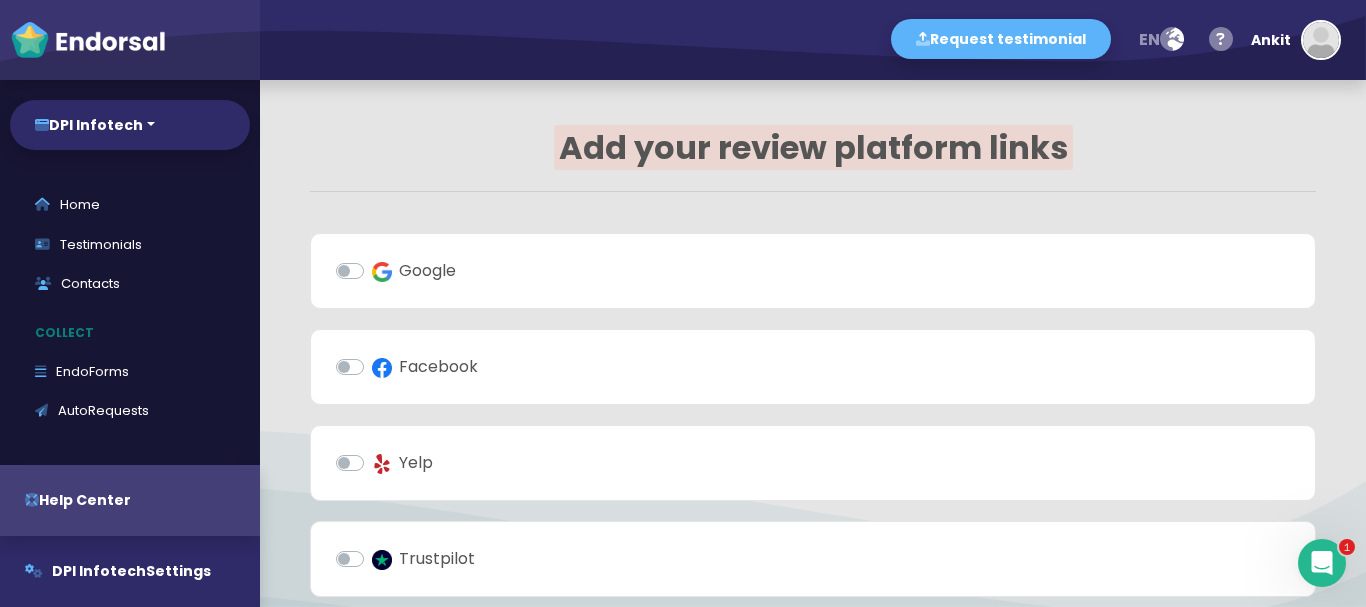 scroll, scrollTop: 0, scrollLeft: 0, axis: both 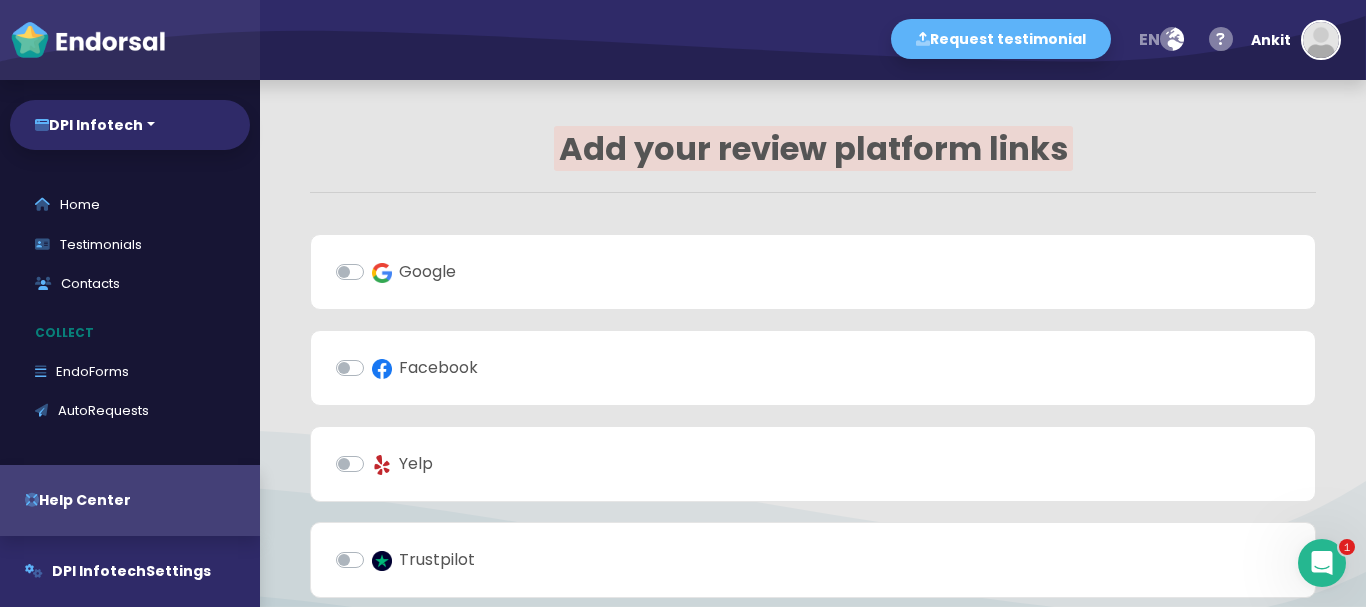click 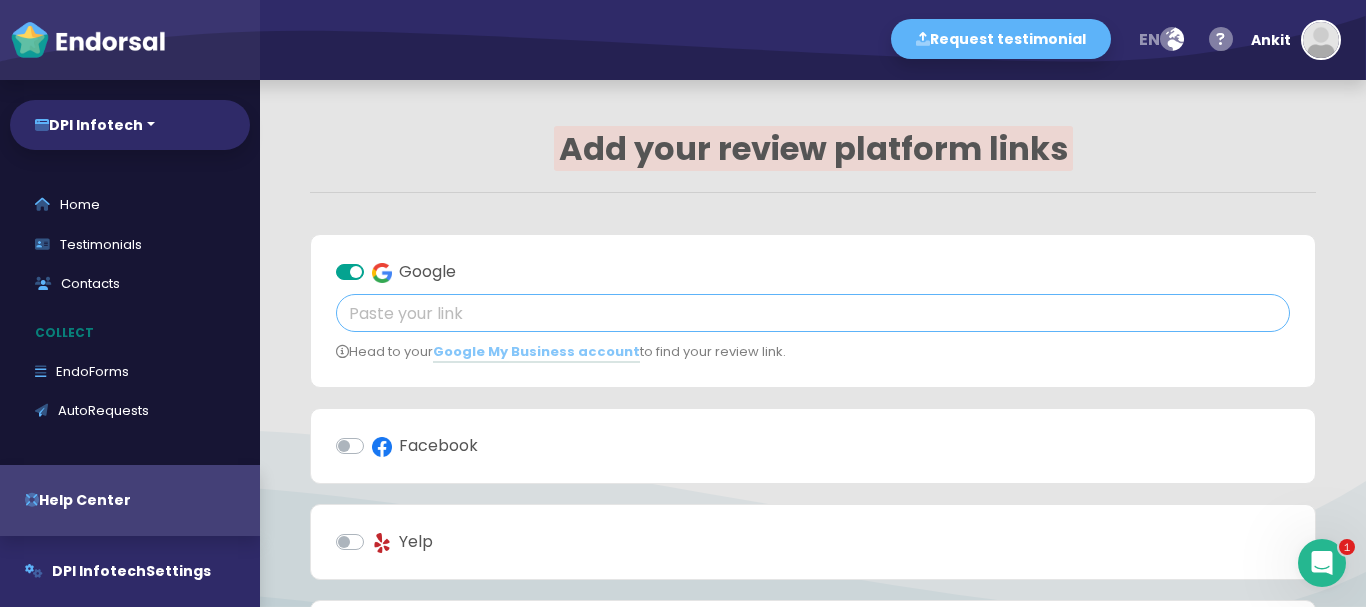 click 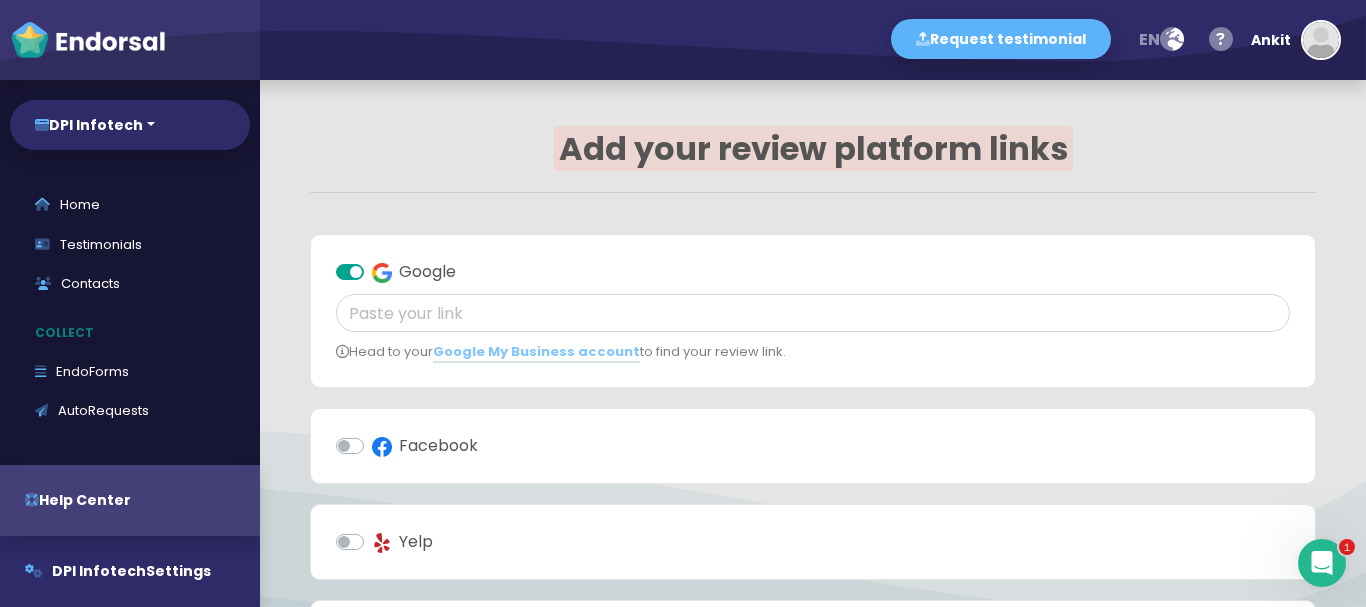 click on "Facebook" 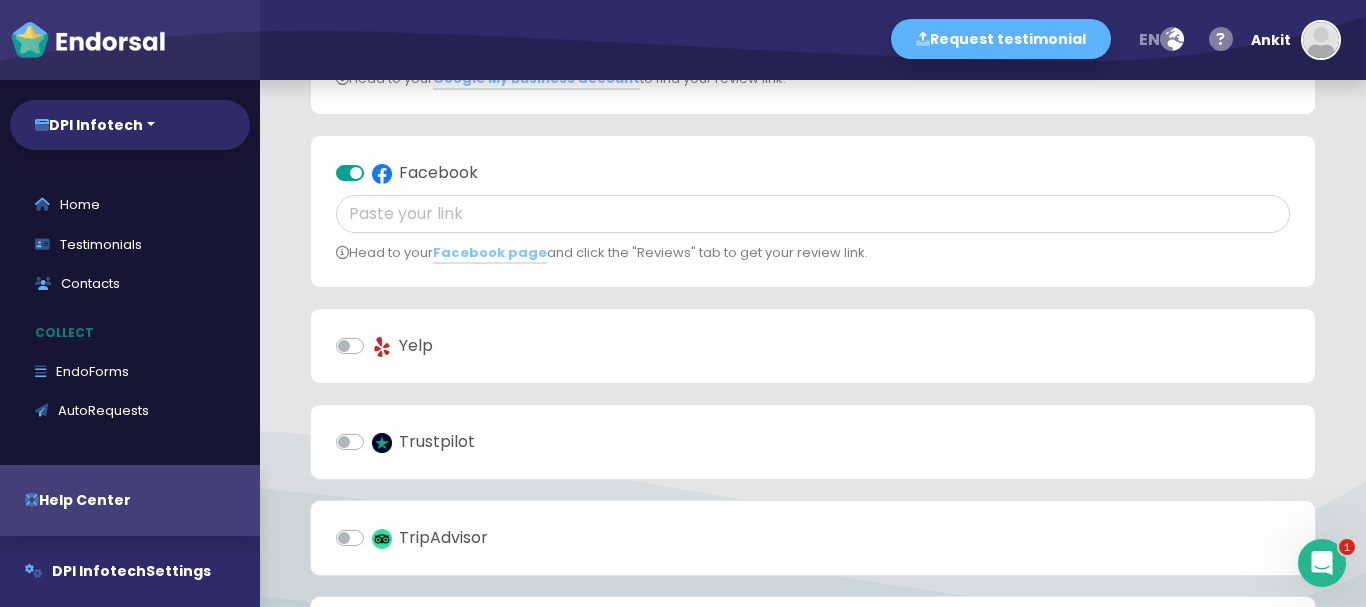 scroll, scrollTop: 269, scrollLeft: 0, axis: vertical 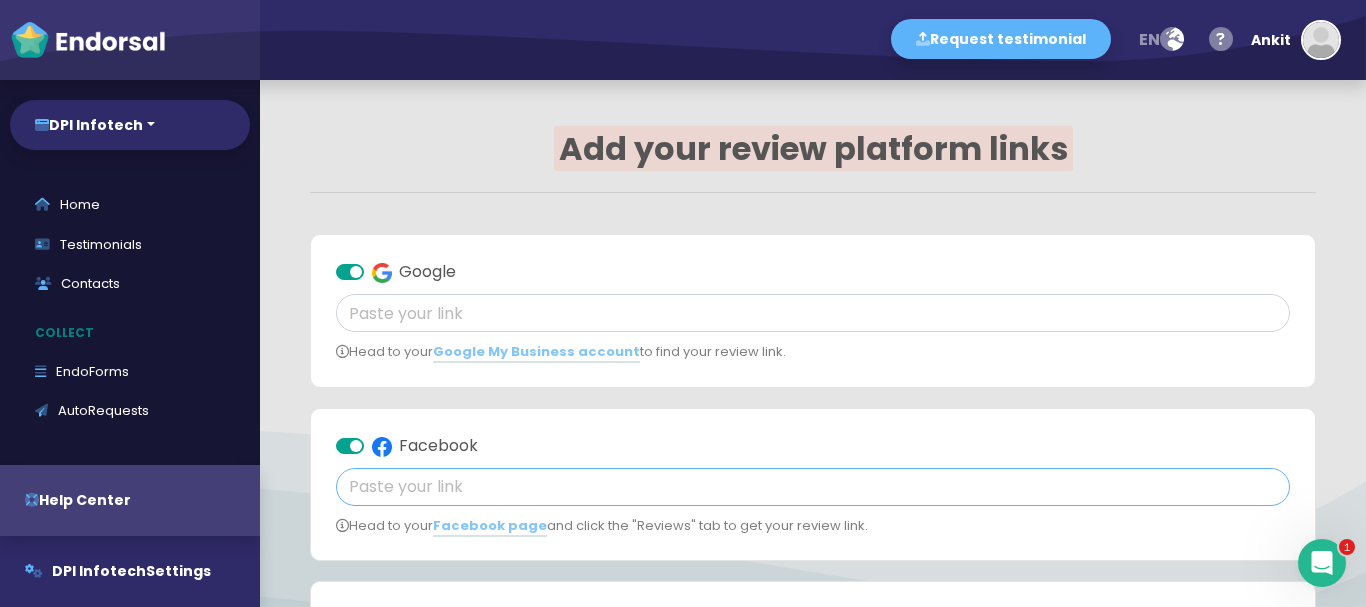 click 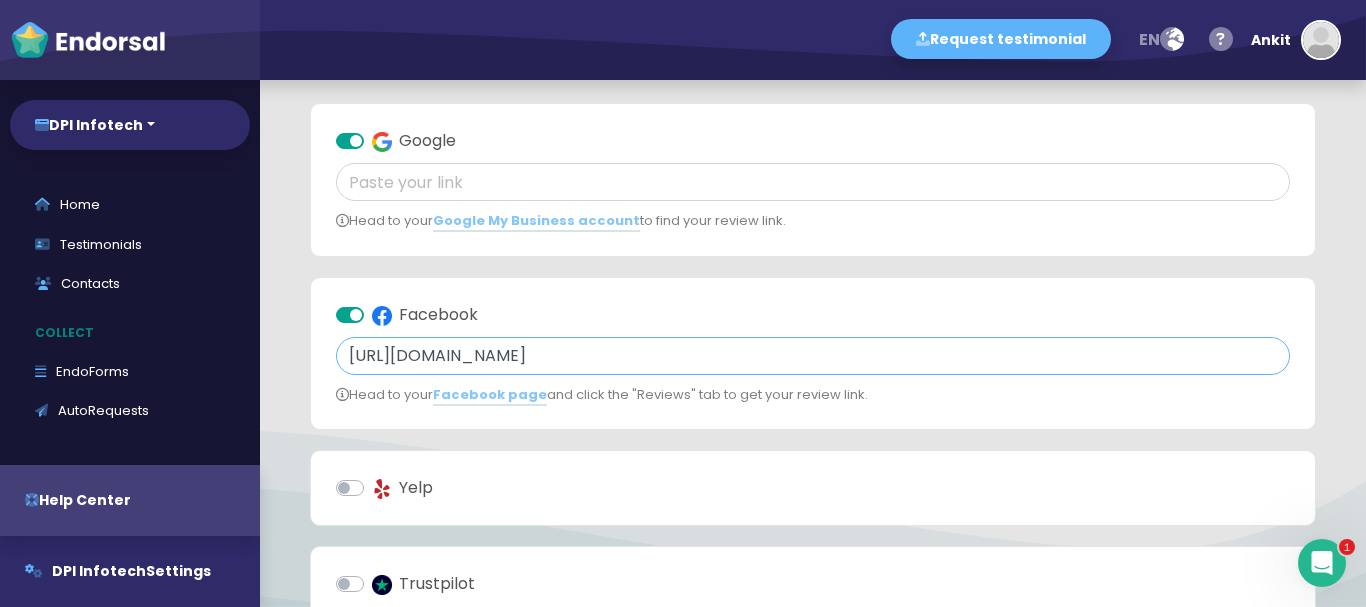 scroll, scrollTop: 100, scrollLeft: 0, axis: vertical 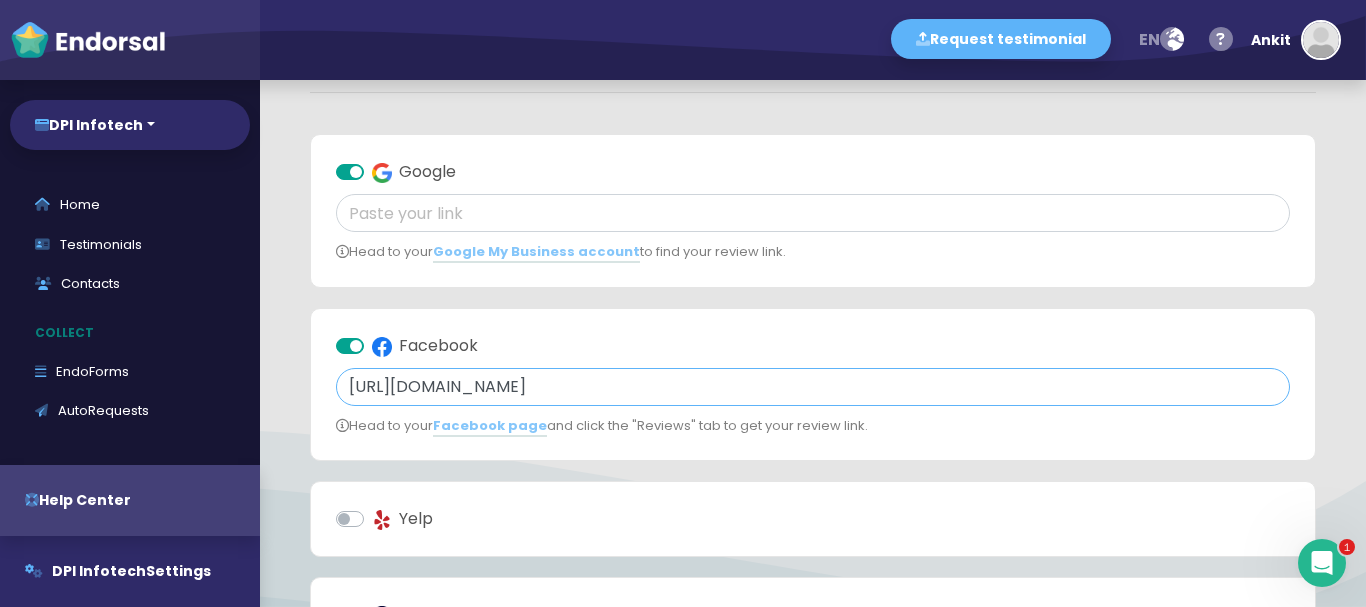 type on "[URL][DOMAIN_NAME]" 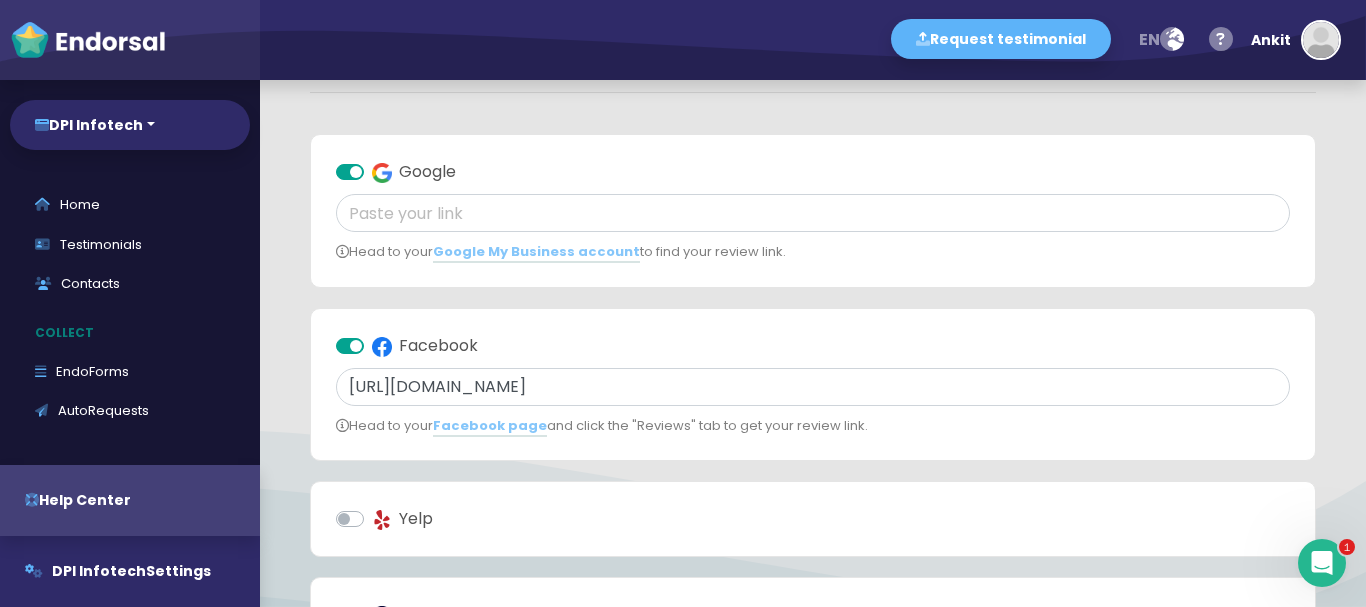 click on "Google" 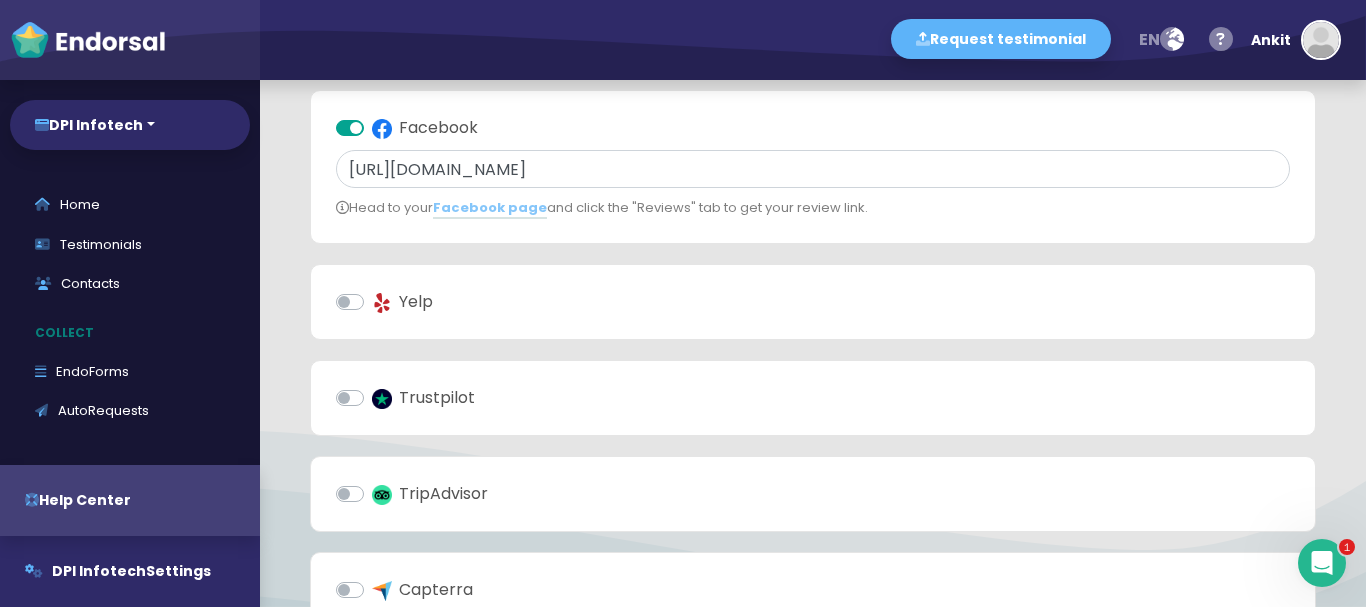 scroll, scrollTop: 135, scrollLeft: 0, axis: vertical 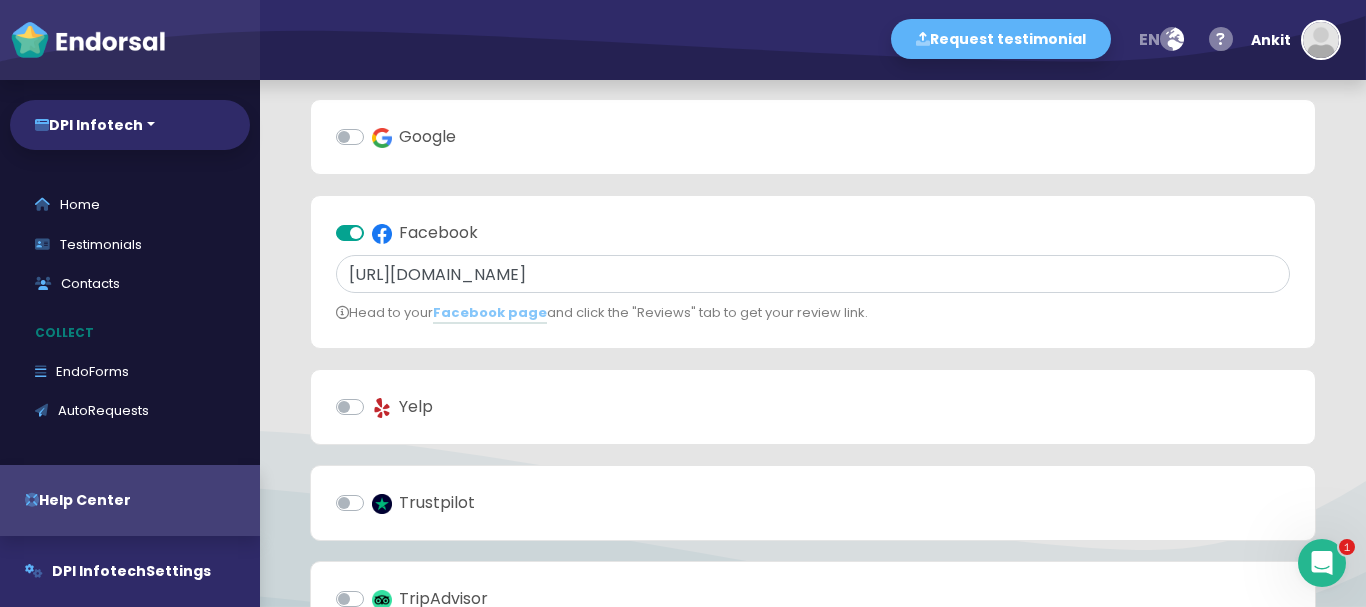 click 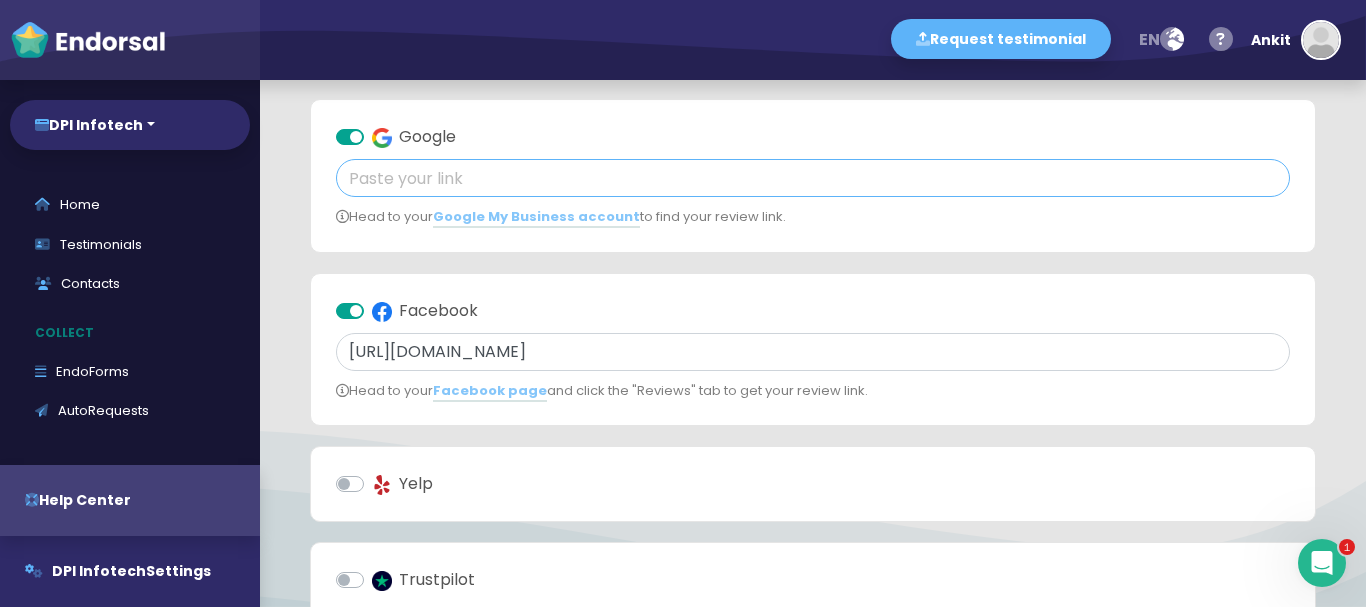 click 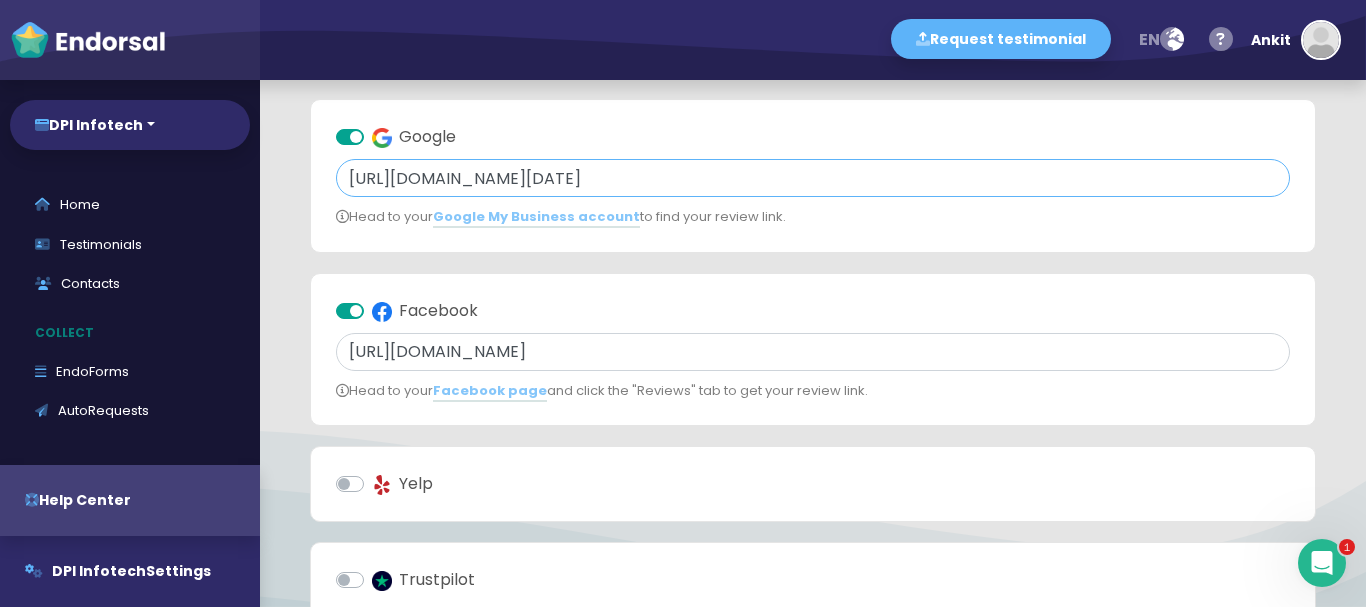 scroll, scrollTop: 0, scrollLeft: 2768, axis: horizontal 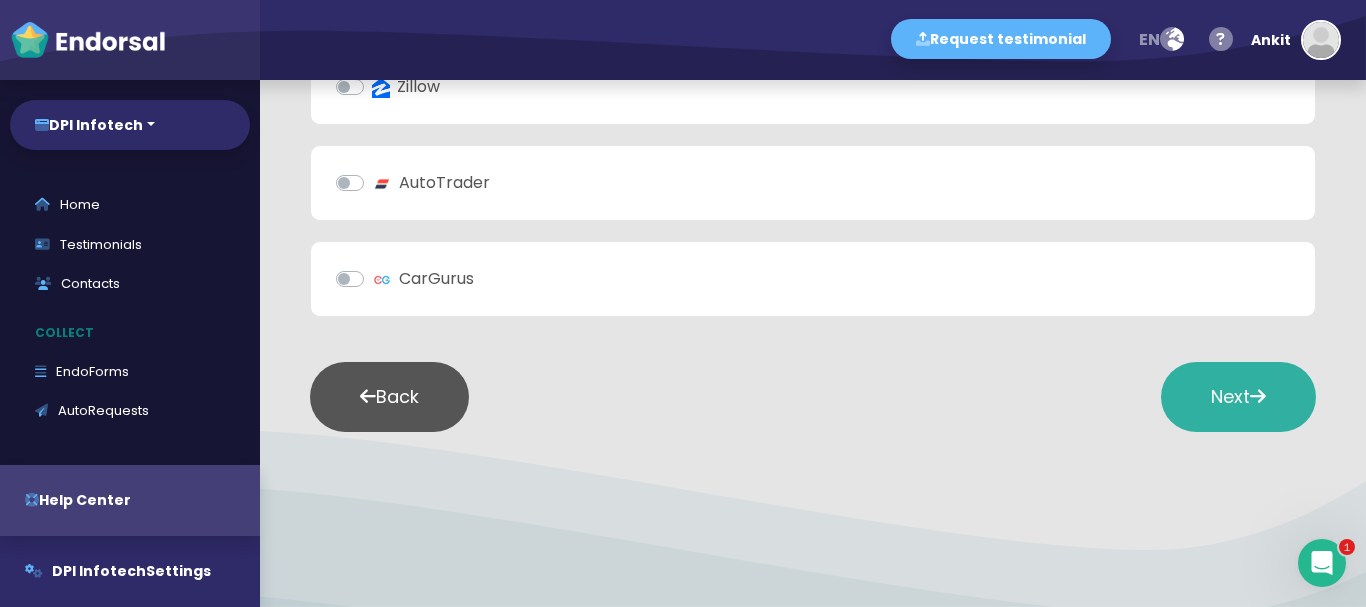 type on "[URL][DOMAIN_NAME][DATE]" 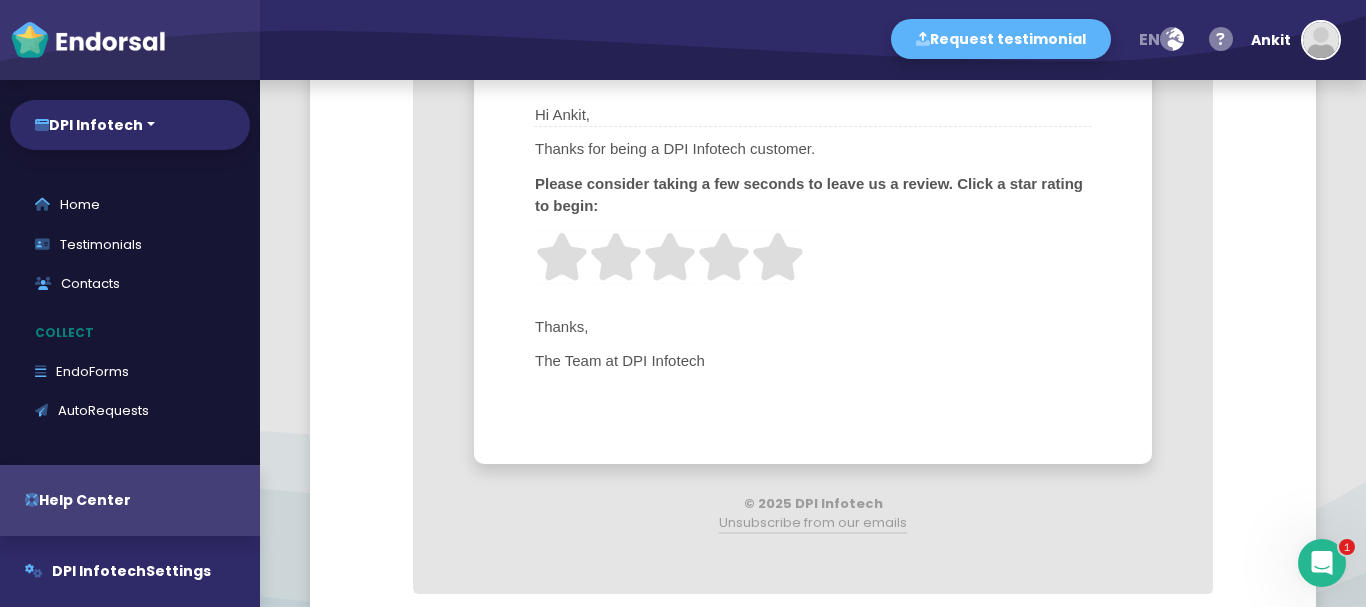 scroll, scrollTop: 1100, scrollLeft: 0, axis: vertical 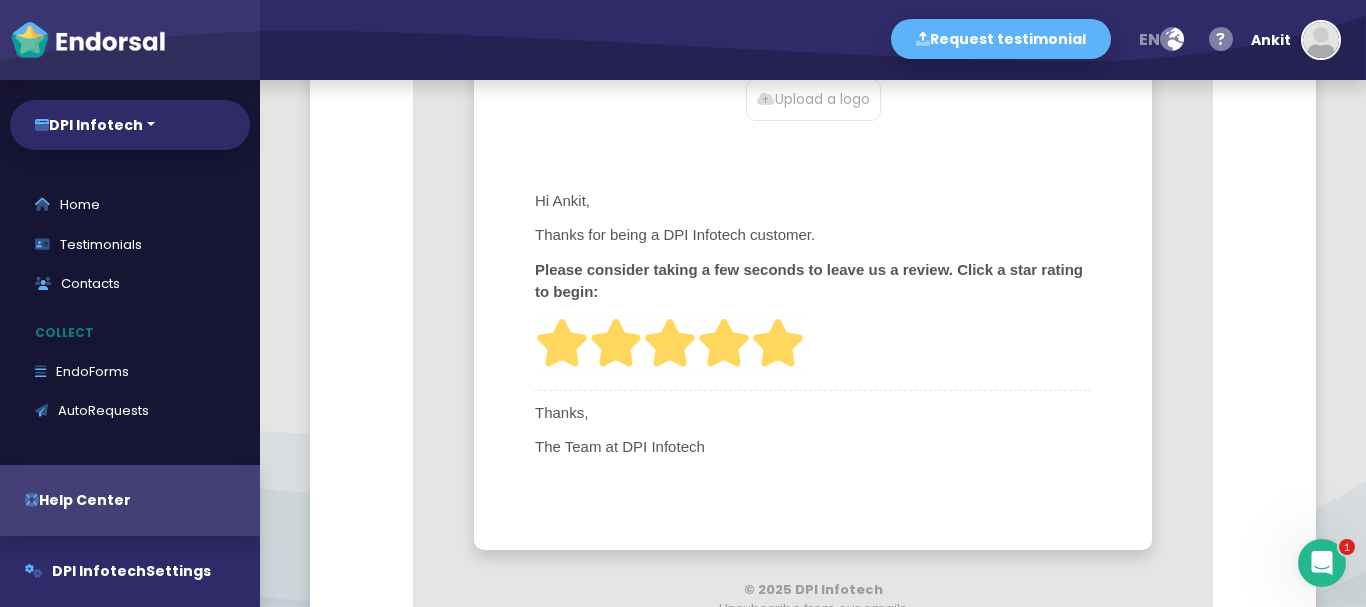 click at bounding box center [778, 343] 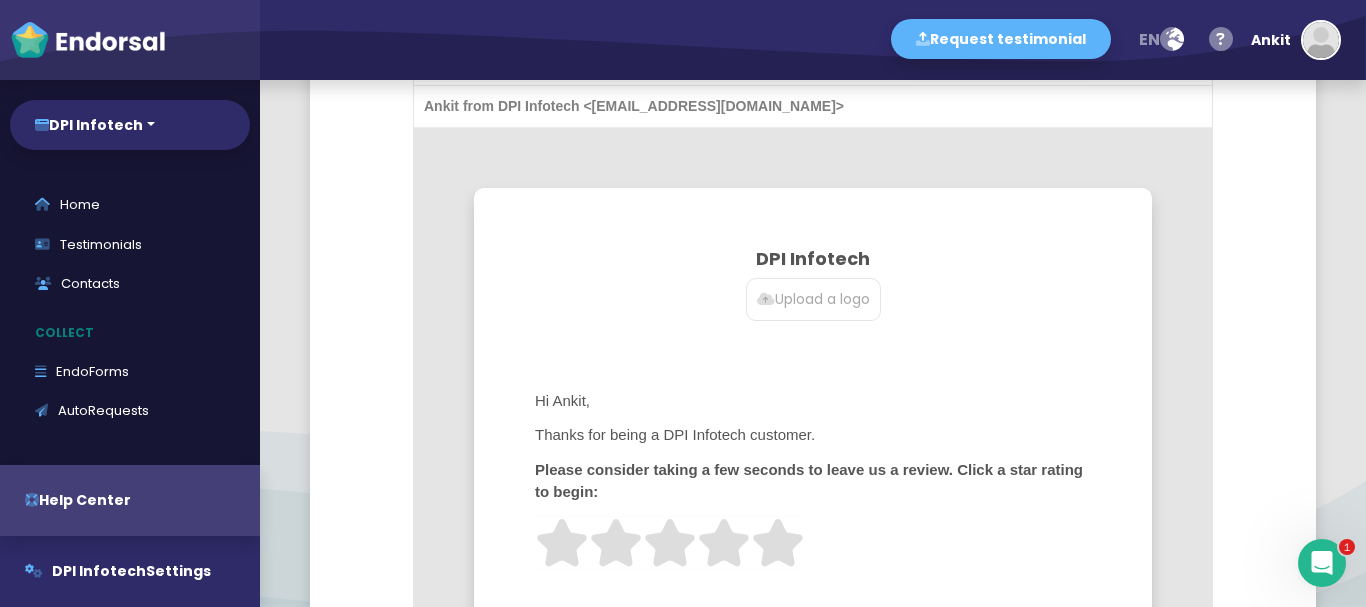 click on "Upload a logo" at bounding box center [813, 299] 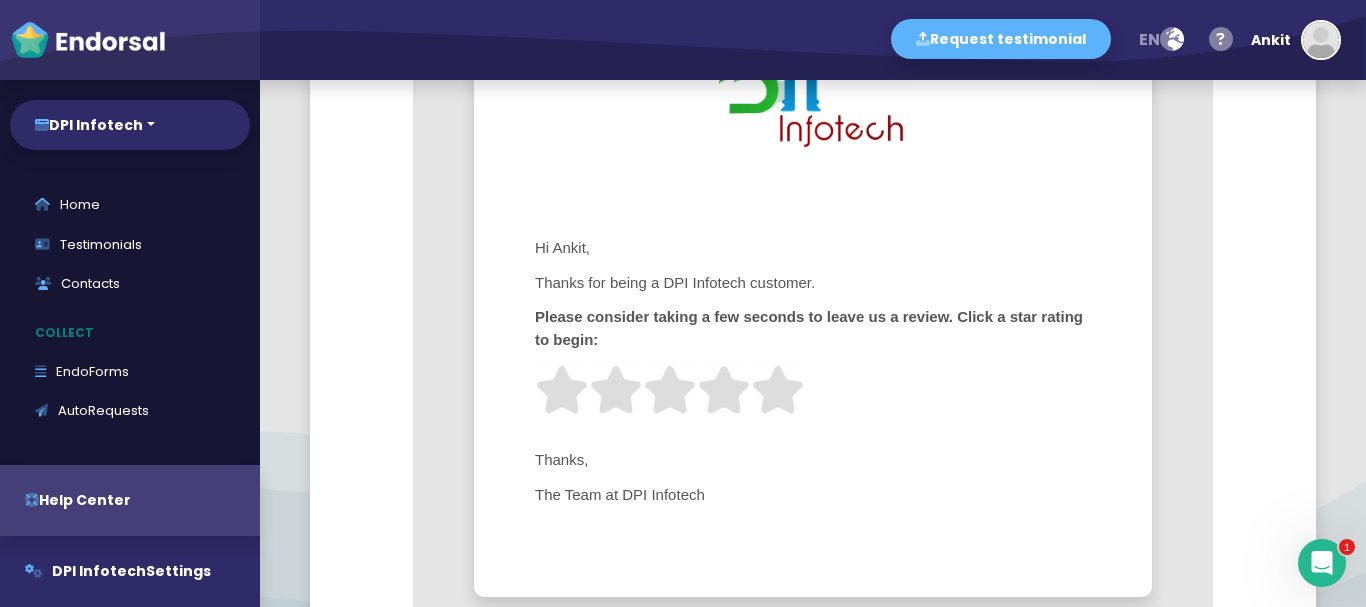 scroll, scrollTop: 1000, scrollLeft: 0, axis: vertical 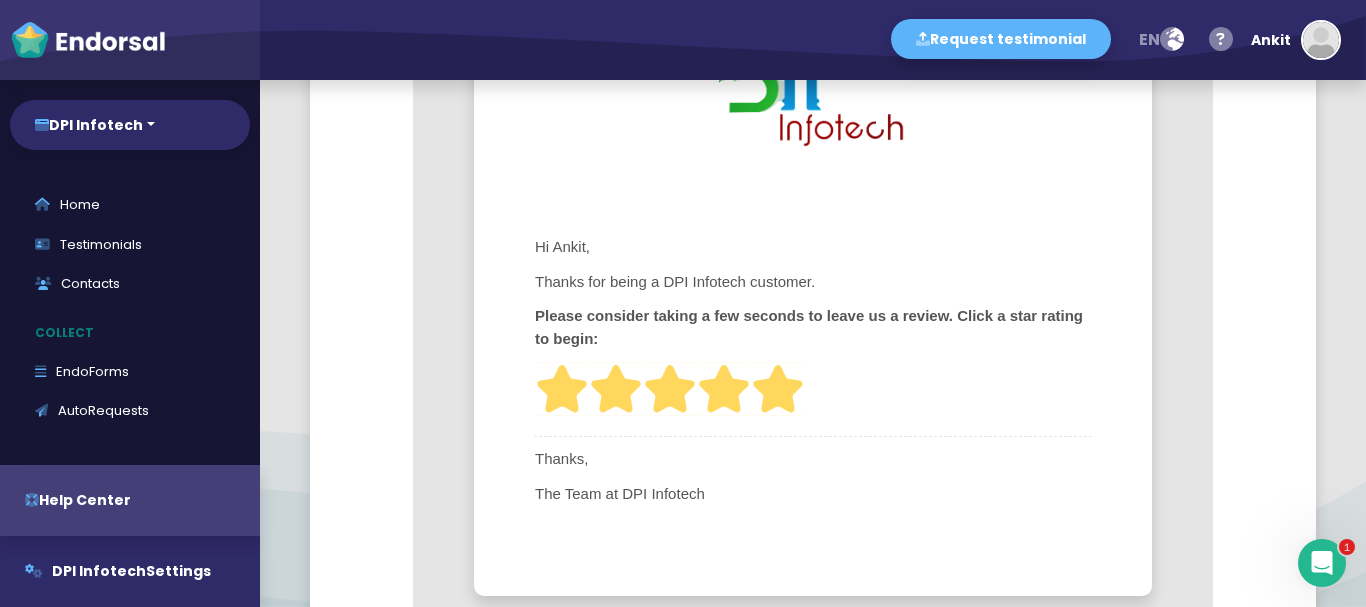 click at bounding box center [778, 389] 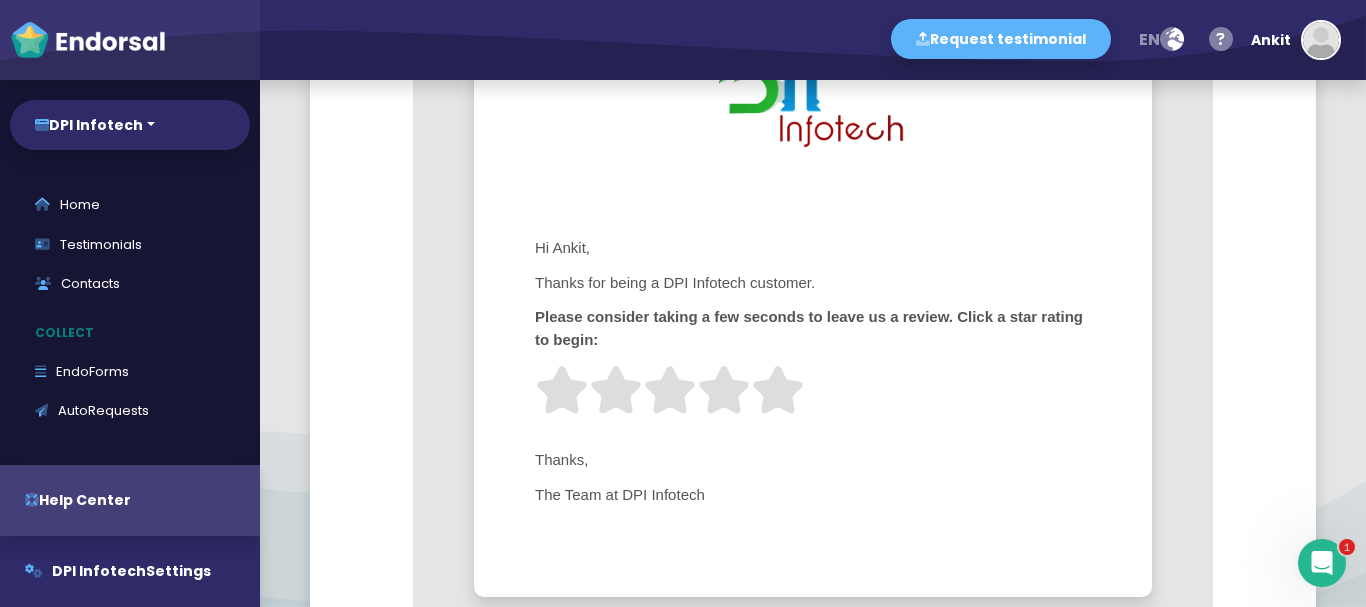 scroll, scrollTop: 1000, scrollLeft: 0, axis: vertical 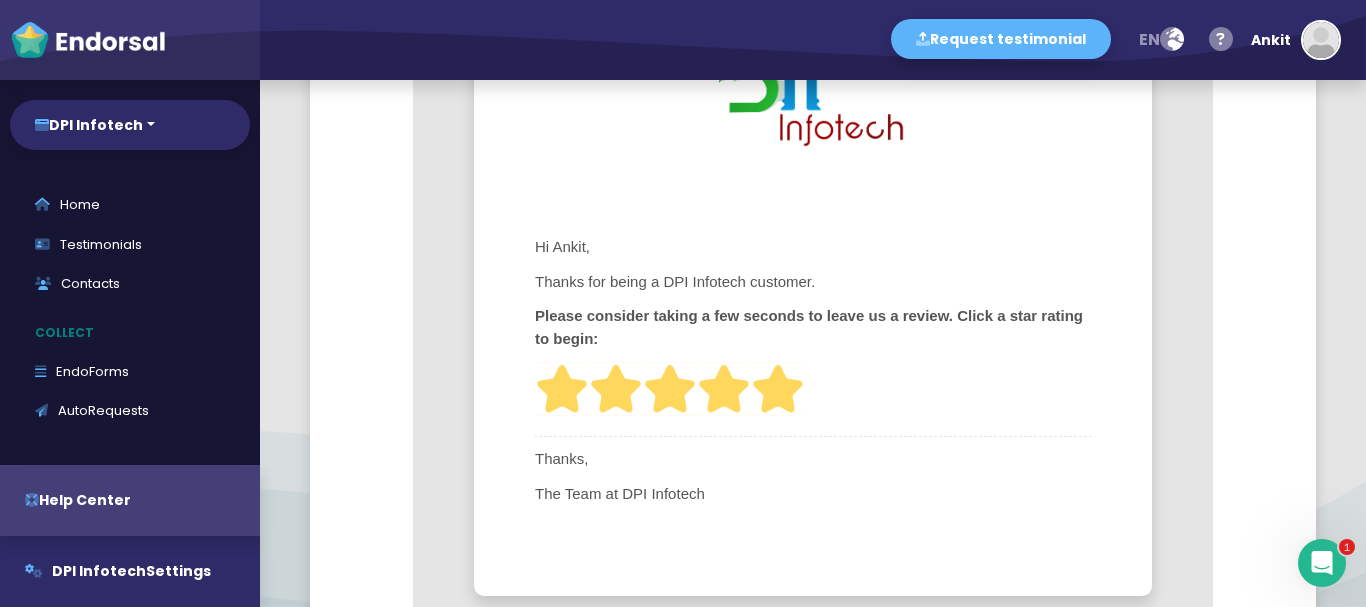 click at bounding box center [778, 389] 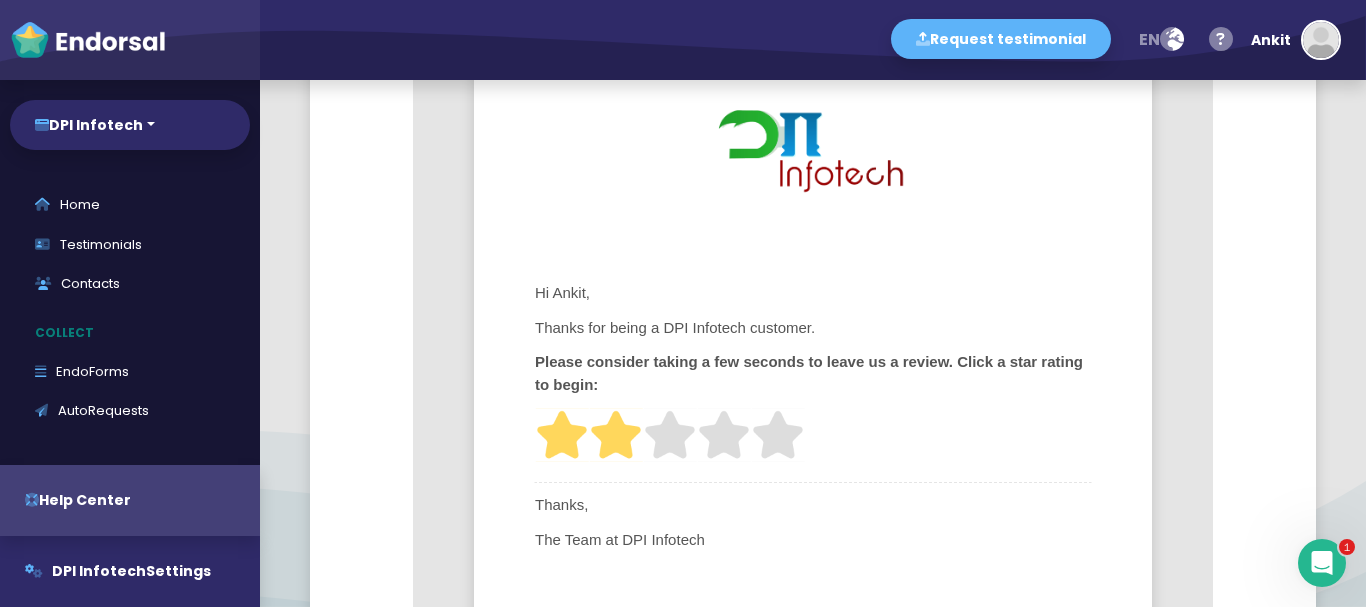 scroll, scrollTop: 1000, scrollLeft: 0, axis: vertical 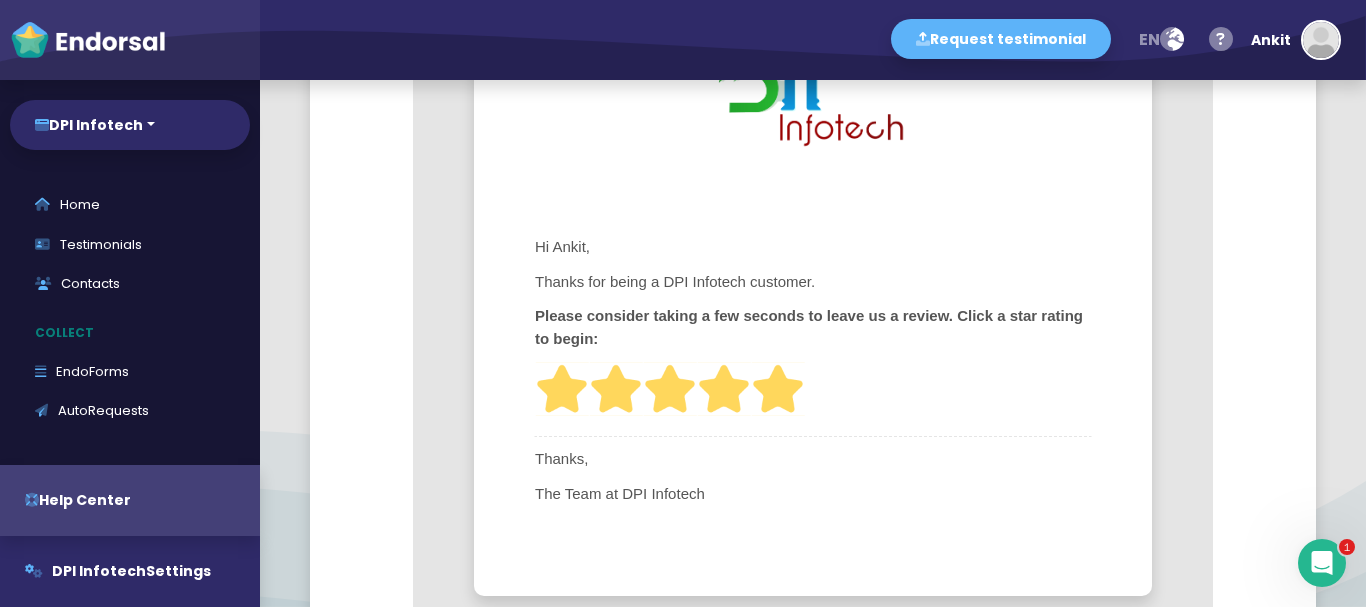 click at bounding box center (778, 389) 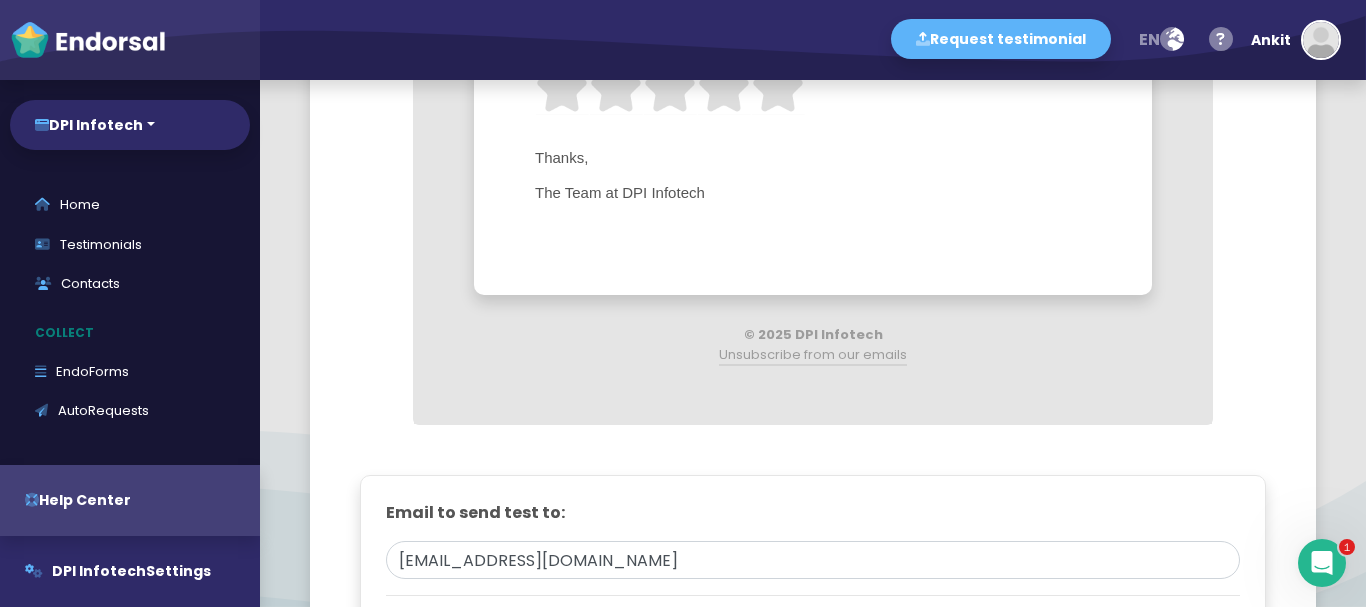 scroll, scrollTop: 1500, scrollLeft: 0, axis: vertical 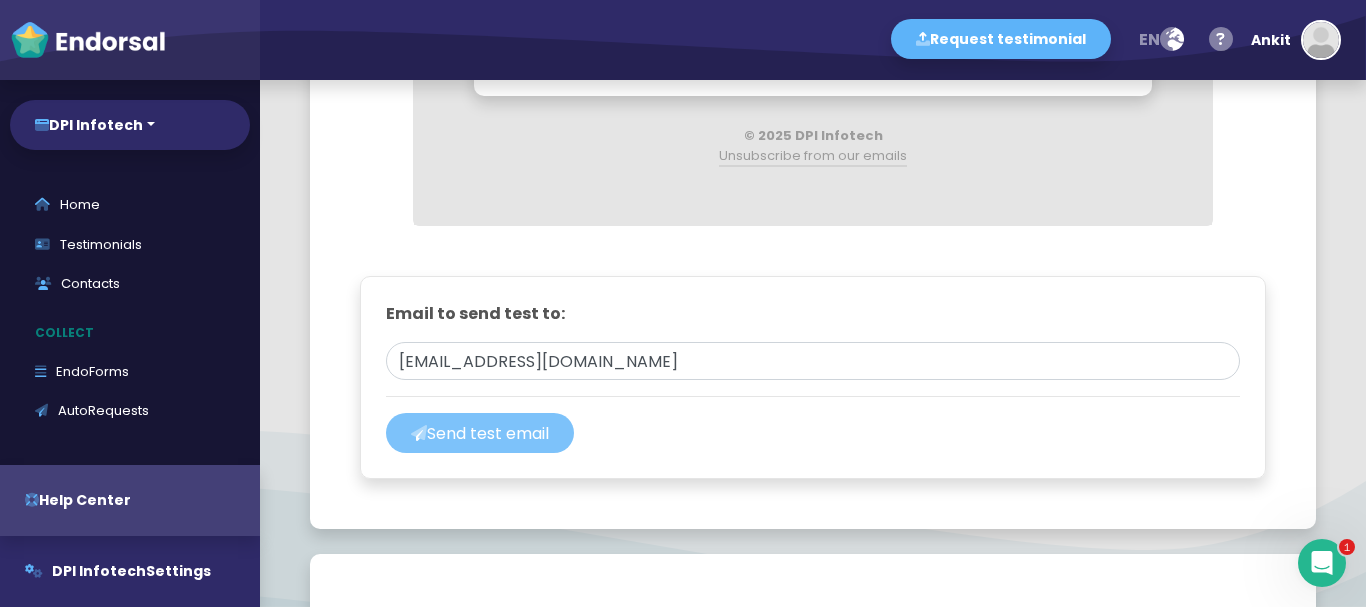 click on "Send test email" at bounding box center (480, 433) 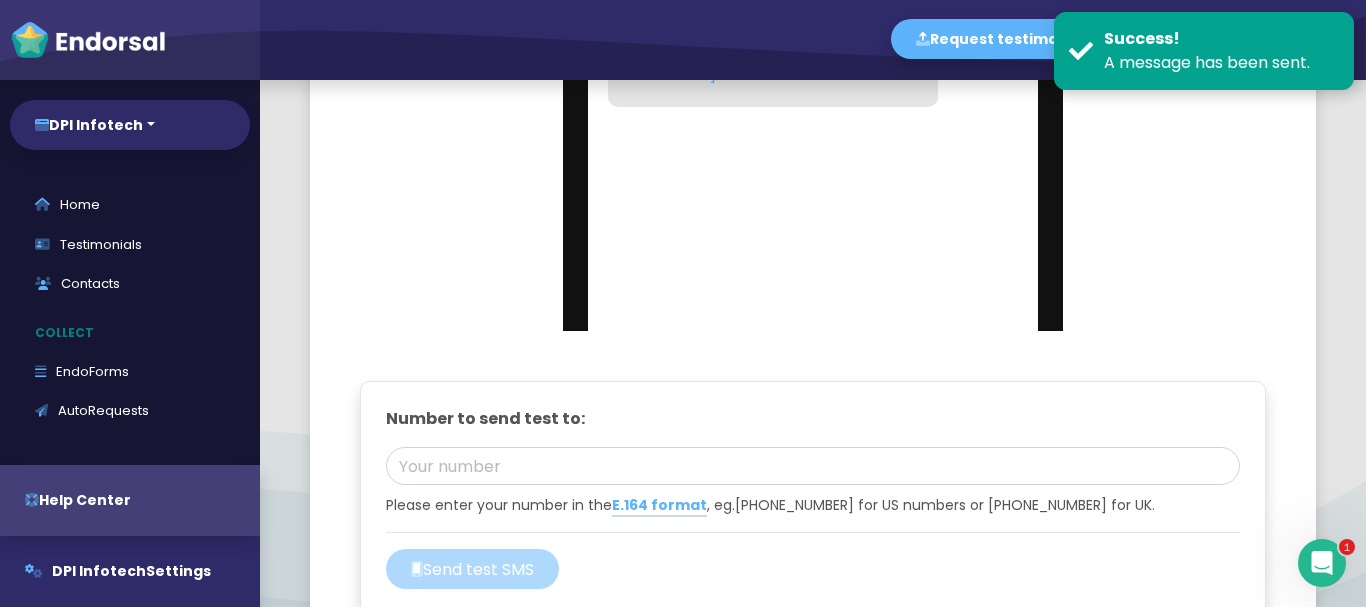 scroll, scrollTop: 2400, scrollLeft: 0, axis: vertical 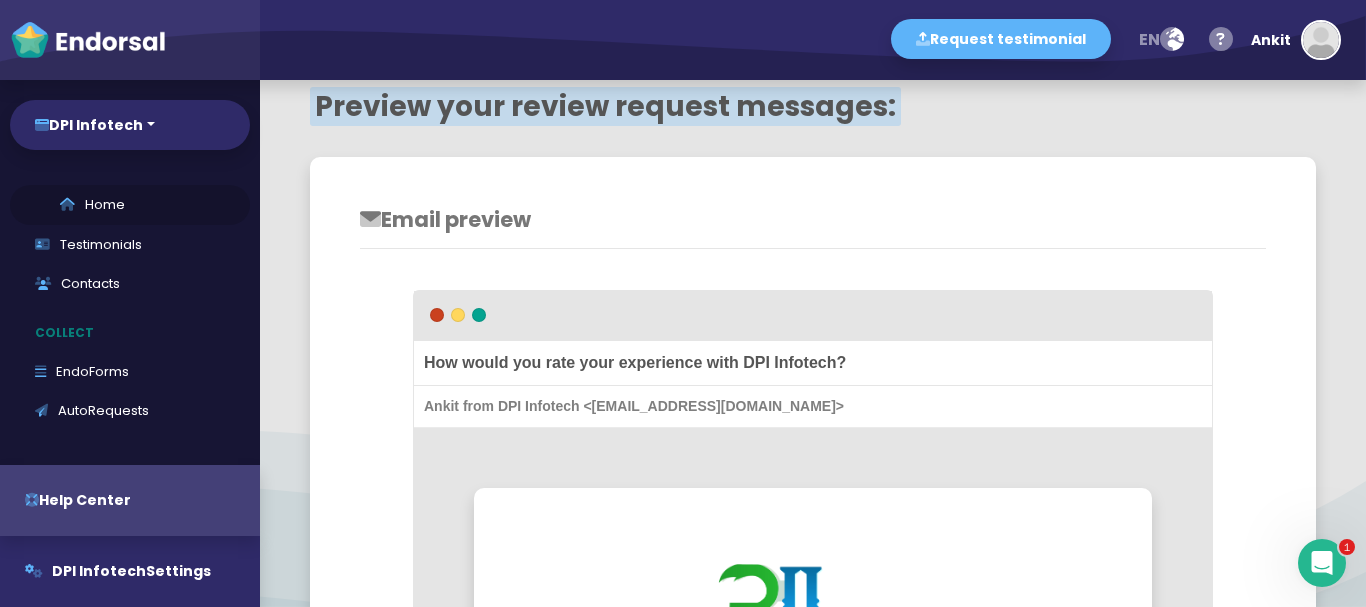 click on "Home" at bounding box center (130, 205) 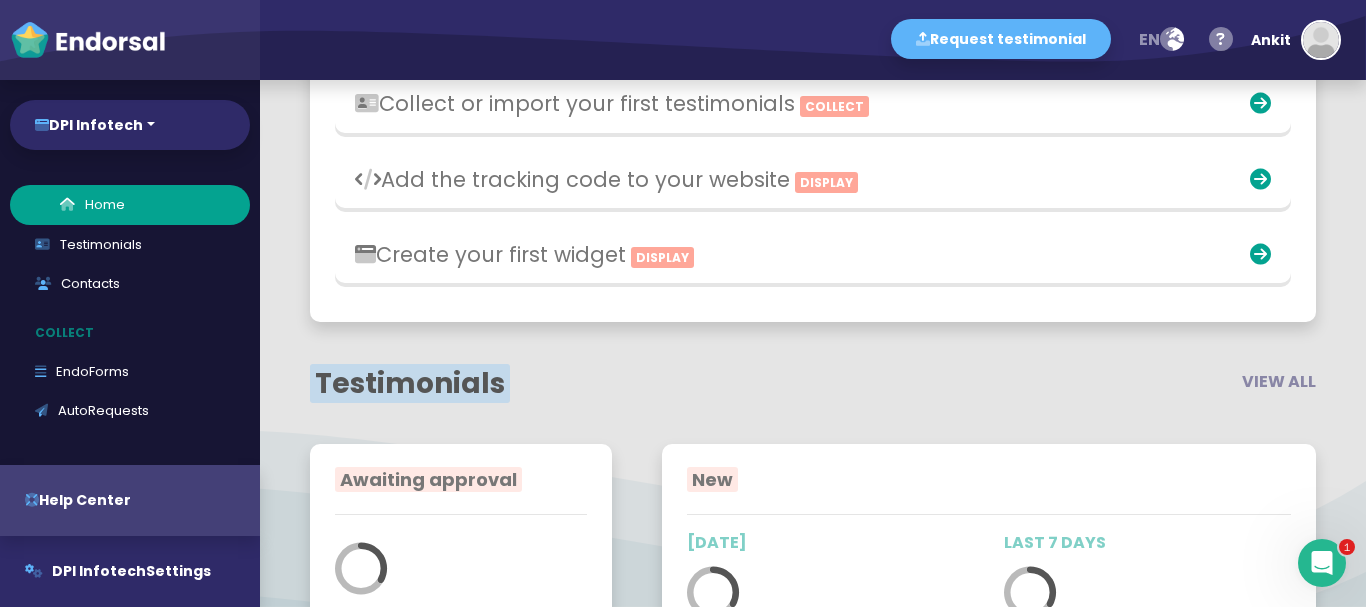 scroll, scrollTop: 3085, scrollLeft: 0, axis: vertical 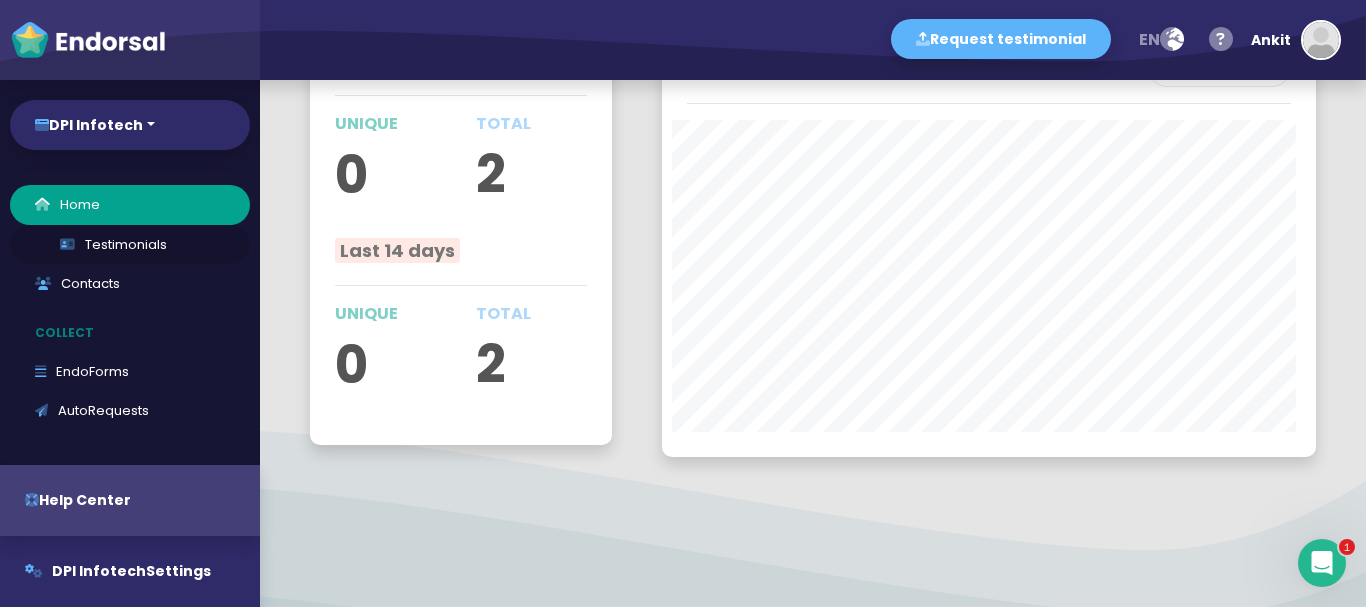 click on "Testimonials" at bounding box center (130, 245) 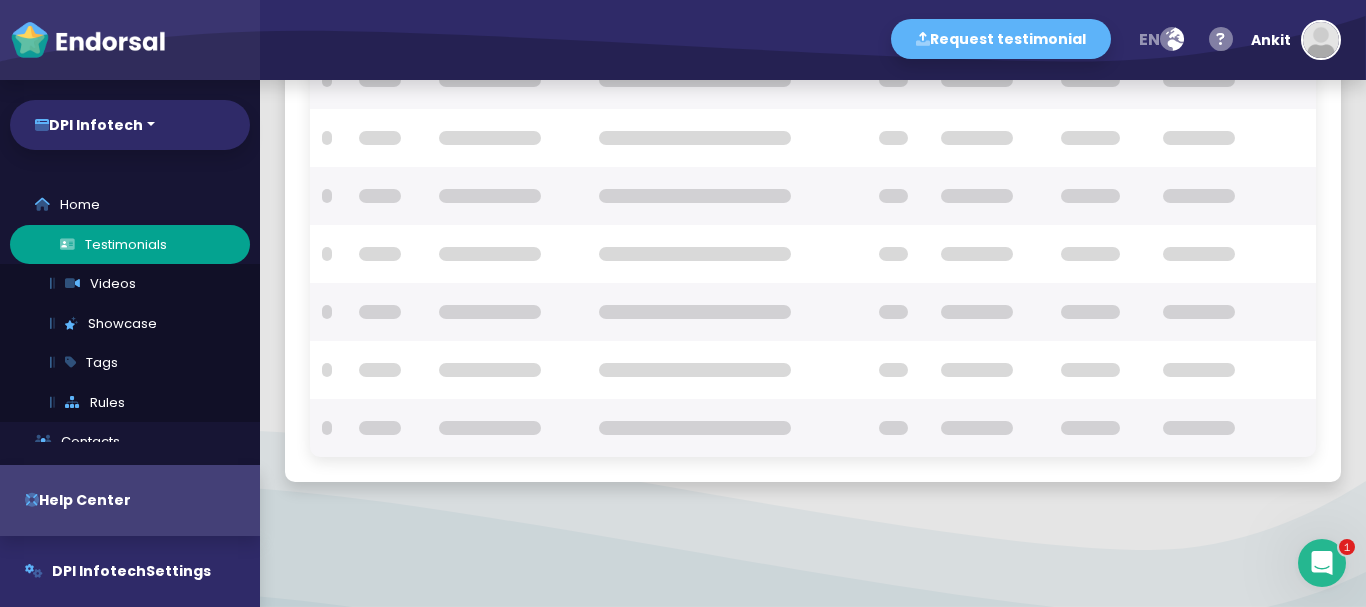 checkbox on "true" 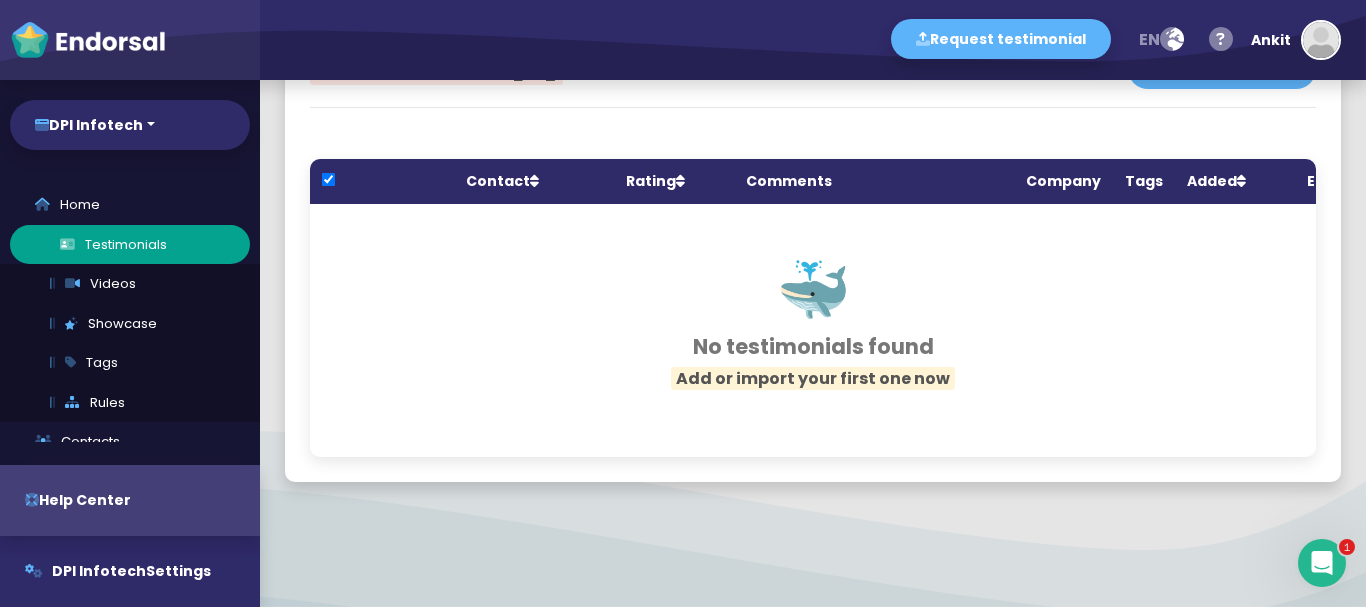 scroll, scrollTop: 96, scrollLeft: 0, axis: vertical 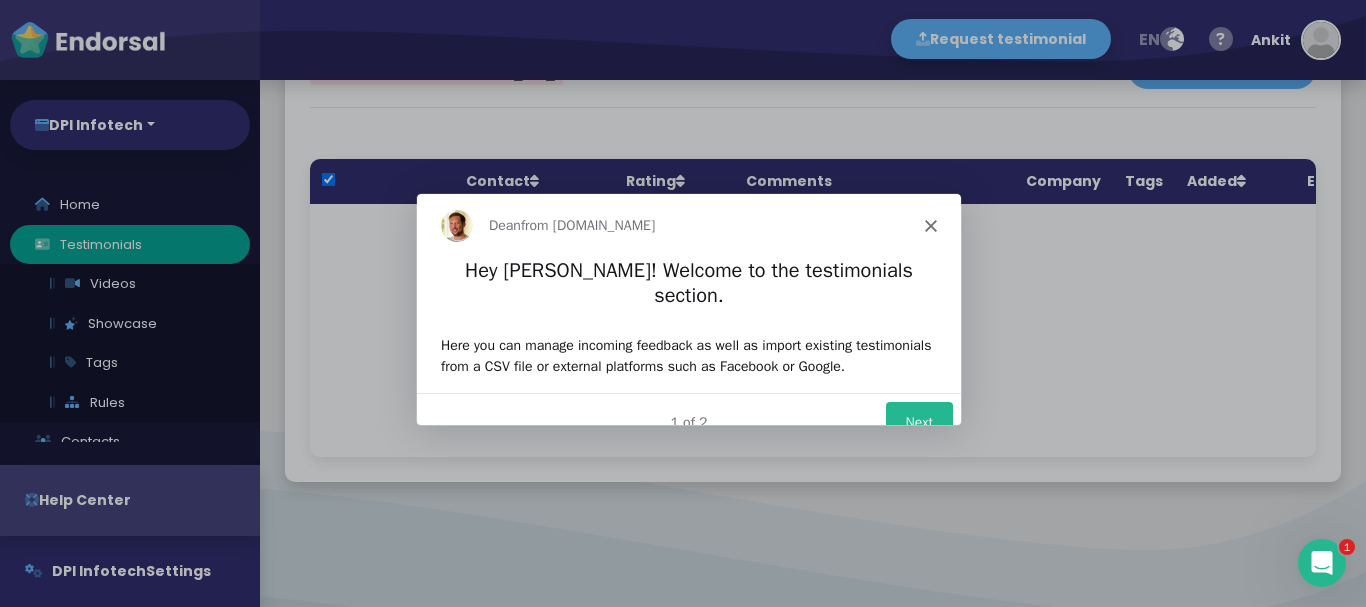 click on "Next" at bounding box center (918, 420) 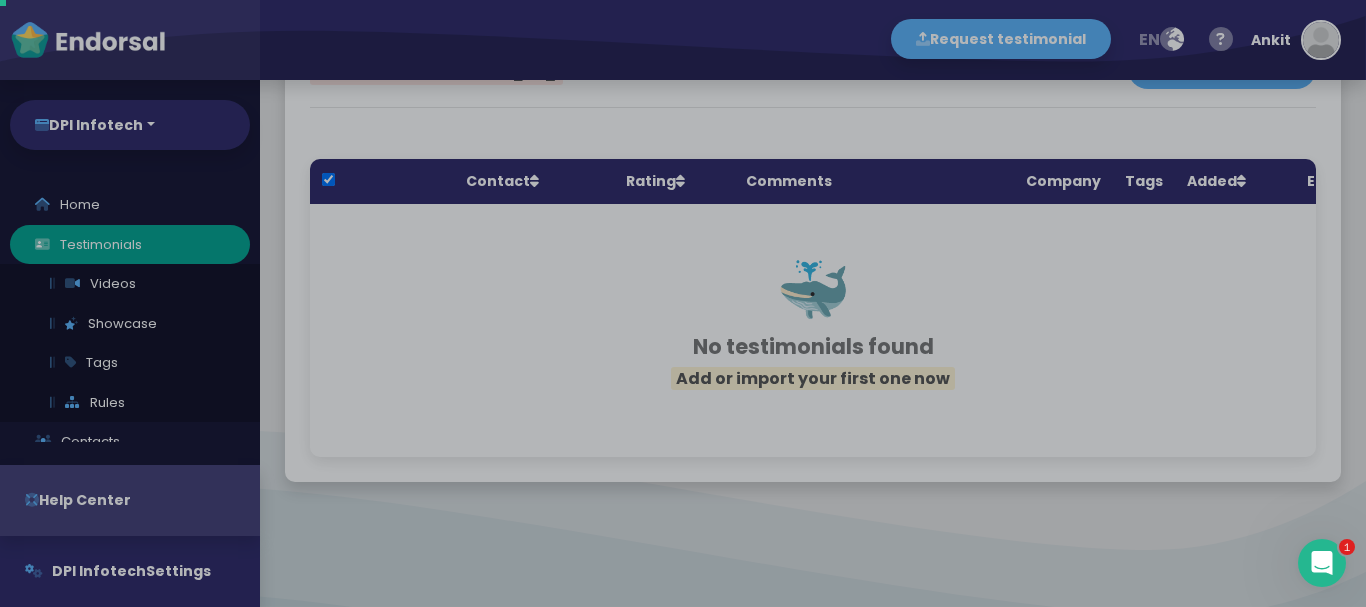 scroll, scrollTop: 0, scrollLeft: 0, axis: both 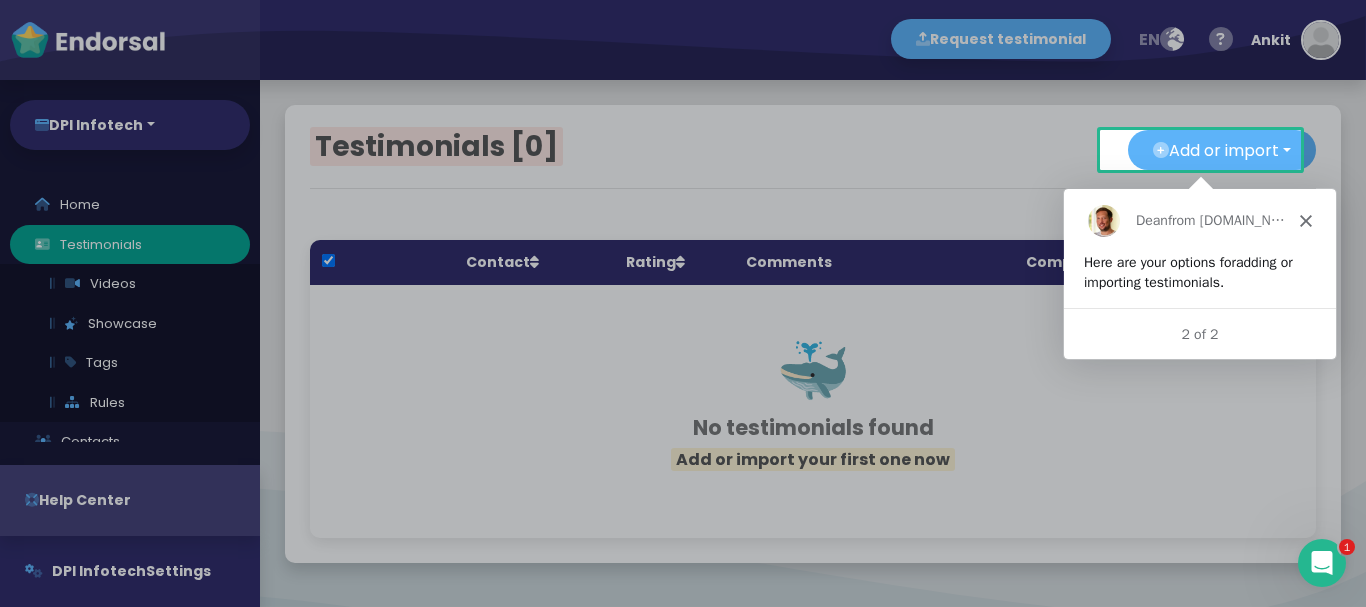 click 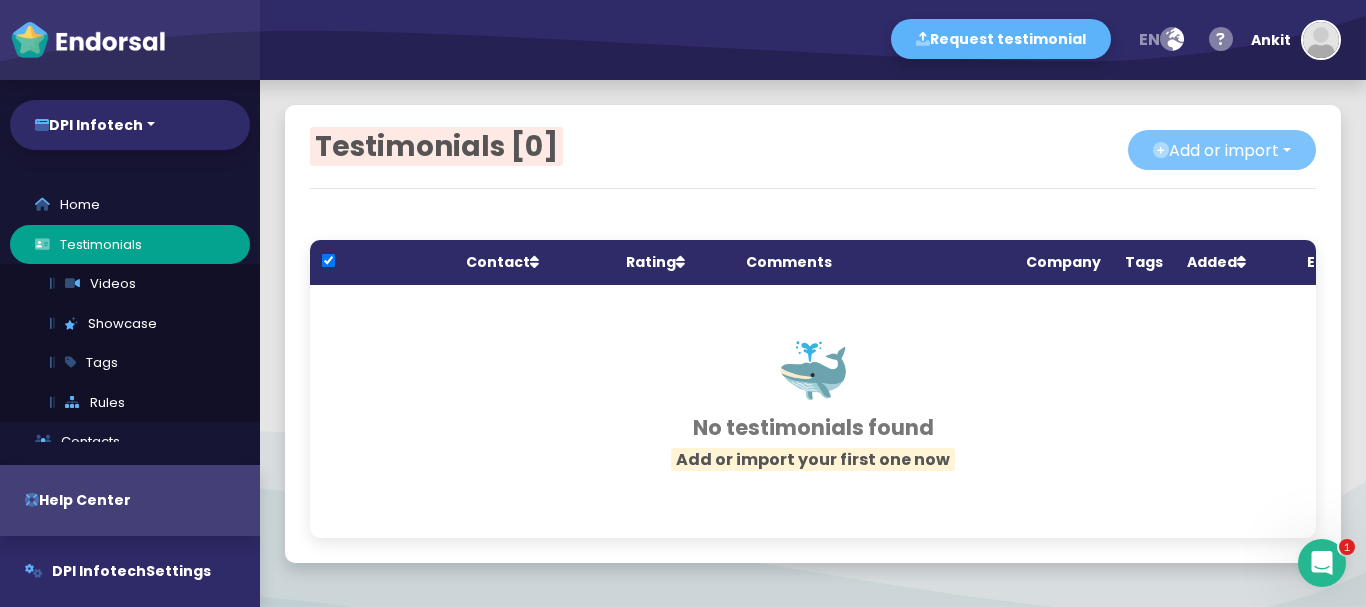 click on "Add or import" 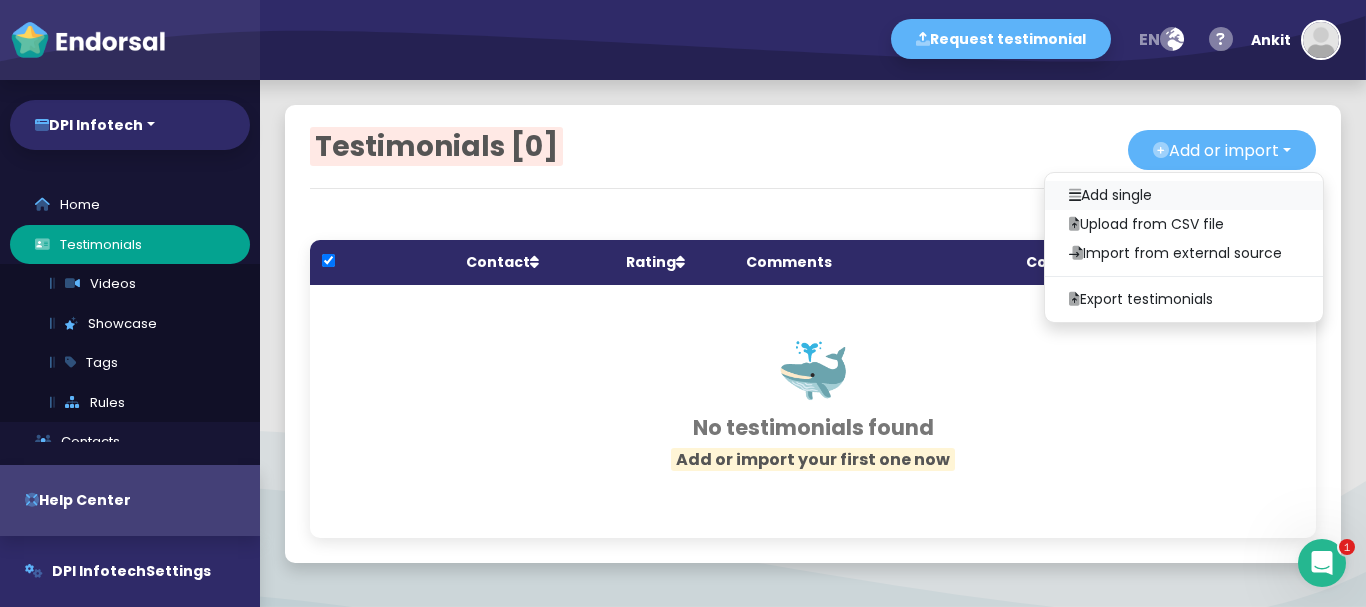 click on "Add single" 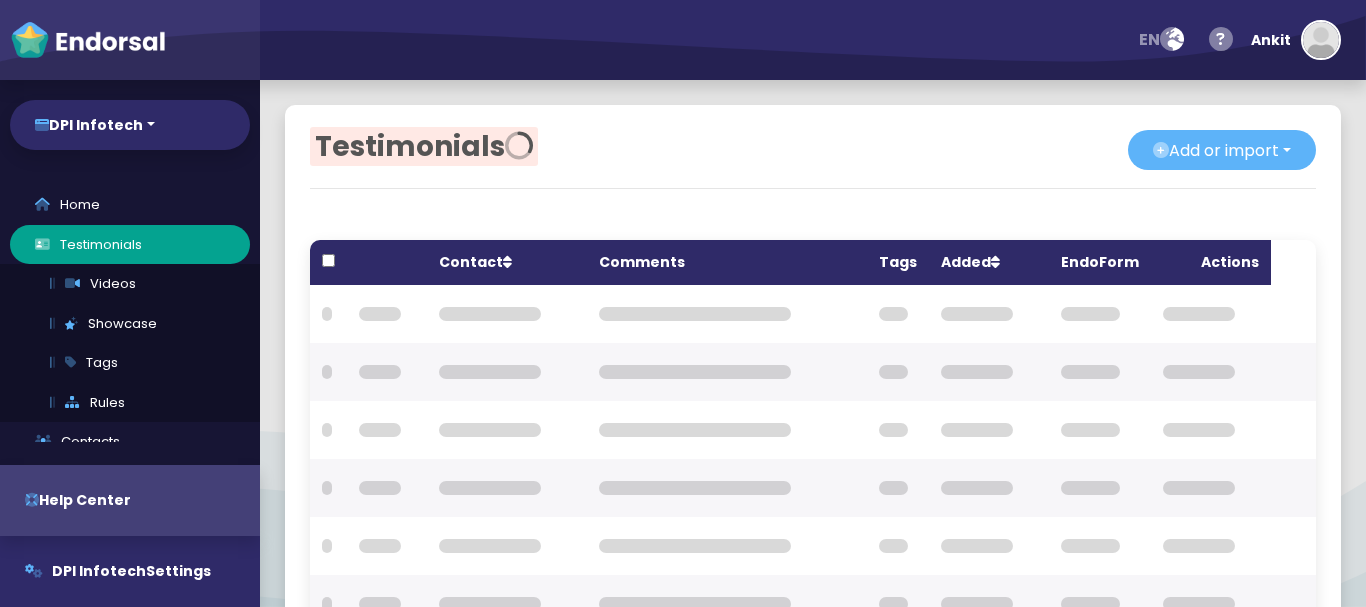 scroll, scrollTop: 0, scrollLeft: 0, axis: both 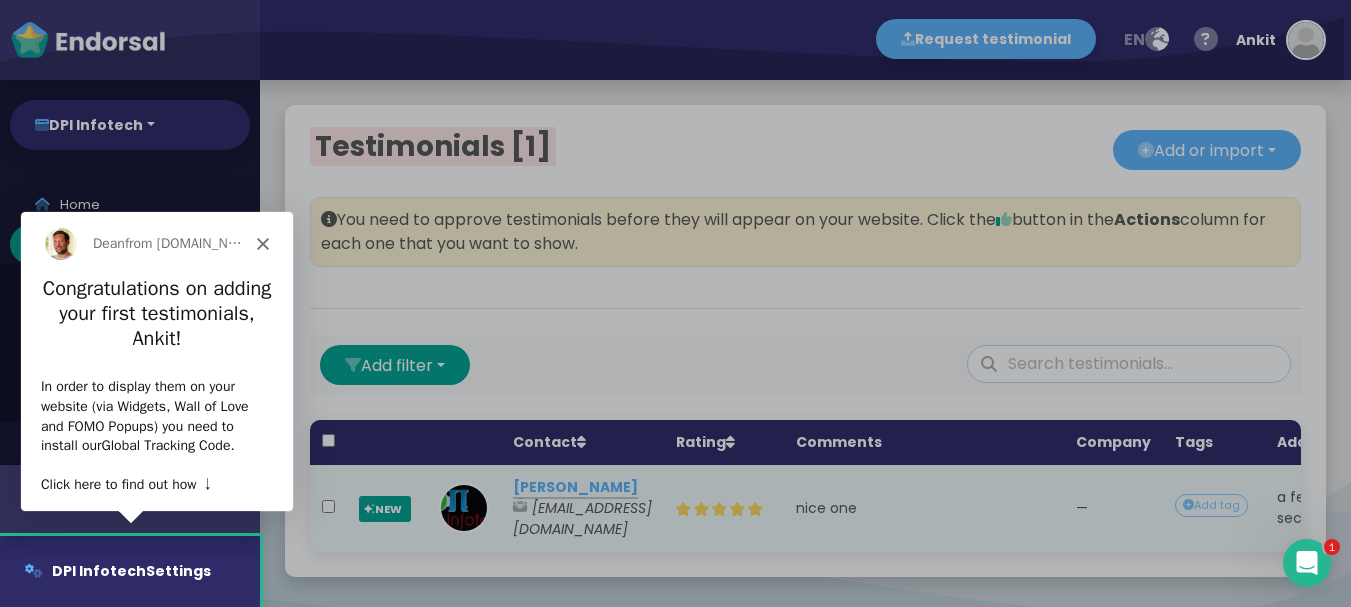 click on "Dean  from Endorsal.io" at bounding box center [156, 243] 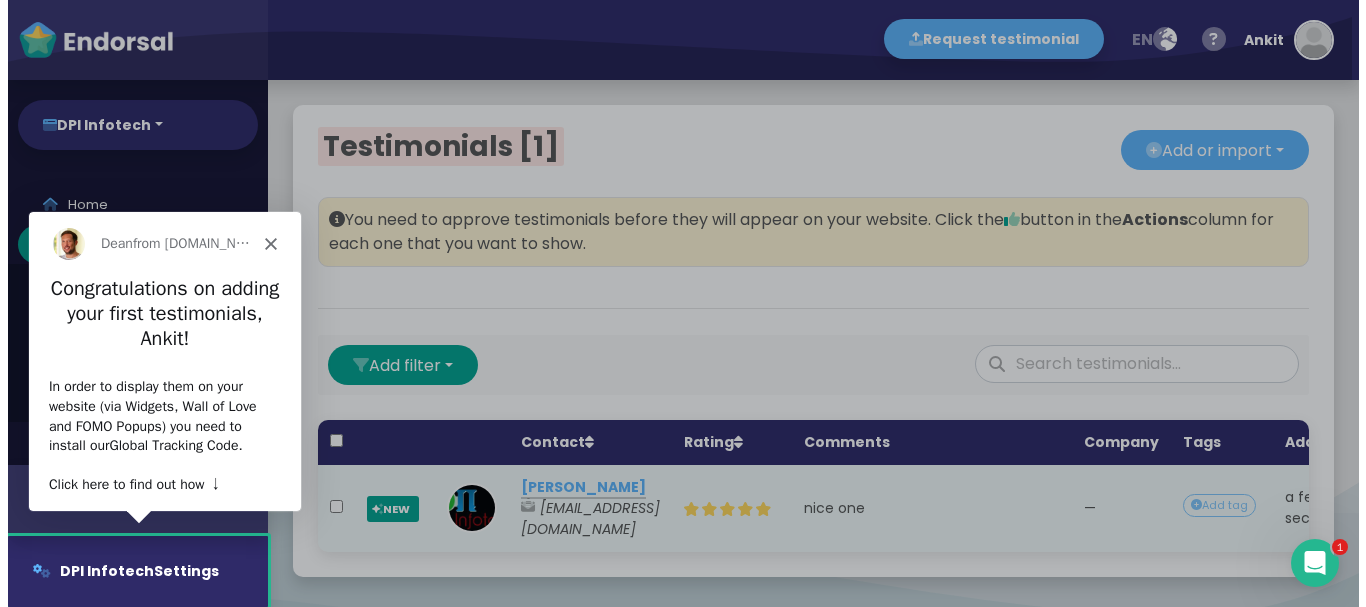 scroll, scrollTop: 0, scrollLeft: 0, axis: both 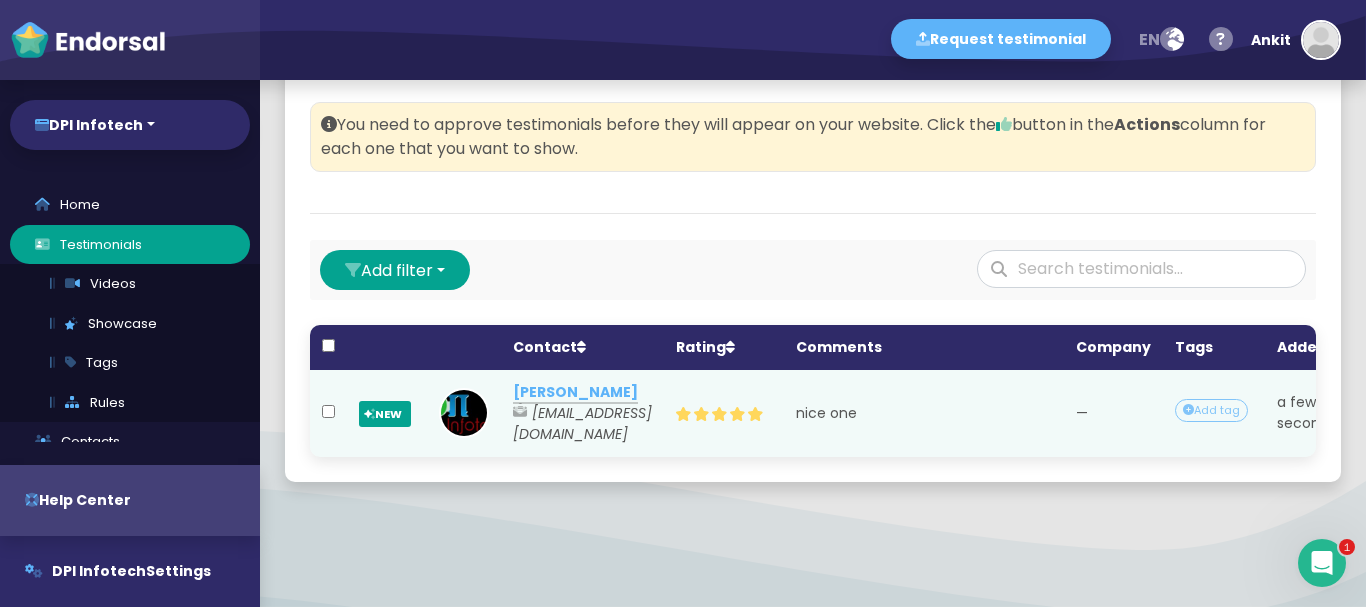 click on "NEW" 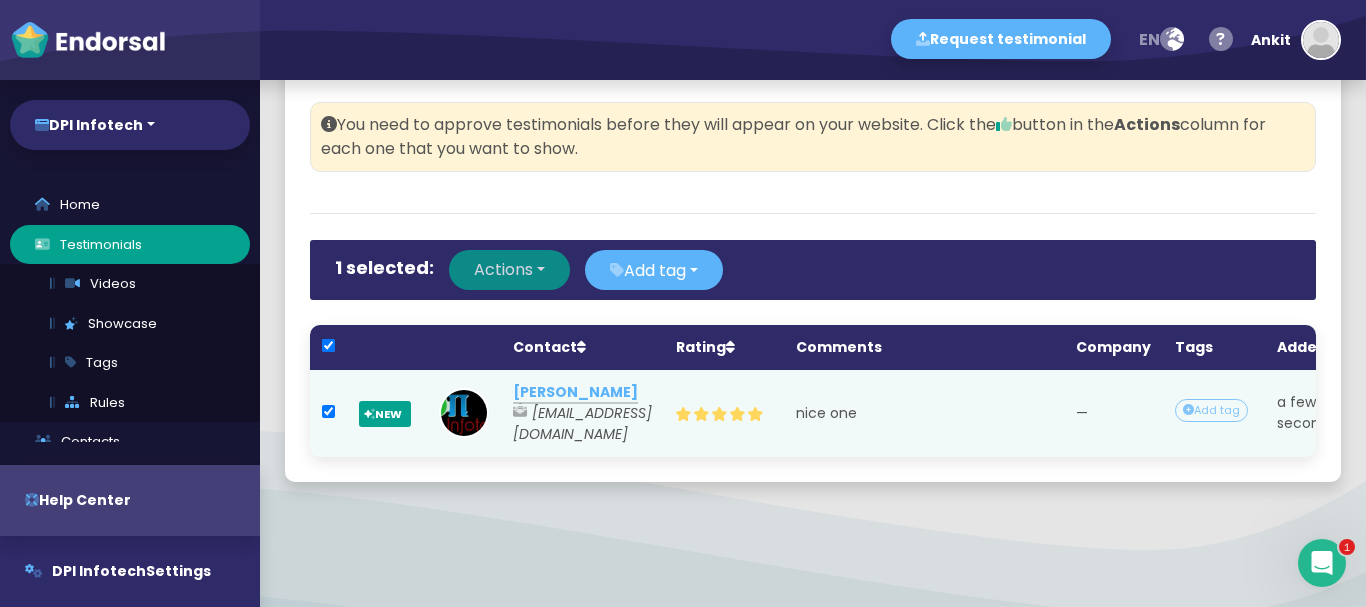 click on "Actions" 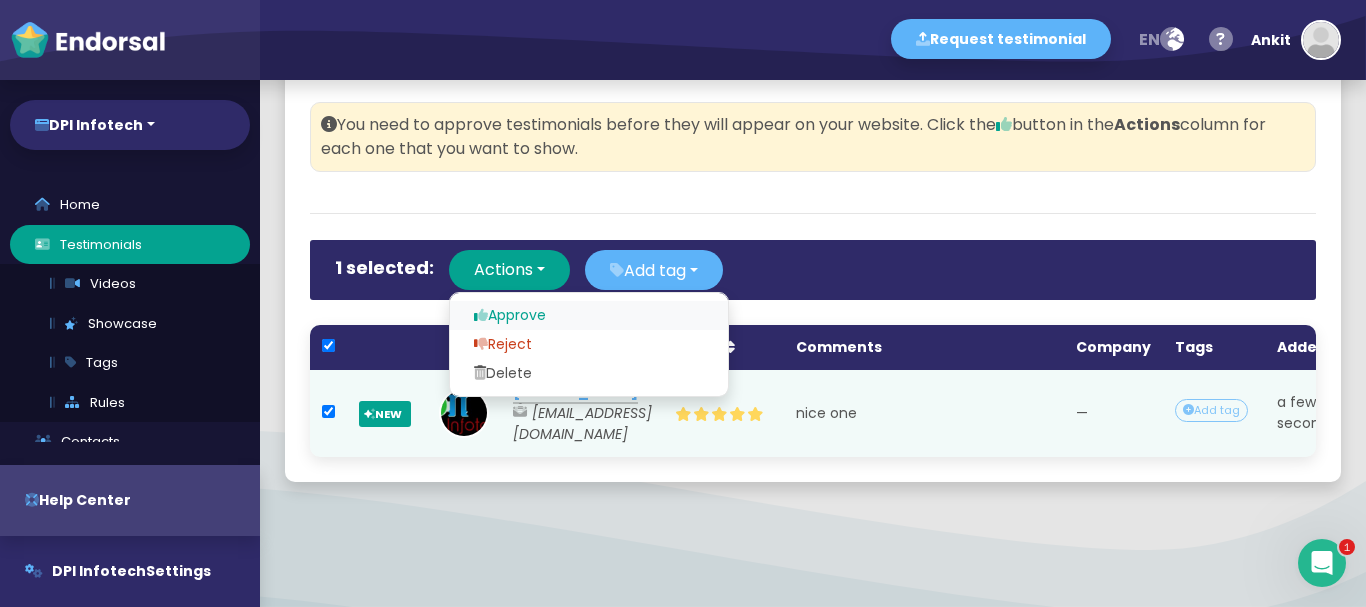 click on "Approve" 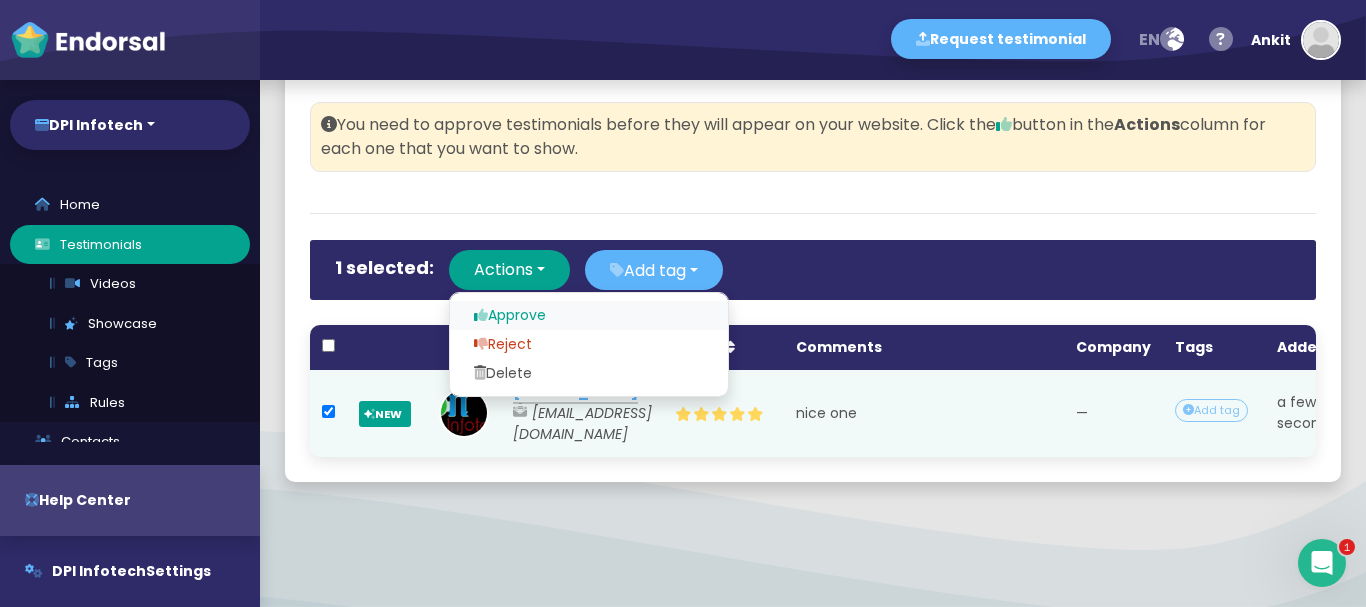 checkbox on "false" 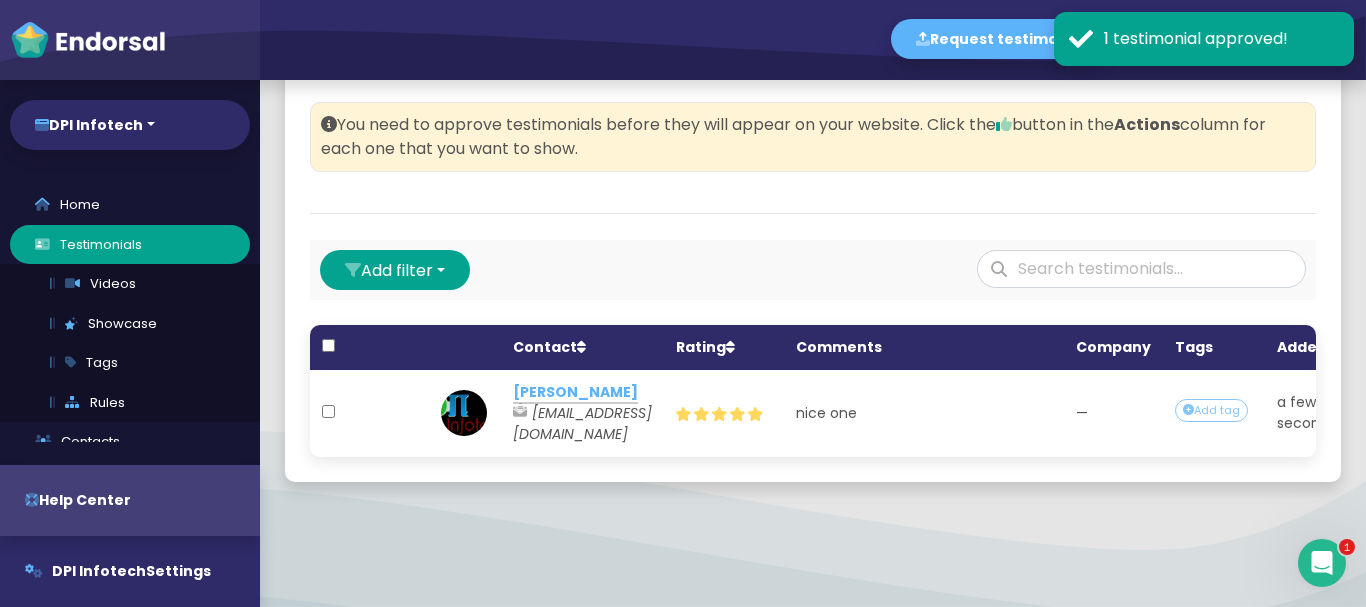 scroll, scrollTop: 0, scrollLeft: 0, axis: both 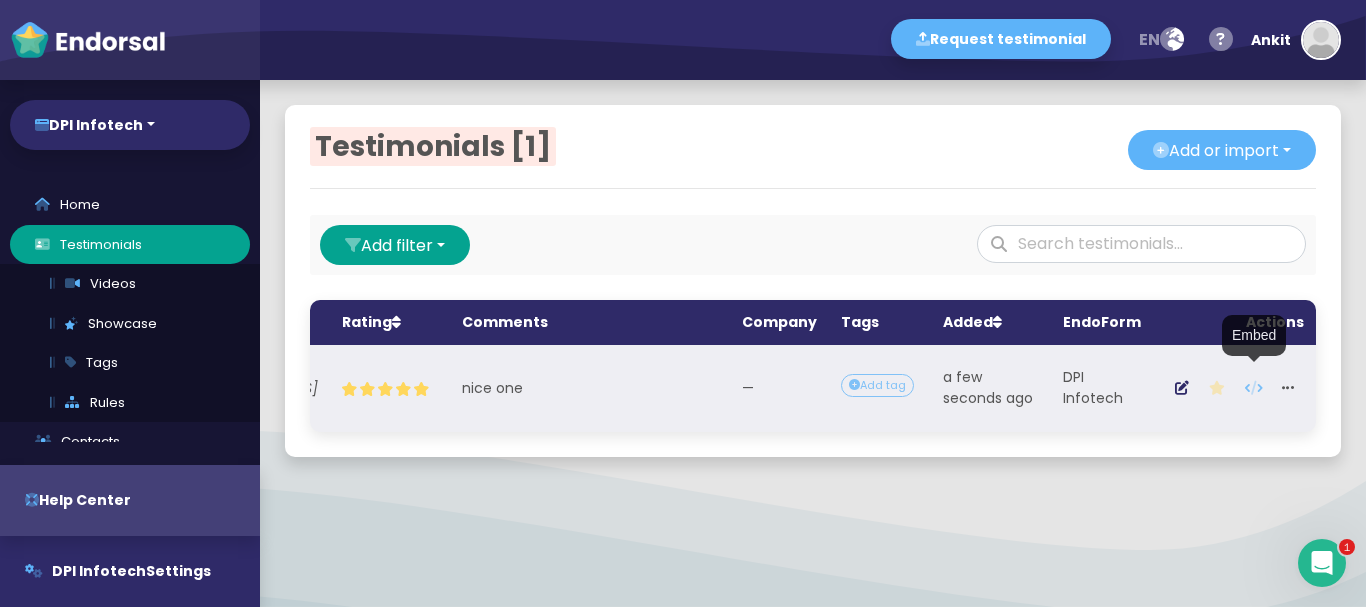 click 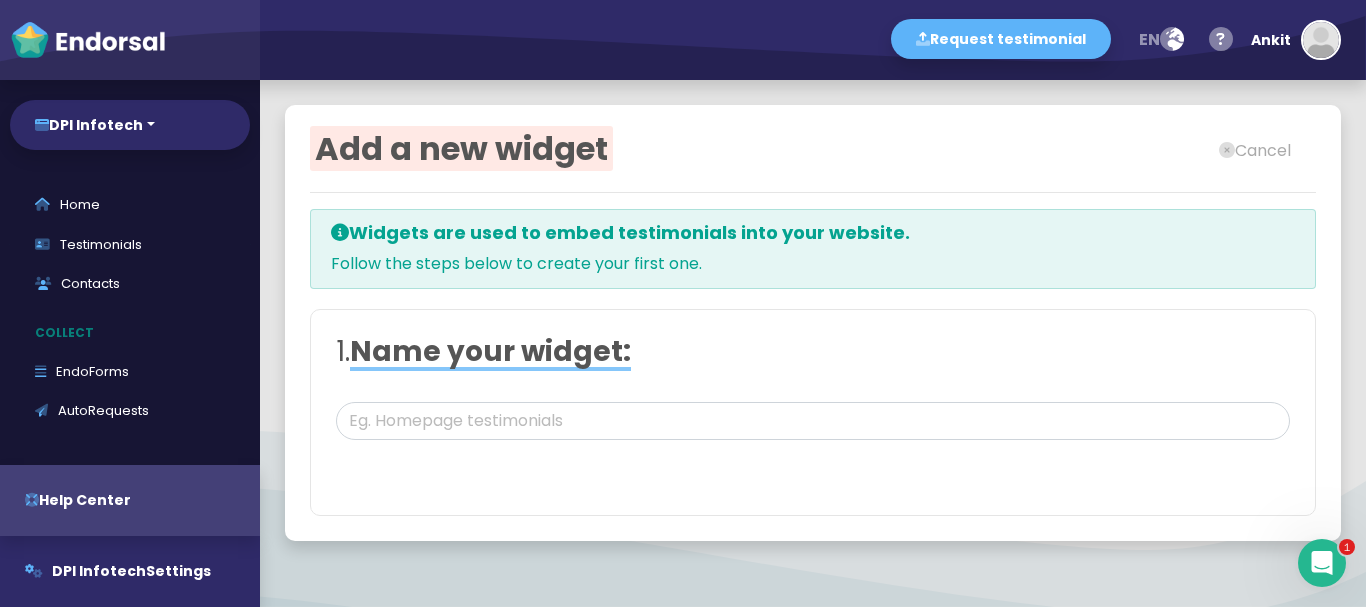 type on "Ankit Kaushik (single)" 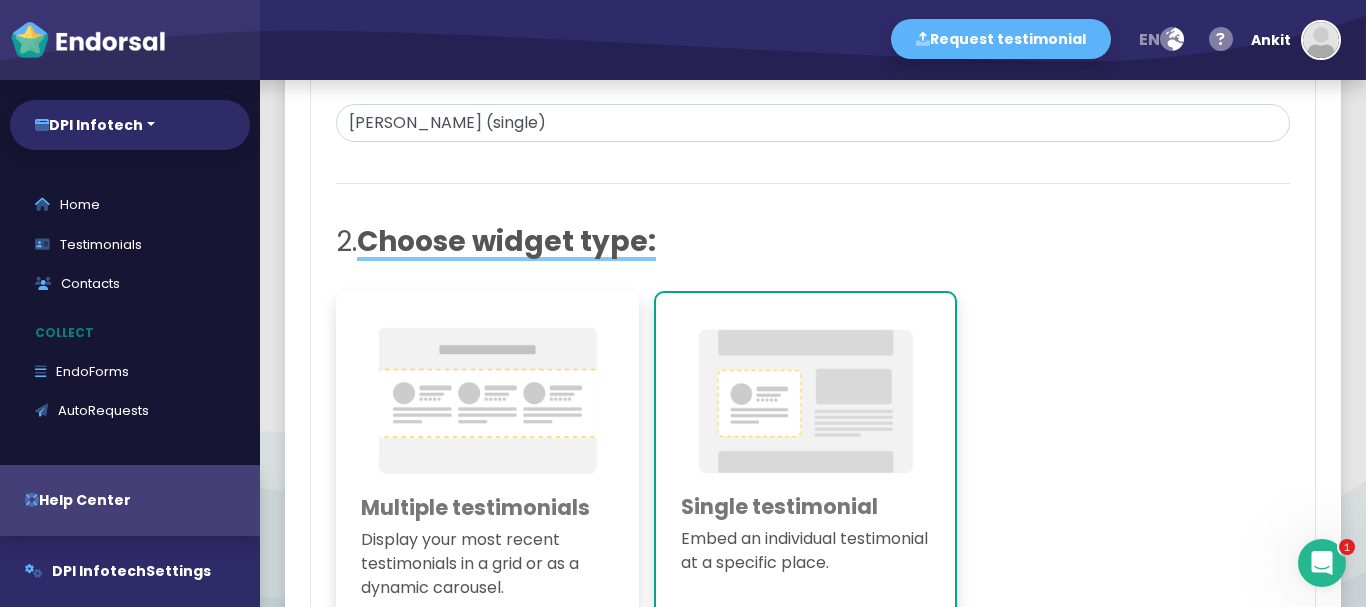 scroll, scrollTop: 300, scrollLeft: 0, axis: vertical 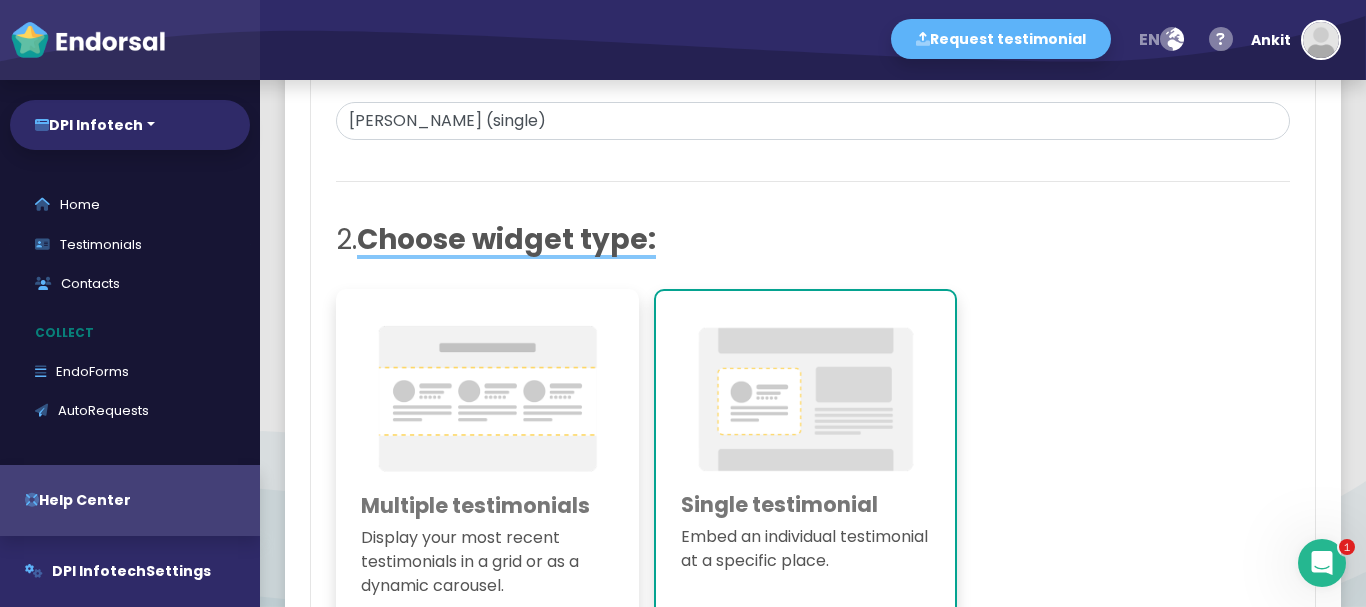 type on "#FFFFFF" 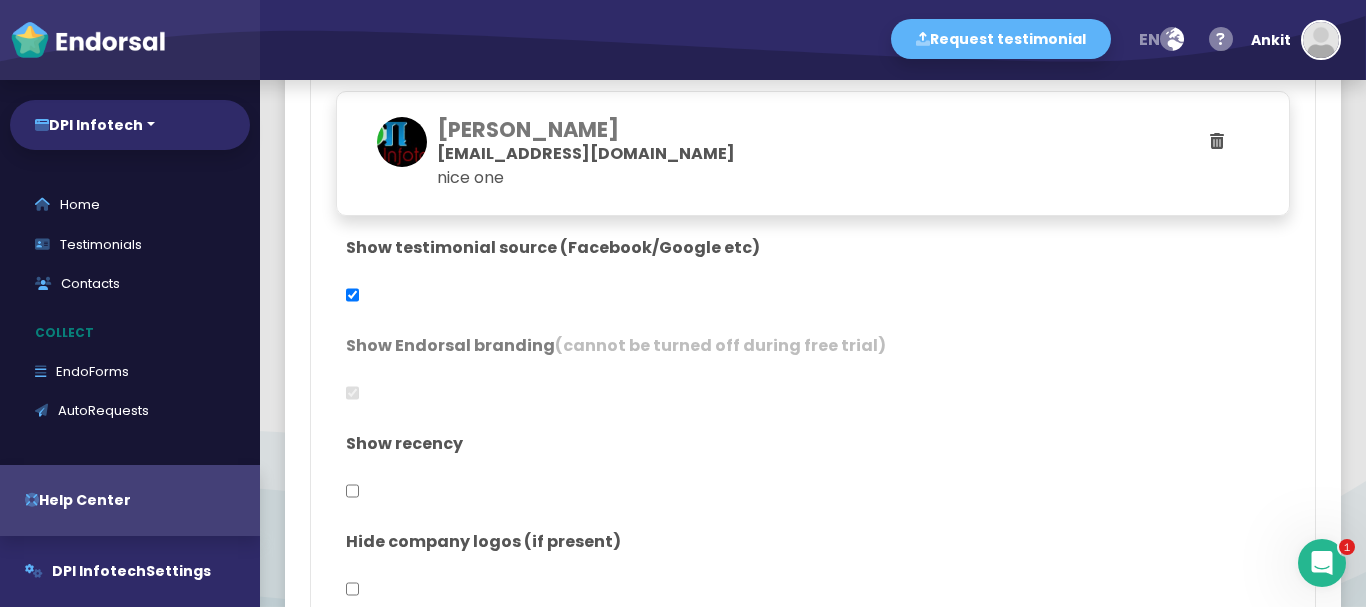 scroll, scrollTop: 1000, scrollLeft: 0, axis: vertical 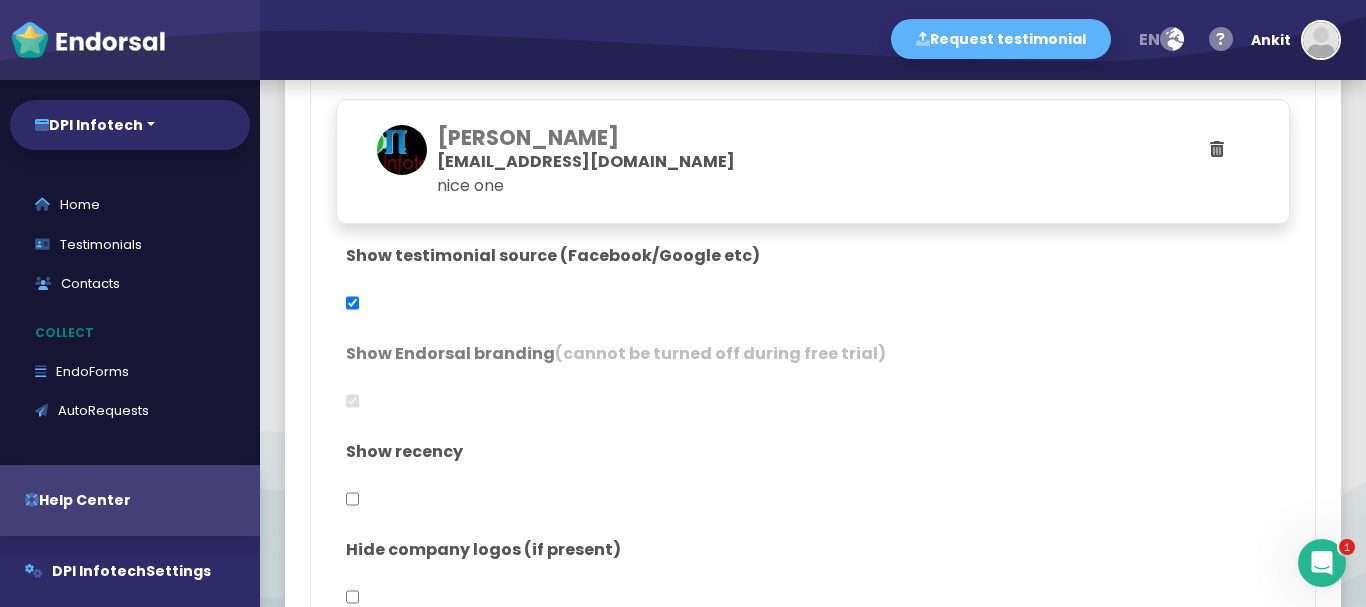 click 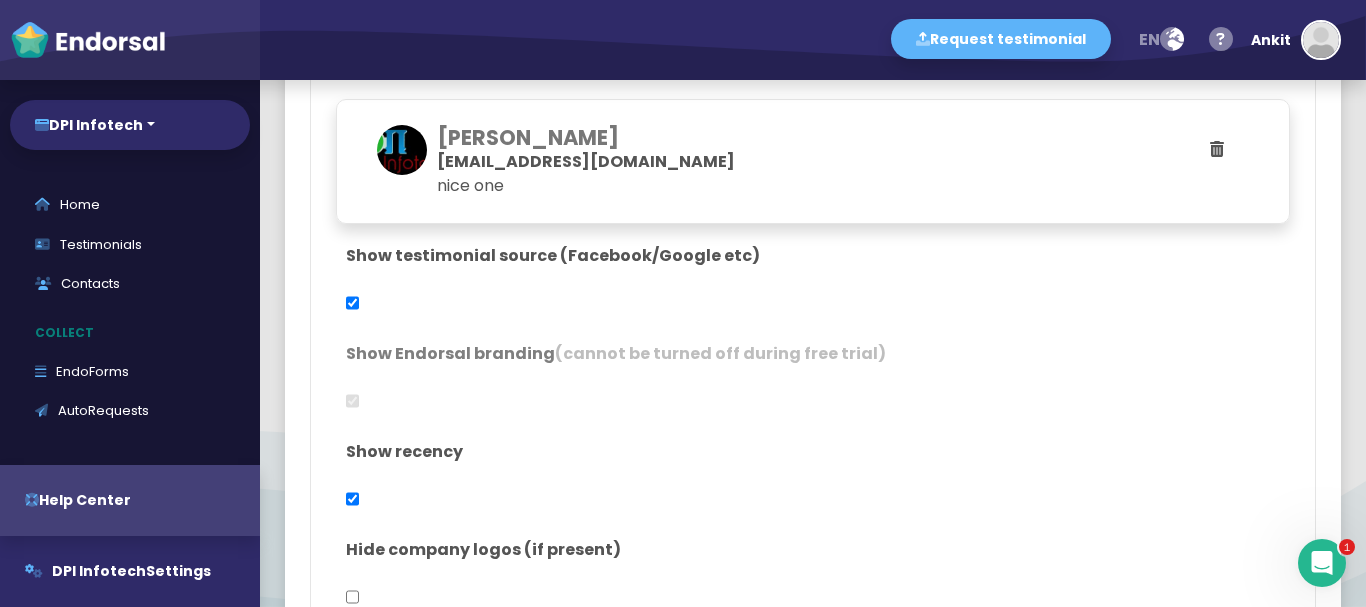 click 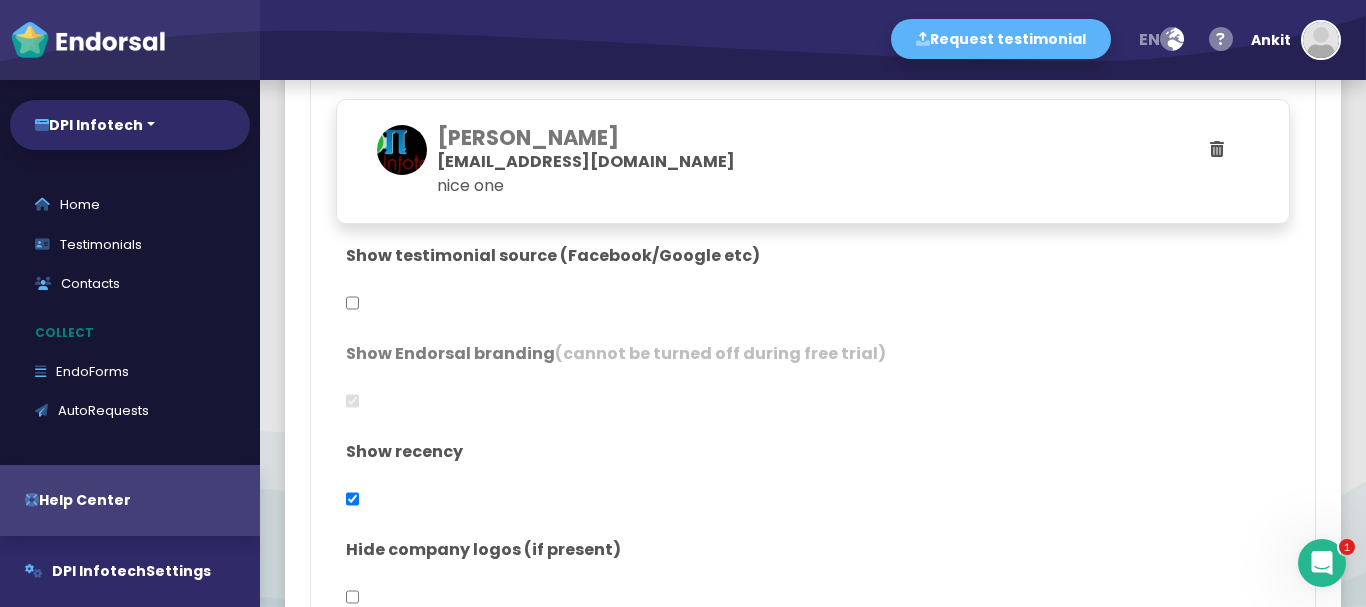 click 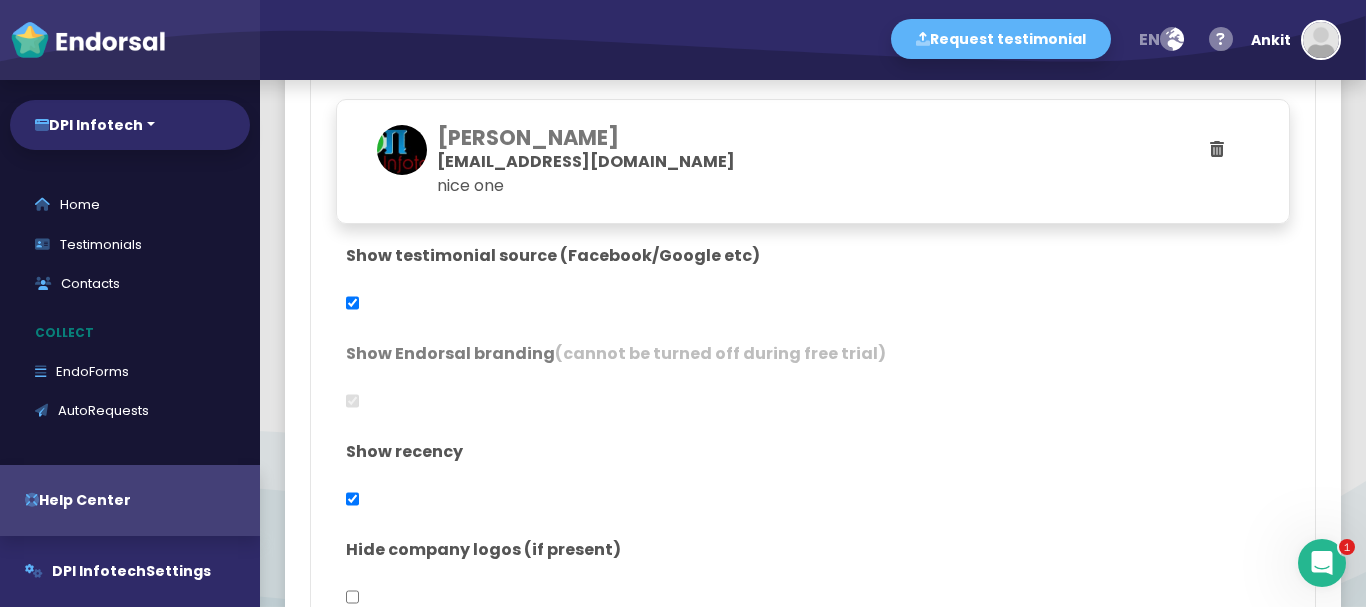 click 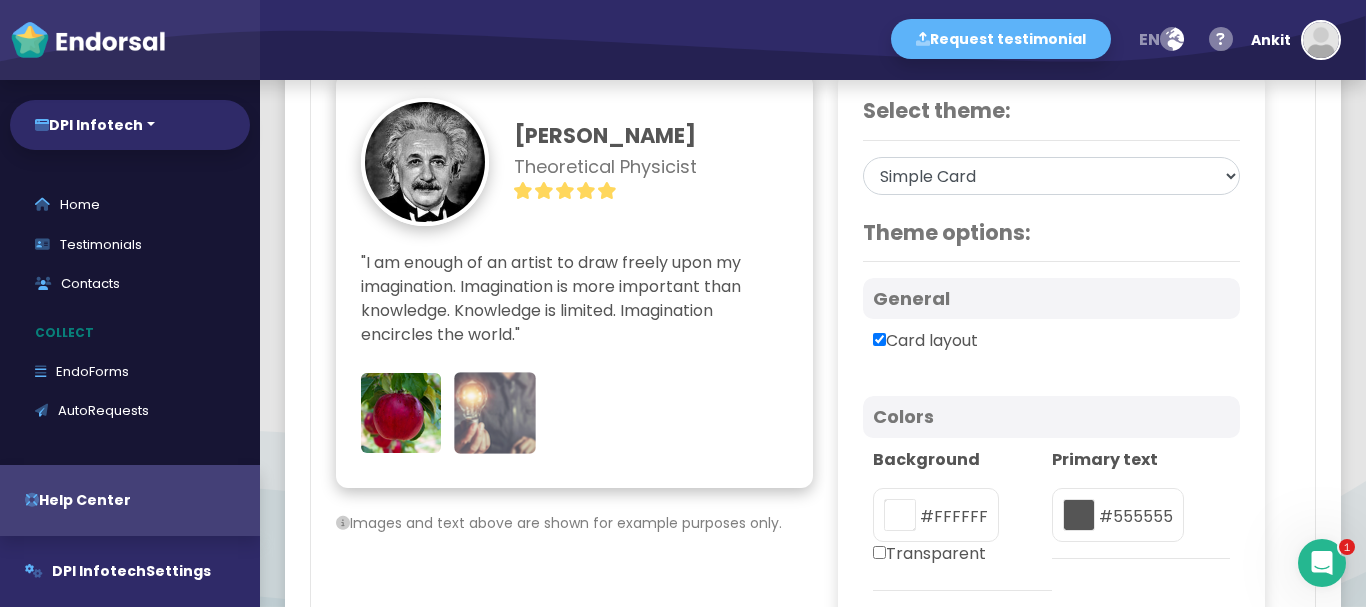 scroll, scrollTop: 1600, scrollLeft: 0, axis: vertical 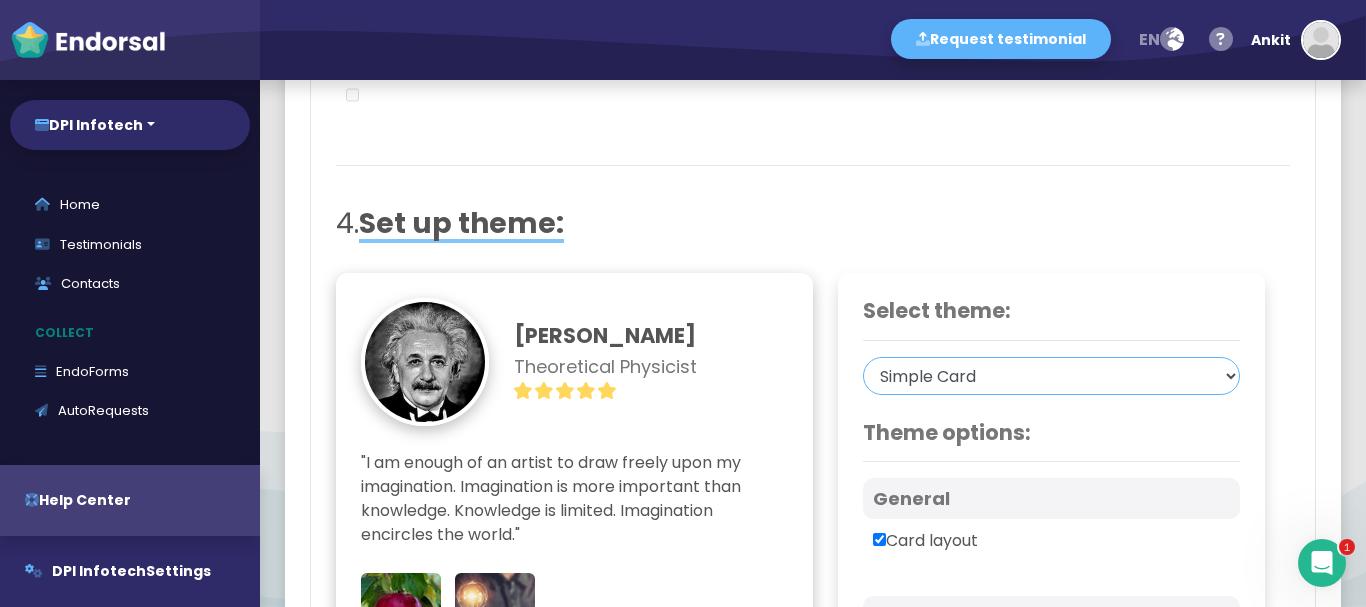 click on "Simple Card Centered Card Avatar Below Card Quote Focus Avatar Focus Tweet Style Avatar Overlay Photo Focus — NEW!" 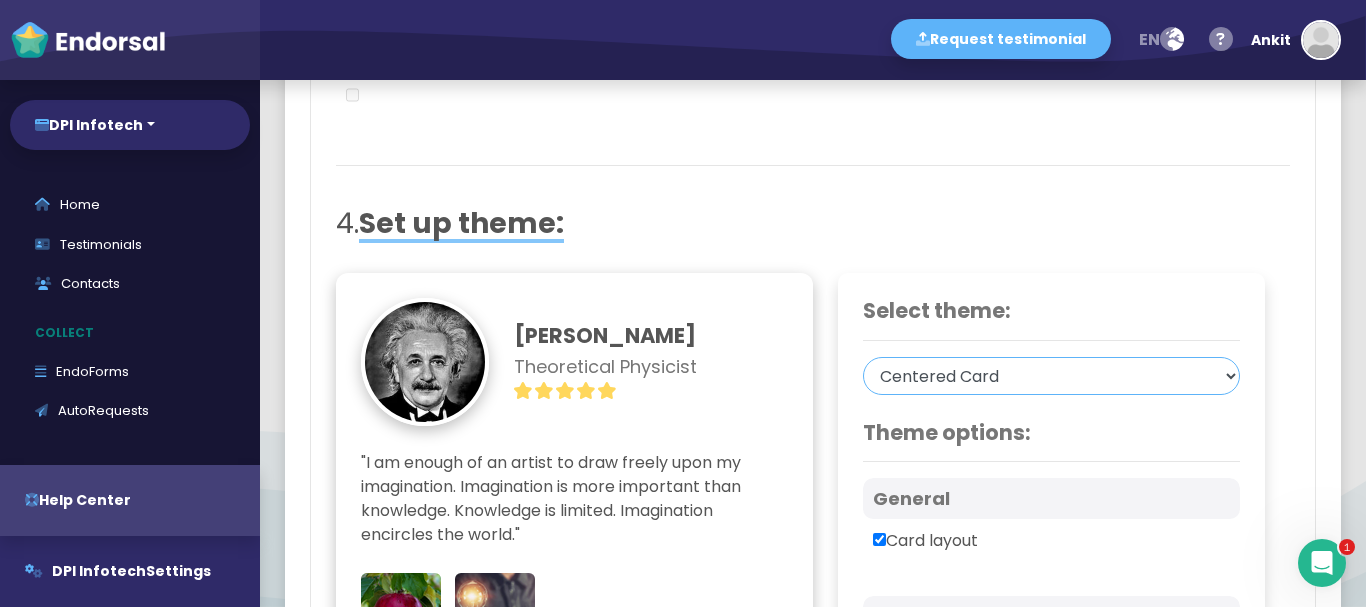click on "Simple Card Centered Card Avatar Below Card Quote Focus Avatar Focus Tweet Style Avatar Overlay Photo Focus — NEW!" 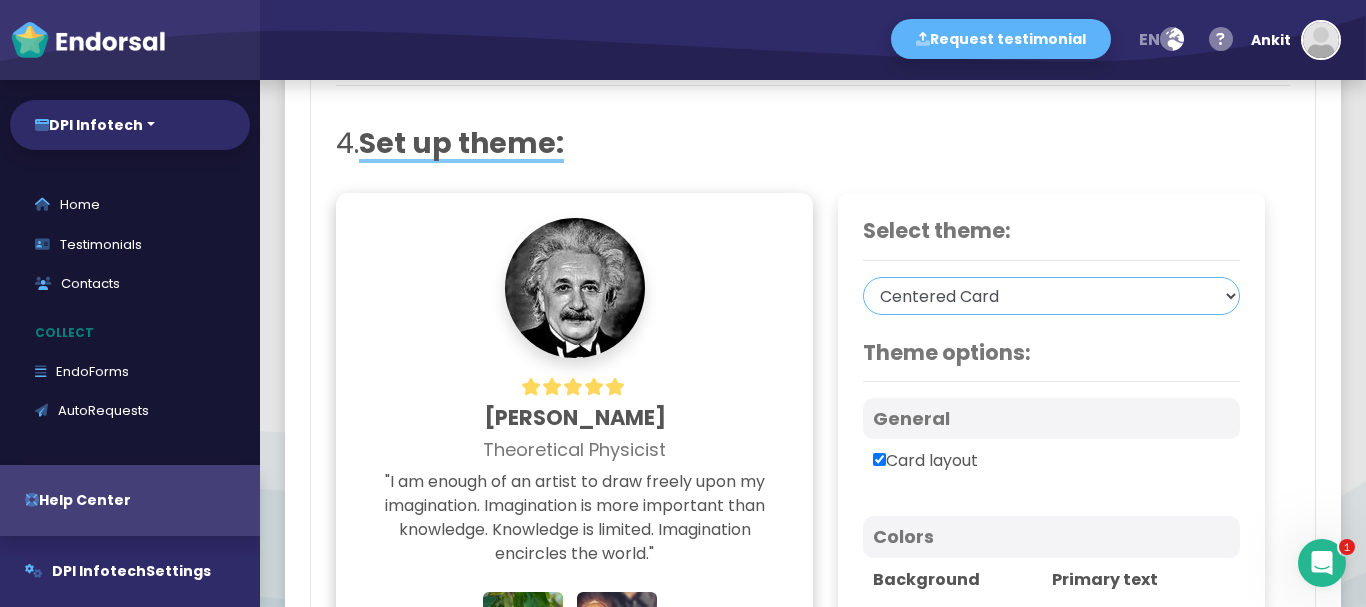 scroll, scrollTop: 1800, scrollLeft: 0, axis: vertical 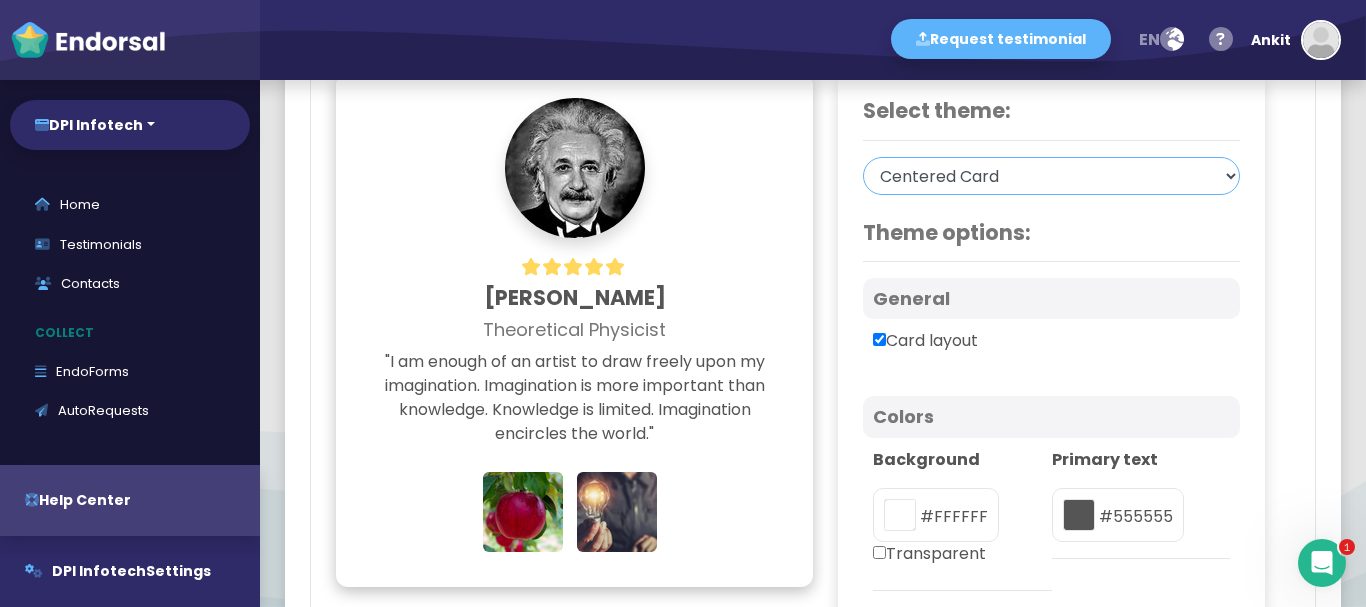click on "Simple Card Centered Card Avatar Below Card Quote Focus Avatar Focus Tweet Style Avatar Overlay Photo Focus — NEW!" 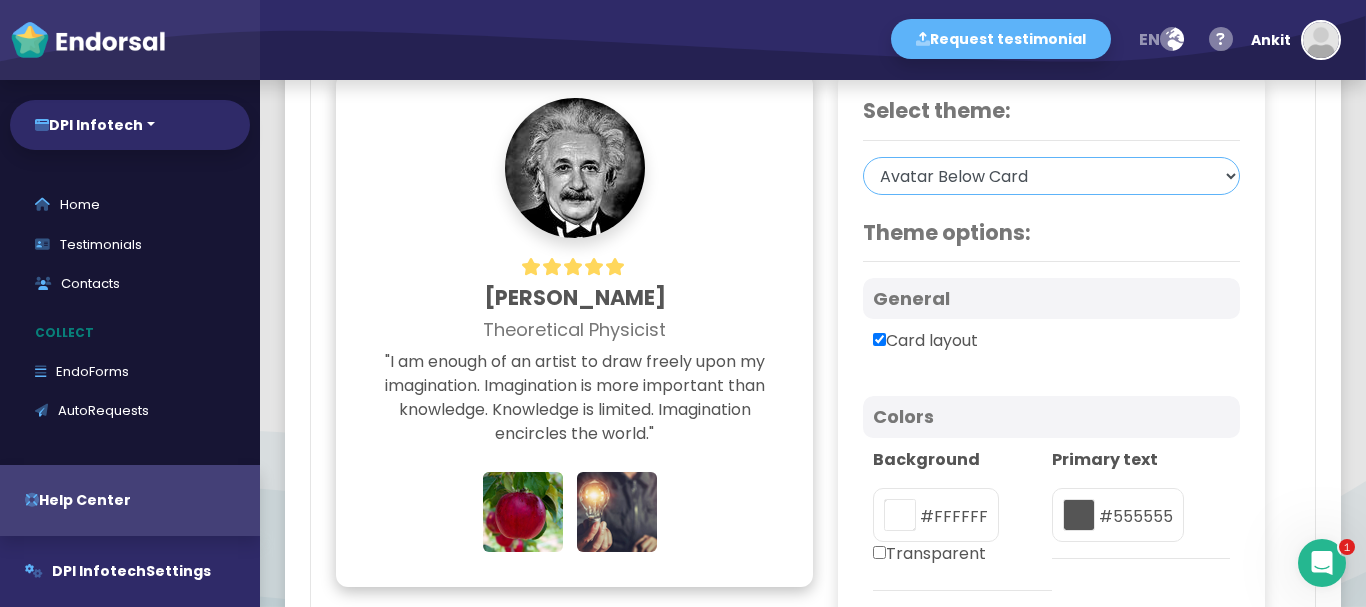 click on "Simple Card Centered Card Avatar Below Card Quote Focus Avatar Focus Tweet Style Avatar Overlay Photo Focus — NEW!" 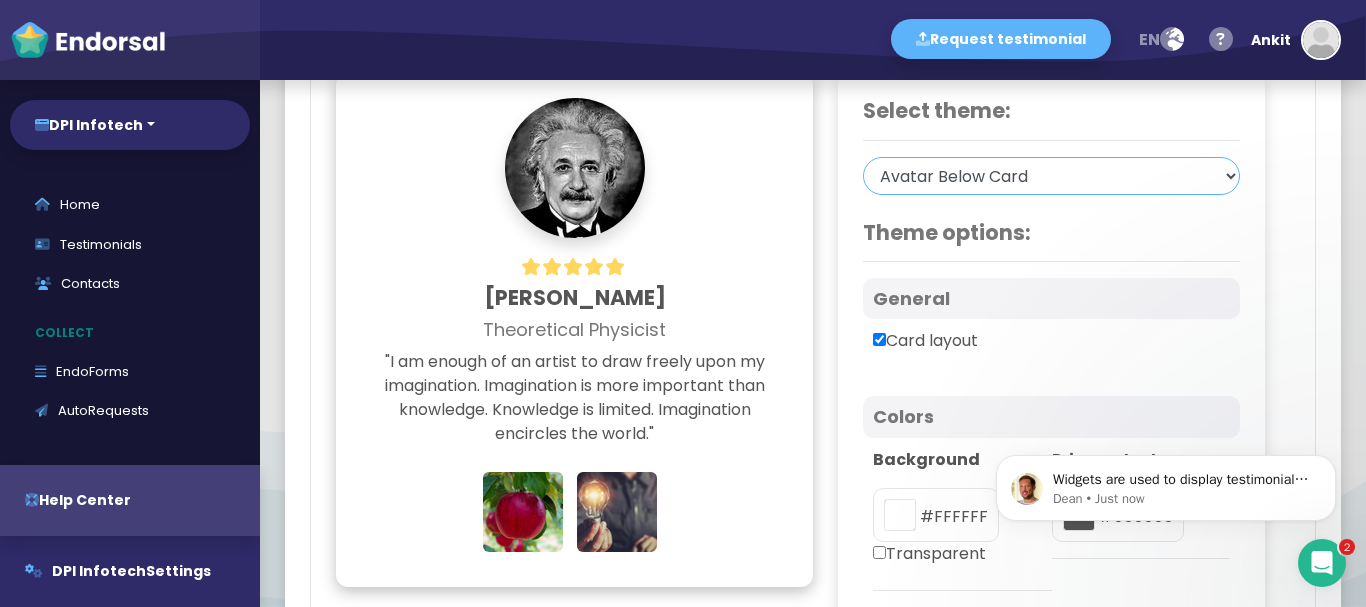 scroll, scrollTop: 0, scrollLeft: 0, axis: both 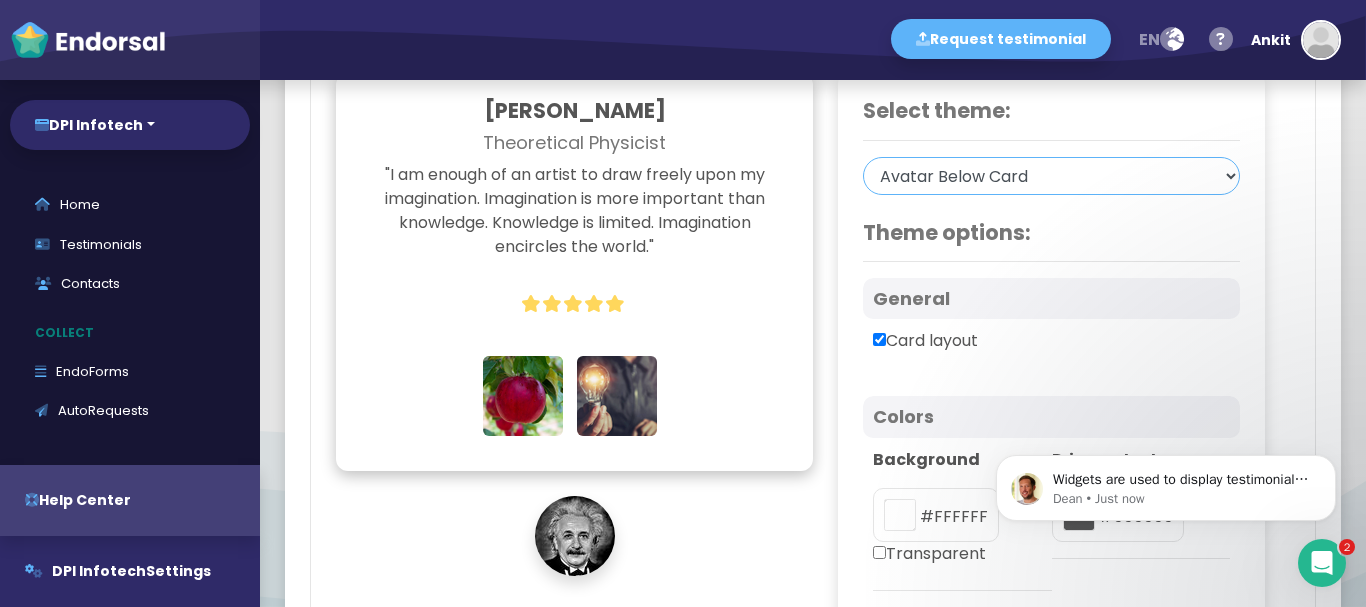 click on "Simple Card Centered Card Avatar Below Card Quote Focus Avatar Focus Tweet Style Avatar Overlay Photo Focus — NEW!" 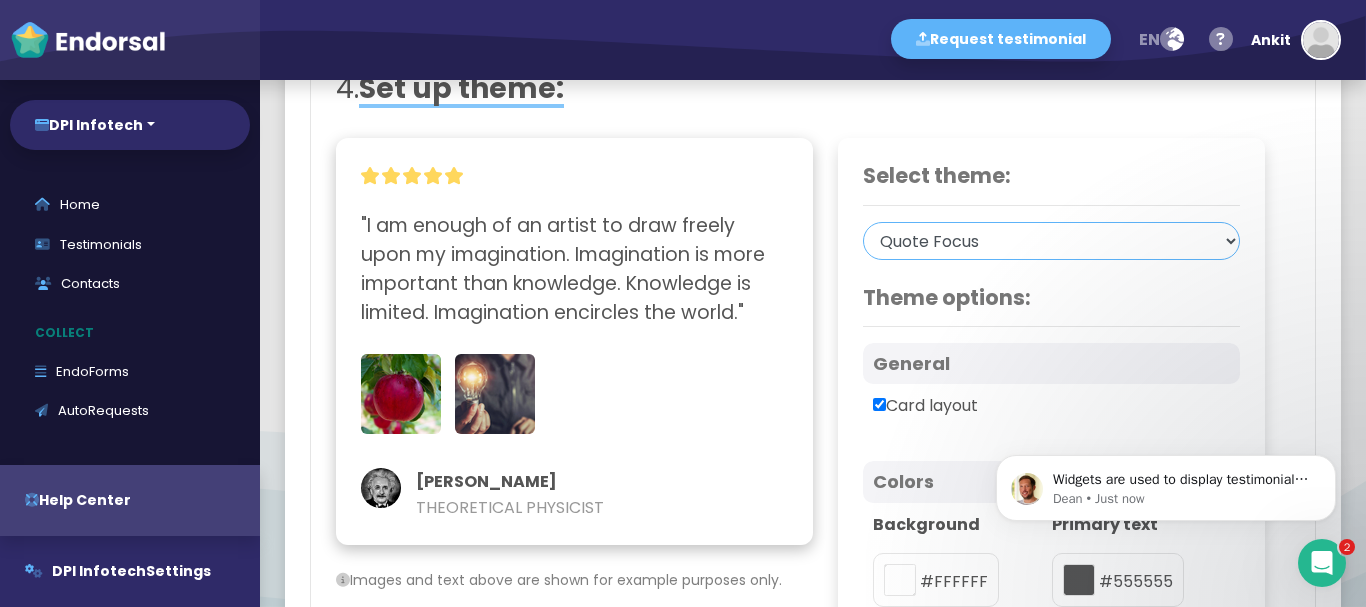 scroll, scrollTop: 1700, scrollLeft: 0, axis: vertical 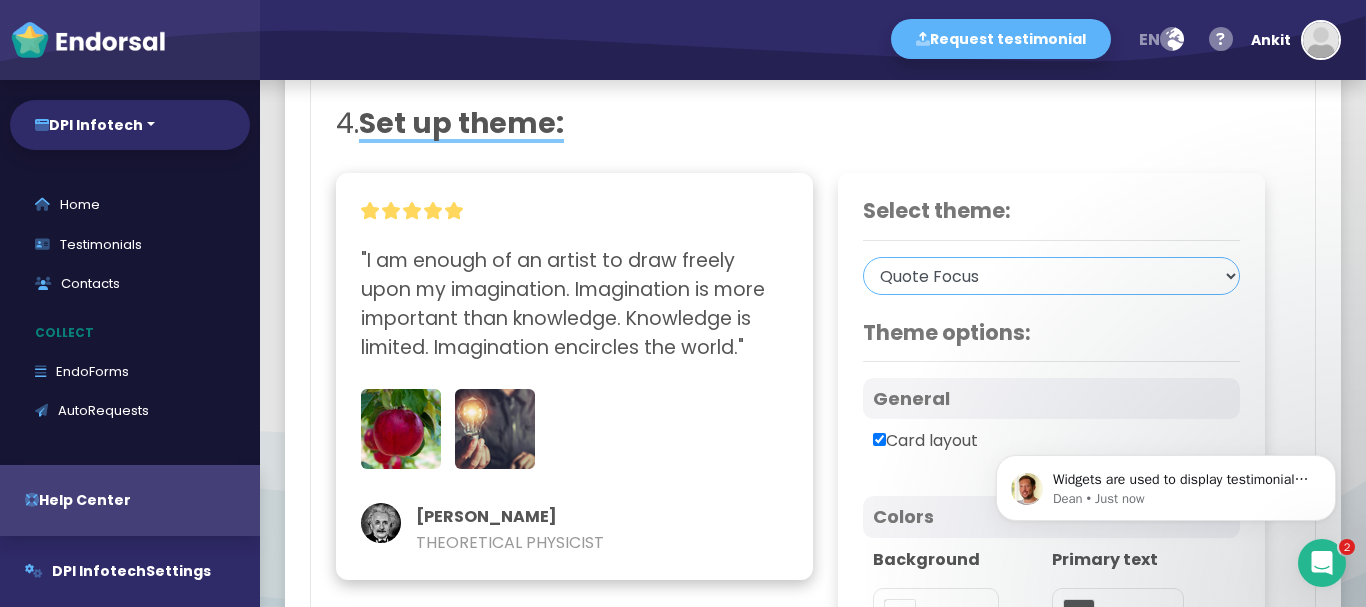 drag, startPoint x: 945, startPoint y: 278, endPoint x: 938, endPoint y: 286, distance: 10.630146 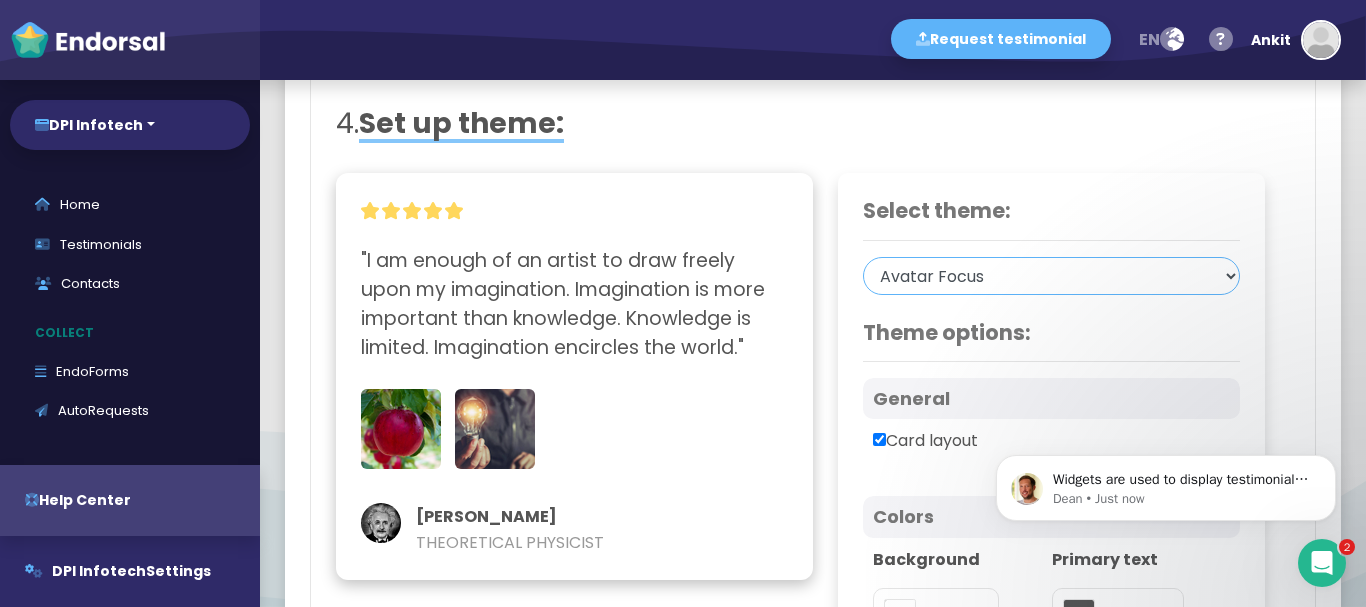 click on "Simple Card Centered Card Avatar Below Card Quote Focus Avatar Focus Tweet Style Avatar Overlay Photo Focus — NEW!" 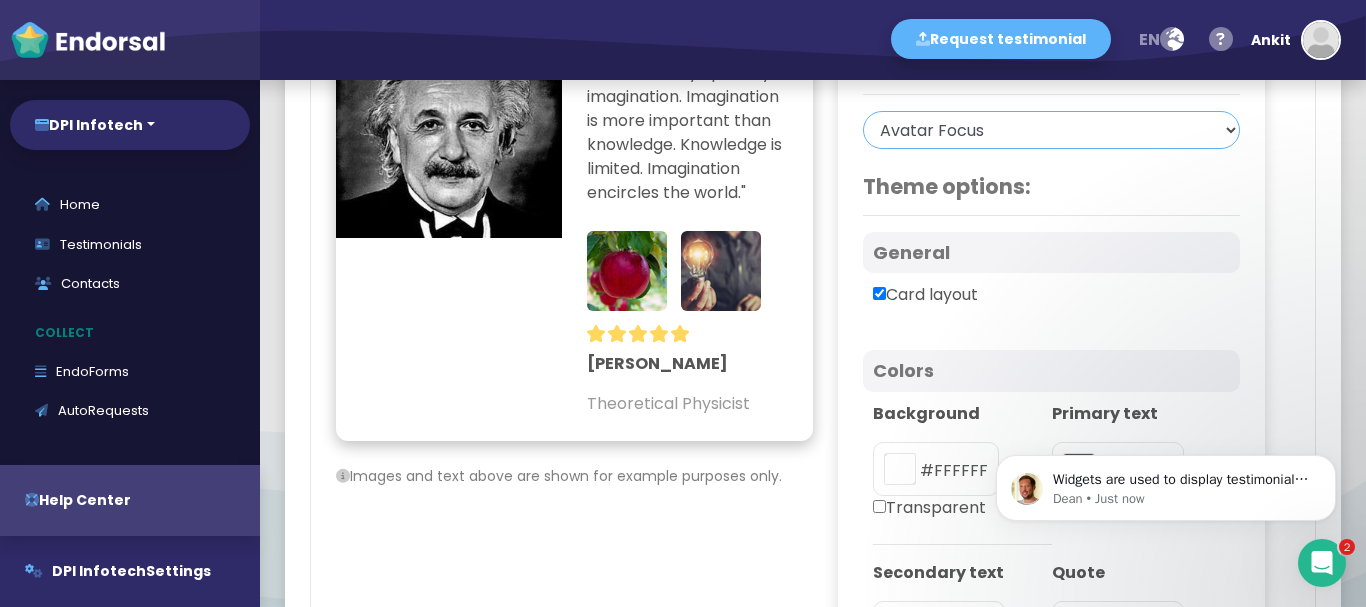scroll, scrollTop: 1700, scrollLeft: 0, axis: vertical 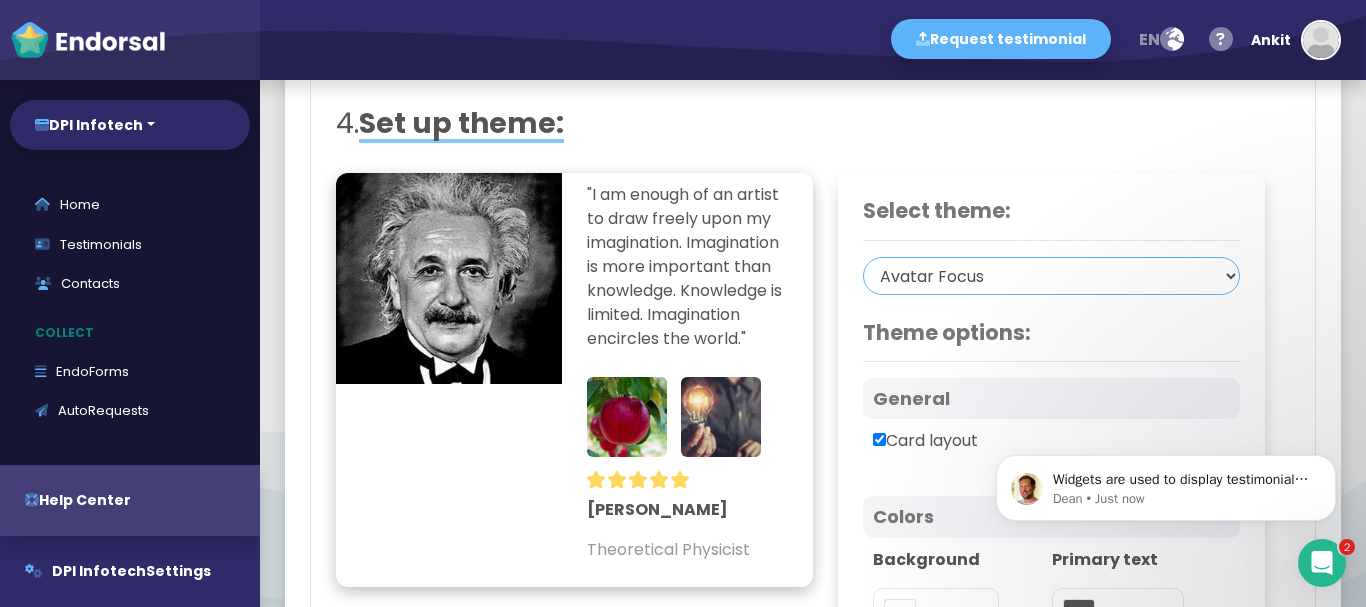 click on "Simple Card Centered Card Avatar Below Card Quote Focus Avatar Focus Tweet Style Avatar Overlay Photo Focus — NEW!" 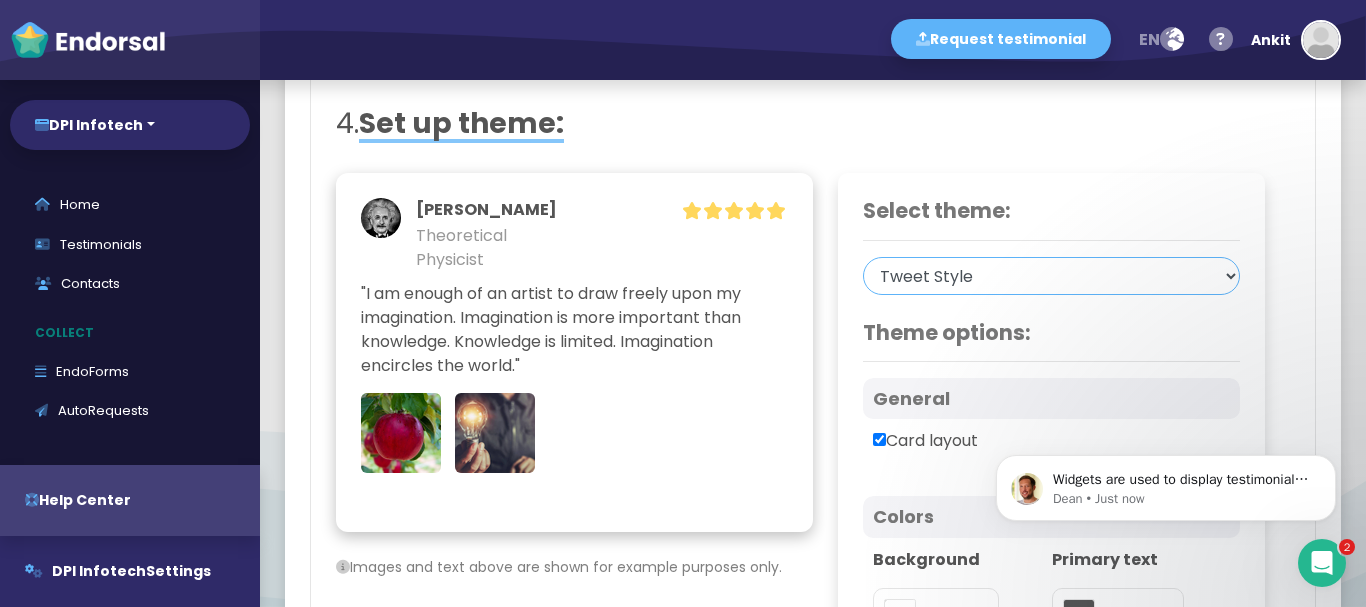 click on "Simple Card Centered Card Avatar Below Card Quote Focus Avatar Focus Tweet Style Avatar Overlay Photo Focus — NEW!" 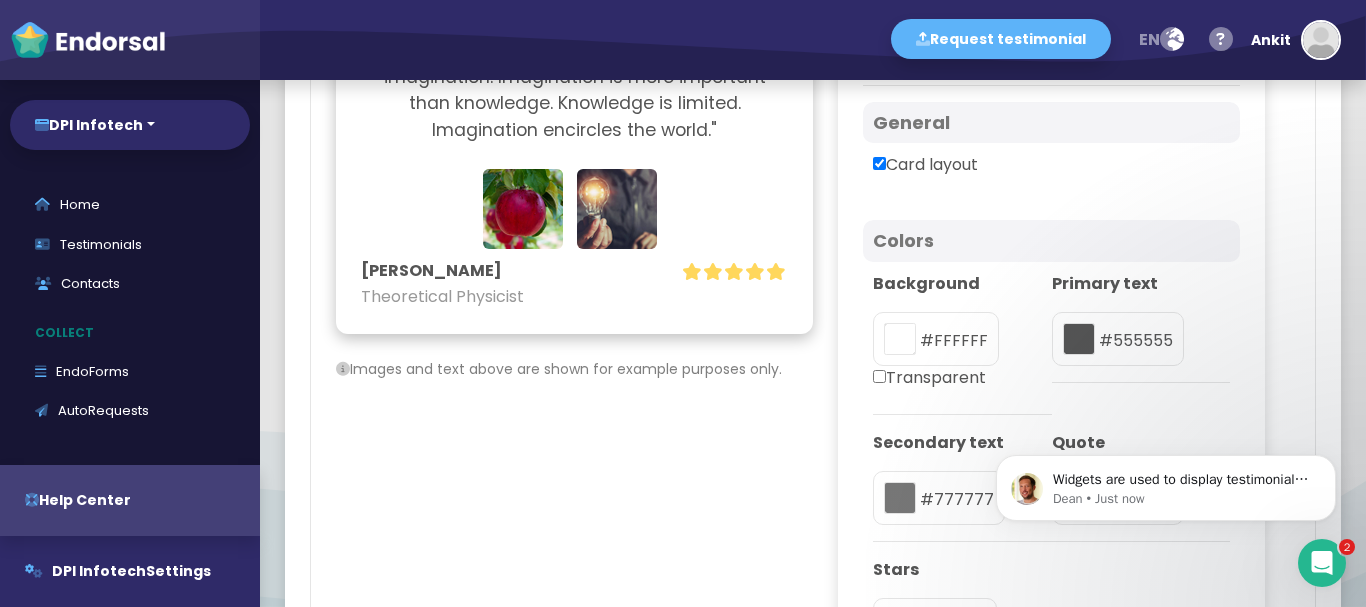 scroll, scrollTop: 1800, scrollLeft: 0, axis: vertical 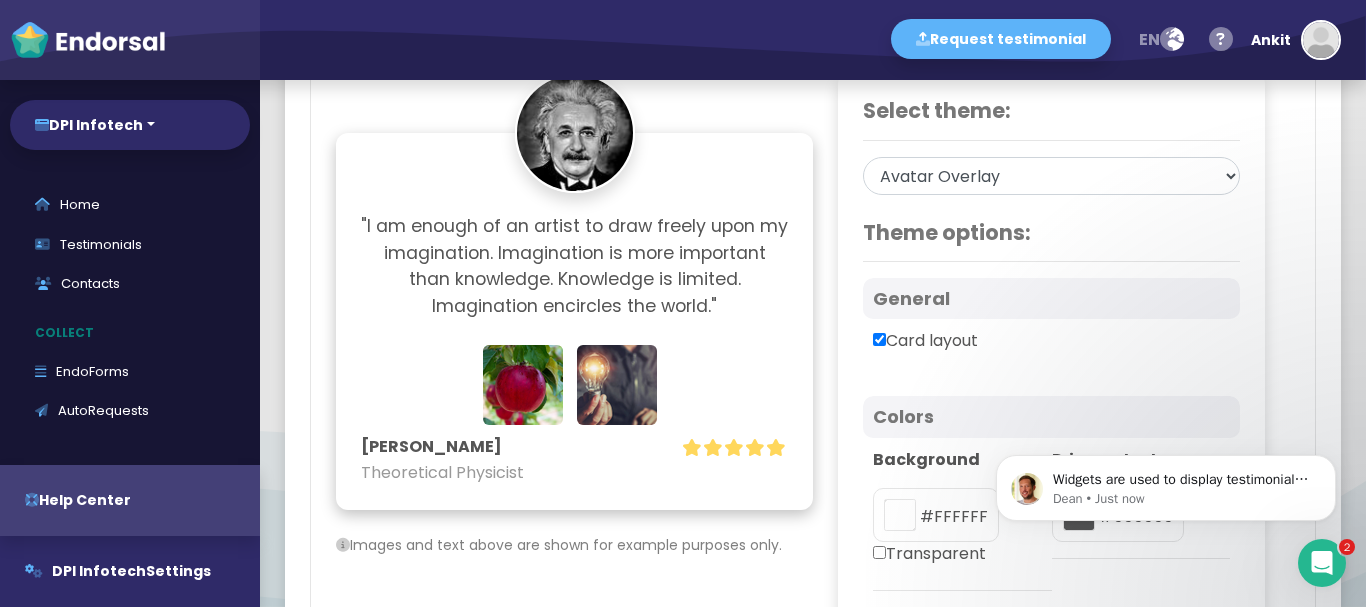 click on ".cls-1{fill:#FFF;} star-alt" 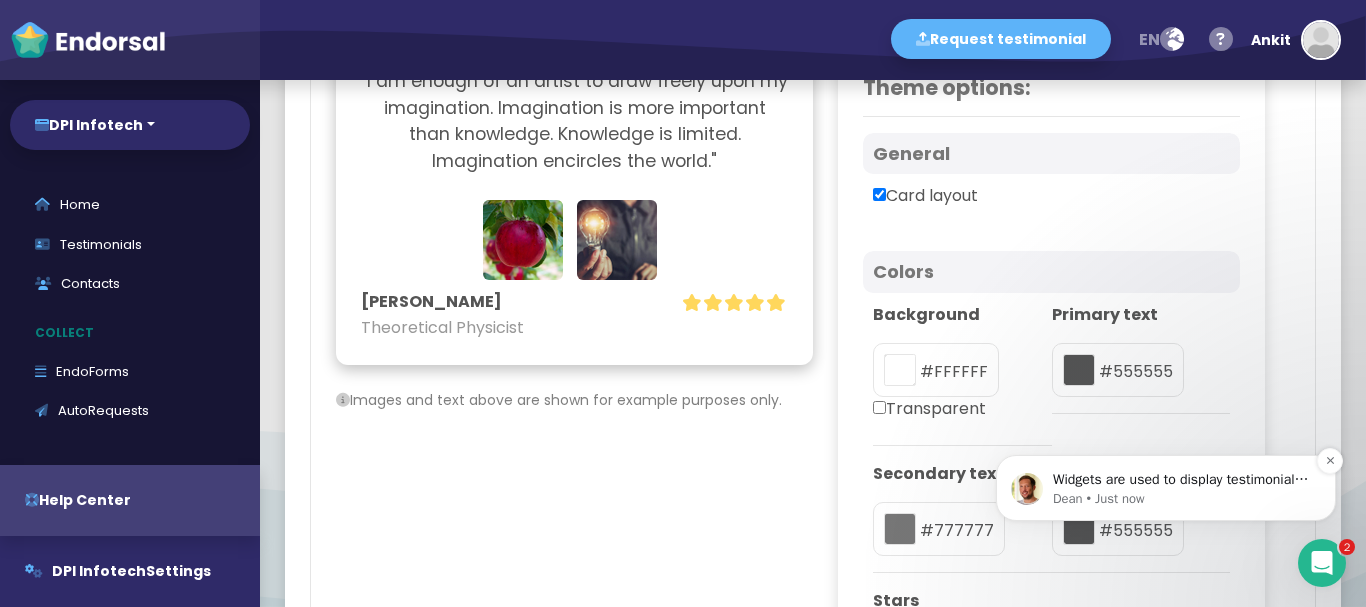 scroll, scrollTop: 2100, scrollLeft: 0, axis: vertical 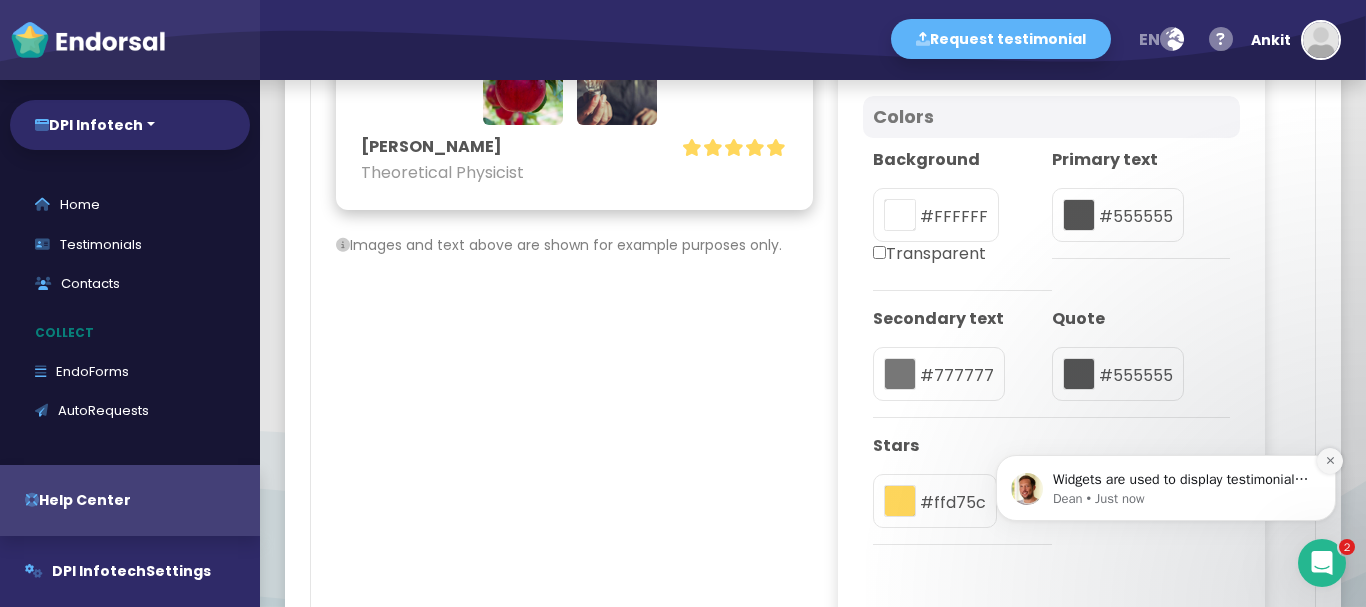 click 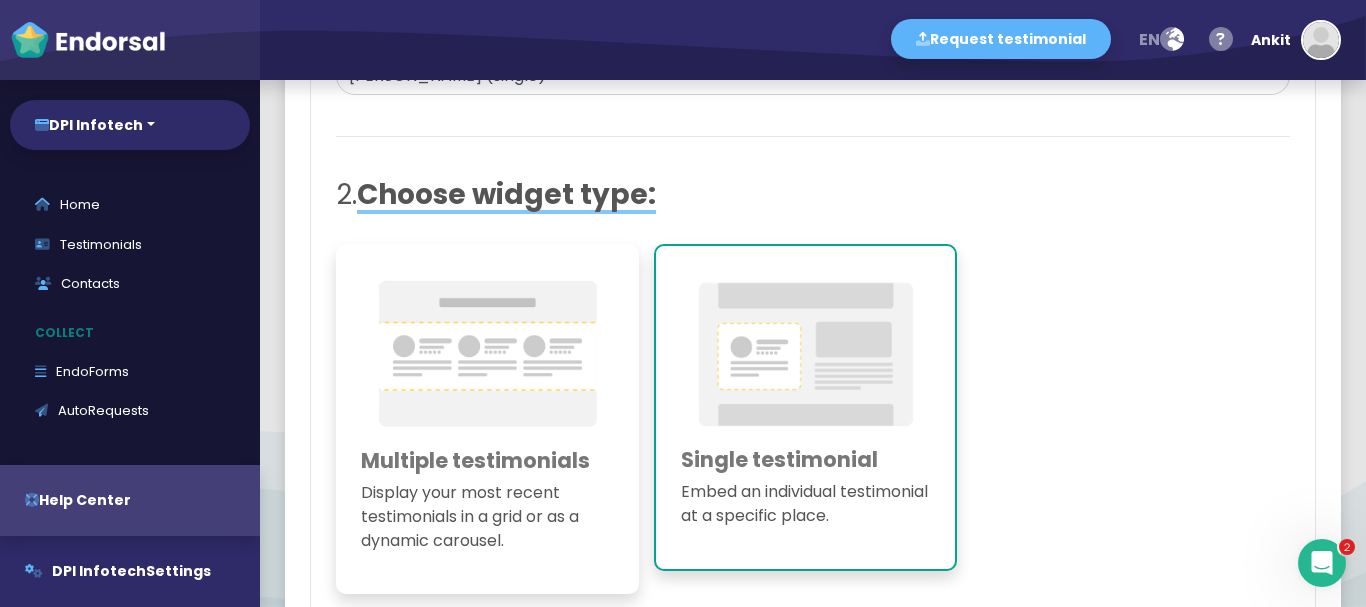 scroll, scrollTop: 338, scrollLeft: 0, axis: vertical 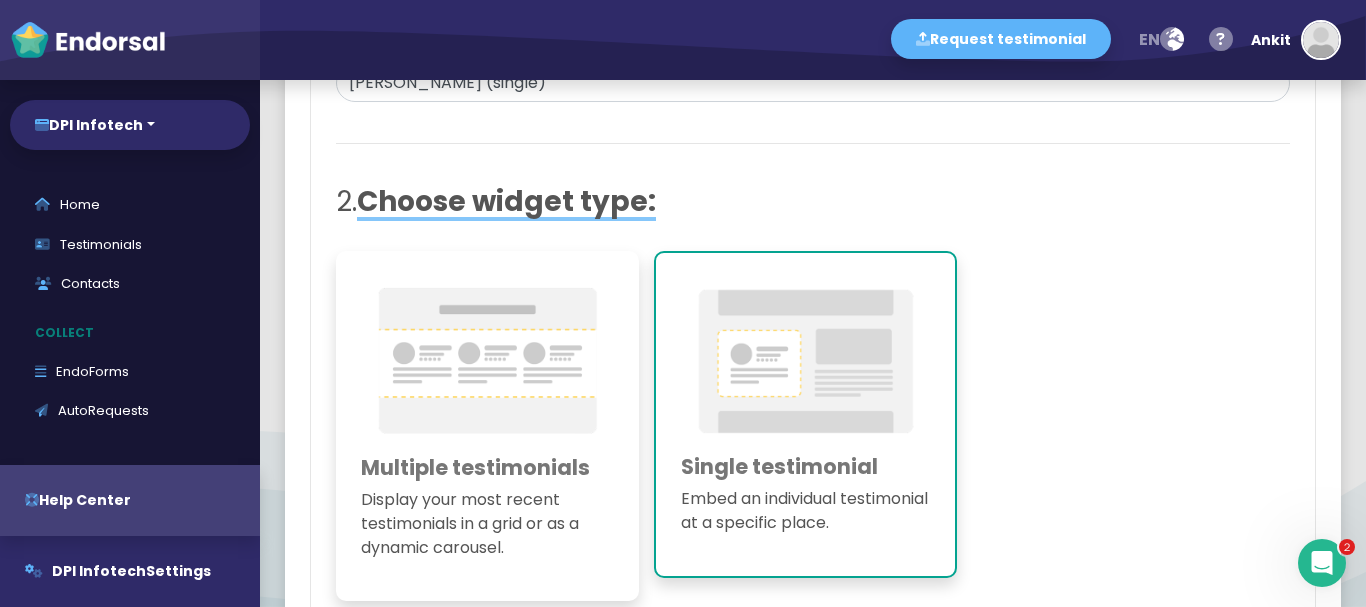 click 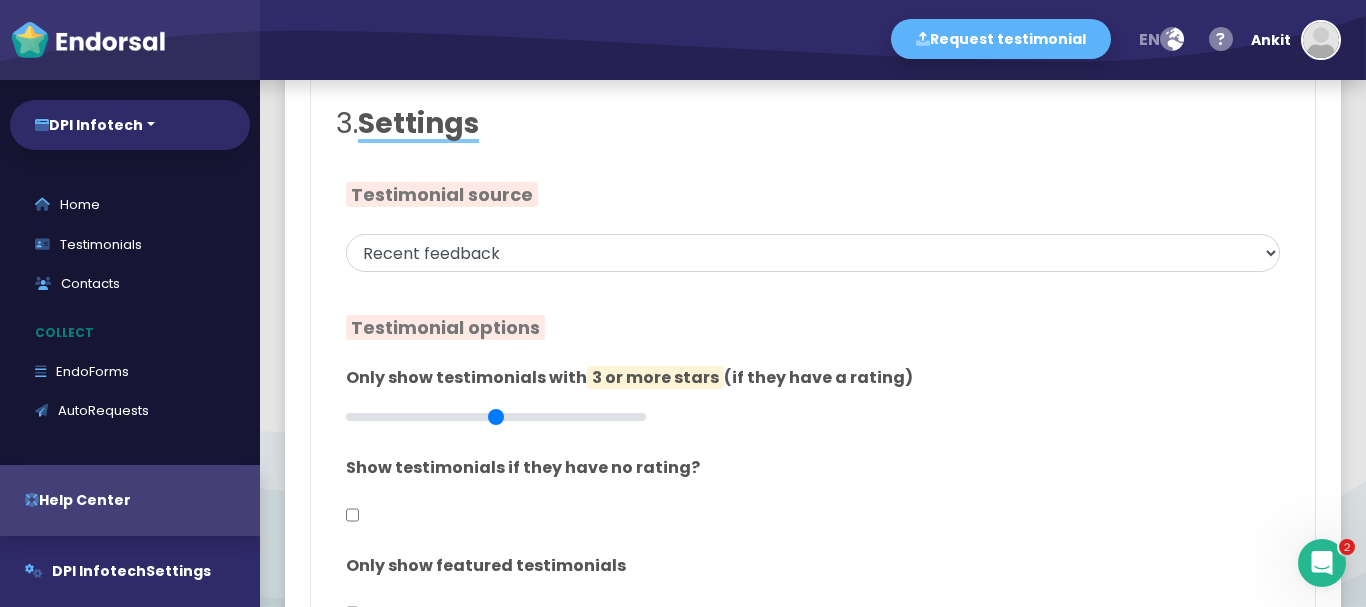 scroll, scrollTop: 738, scrollLeft: 0, axis: vertical 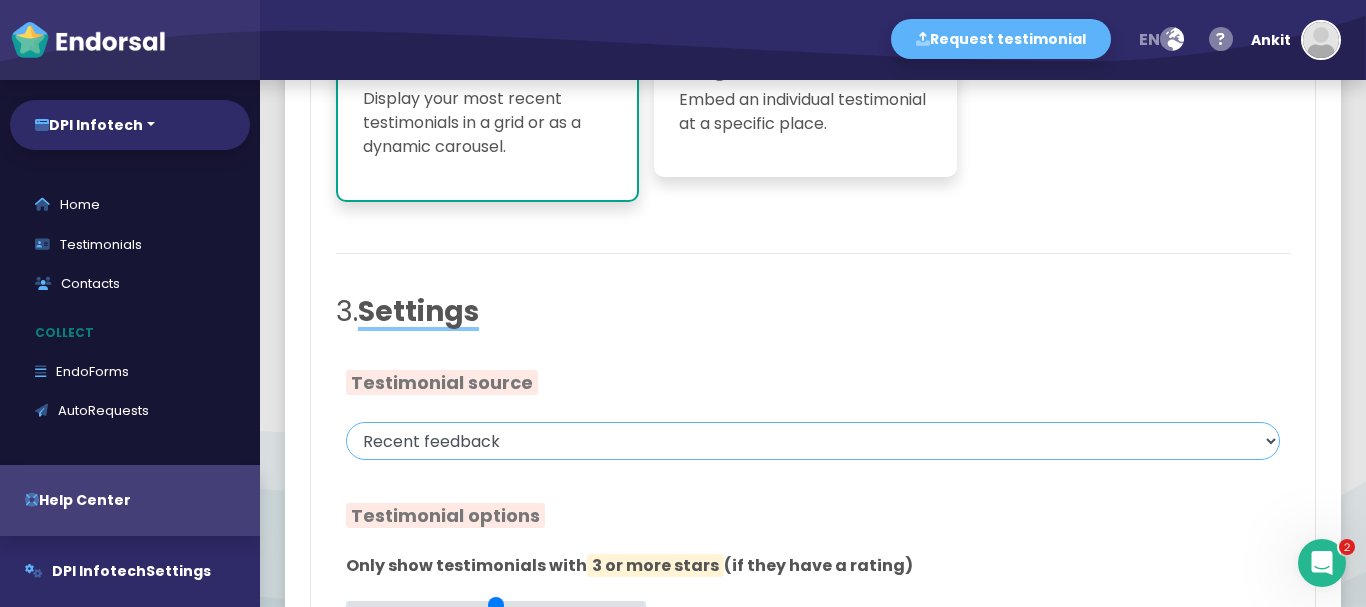 click on "Recent feedback Chosen by you Tag Import source EndoForm" 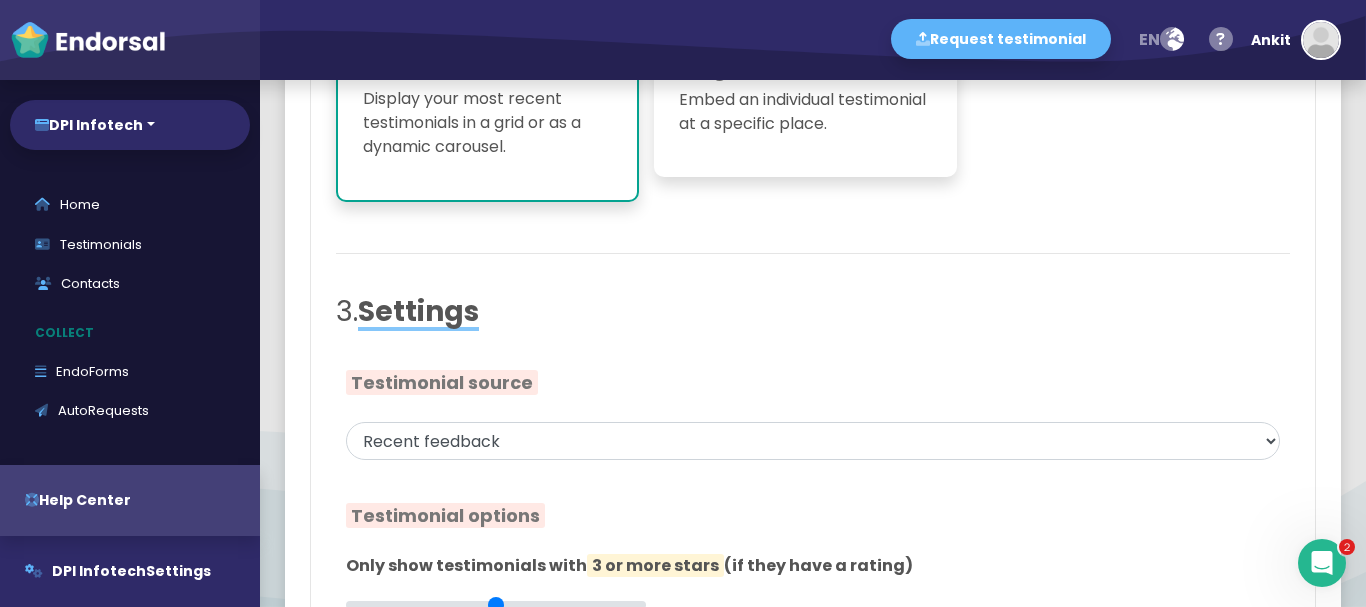 click 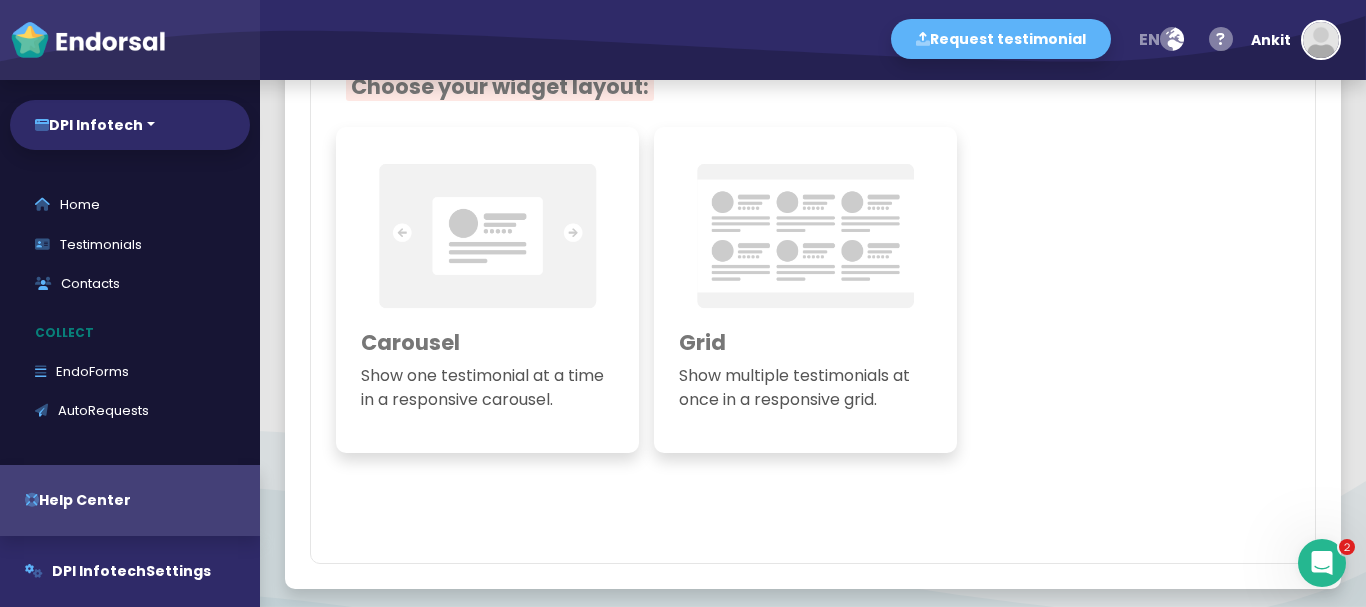 scroll, scrollTop: 2338, scrollLeft: 0, axis: vertical 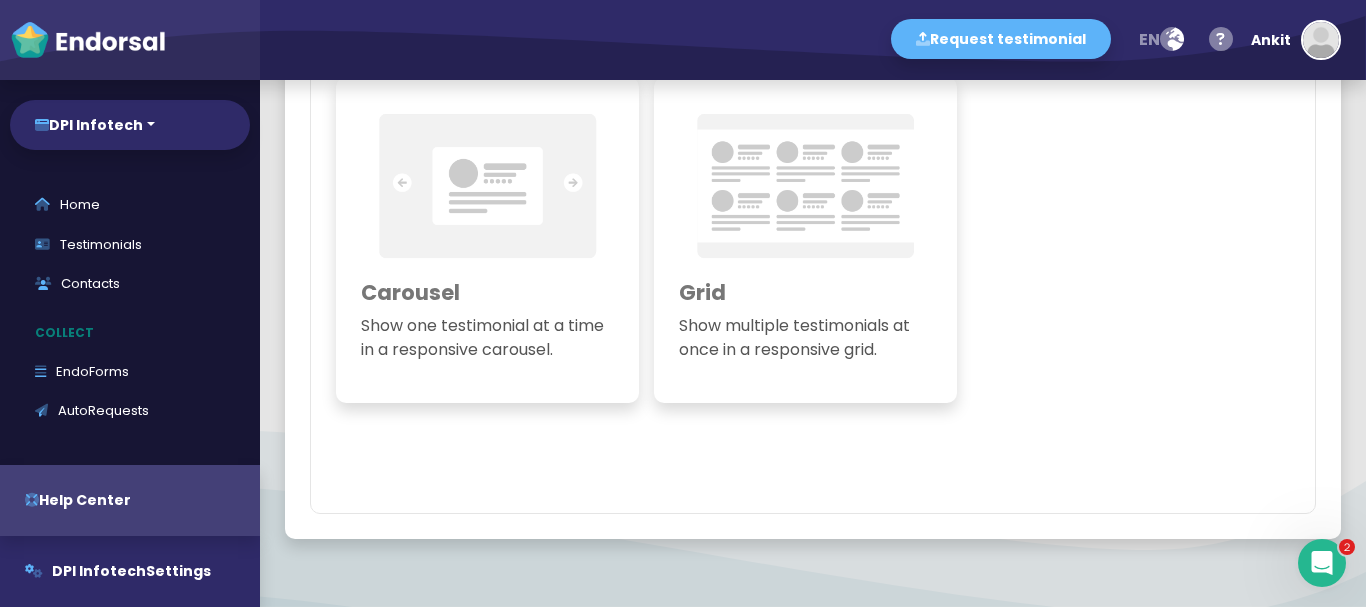 click 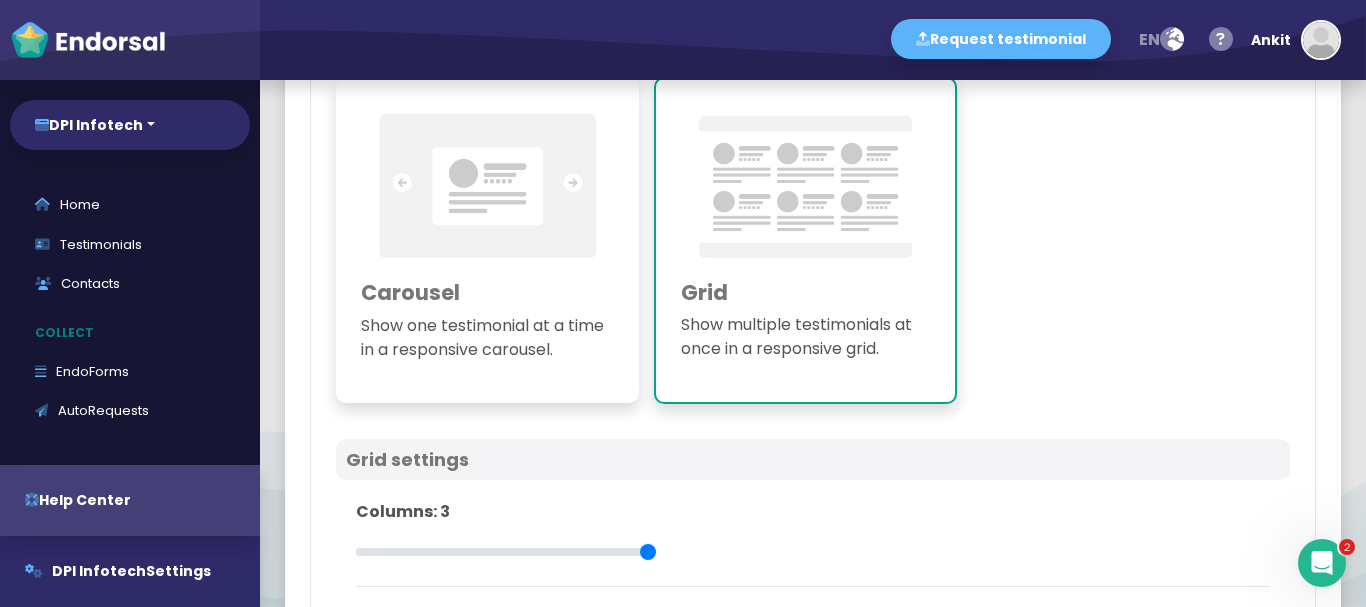 click on "Show one testimonial at a time in a responsive carousel." 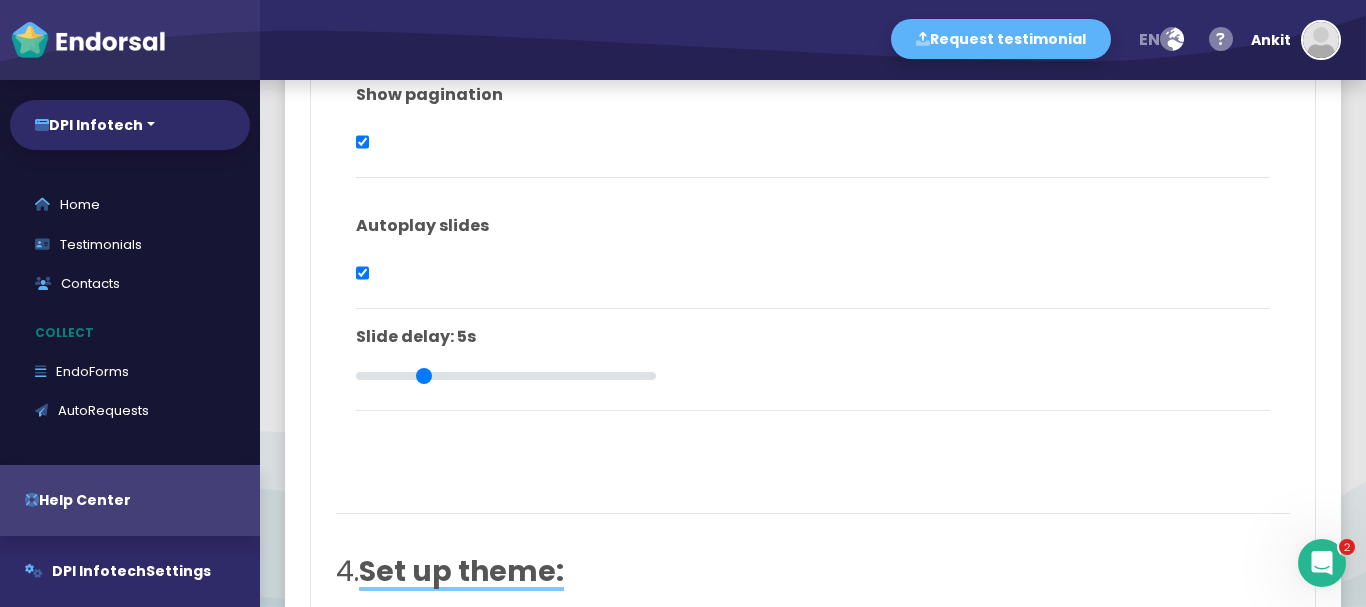 scroll, scrollTop: 3640, scrollLeft: 0, axis: vertical 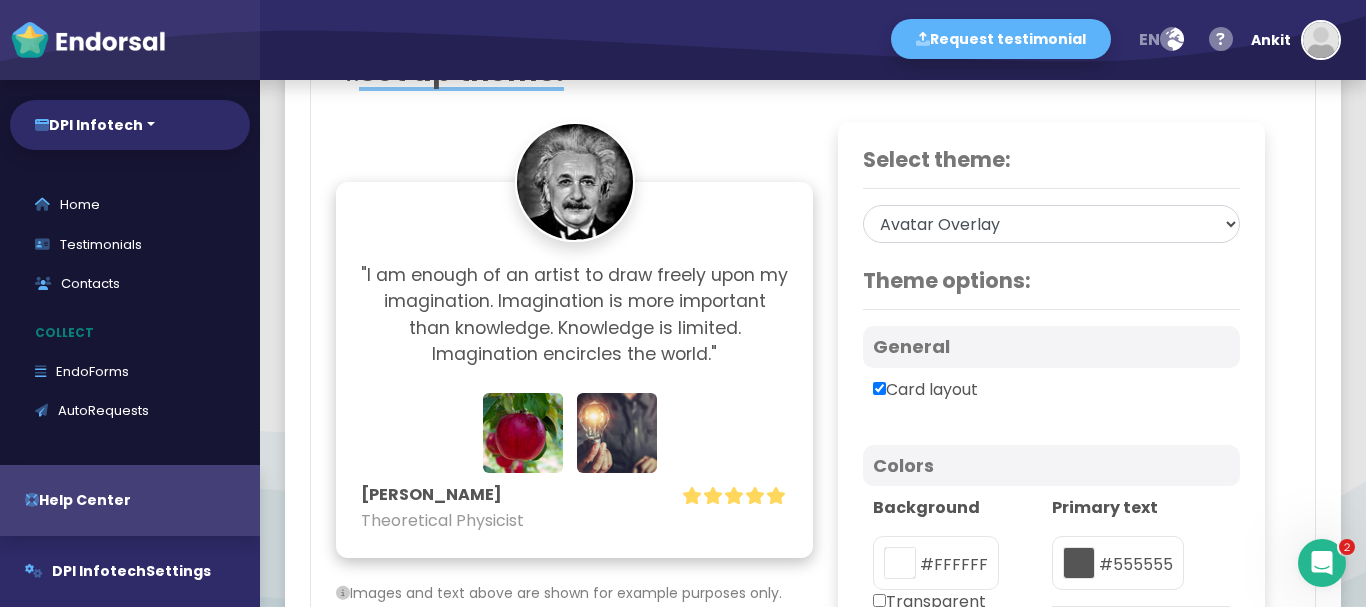 click on ""I am enough of an artist to draw freely upon my imagination. Imagination is more important than knowledge. Knowledge is limited. Imagination encircles the world."
Albert Einstein
Theoretical Physicist
.cls-1{fill:#FFF;} star-alt
.cls-1{fill:#FFF;} star-alt
.cls-1{fill:#FFF;} star-alt
.cls-1{fill:#FFF;} star-alt" 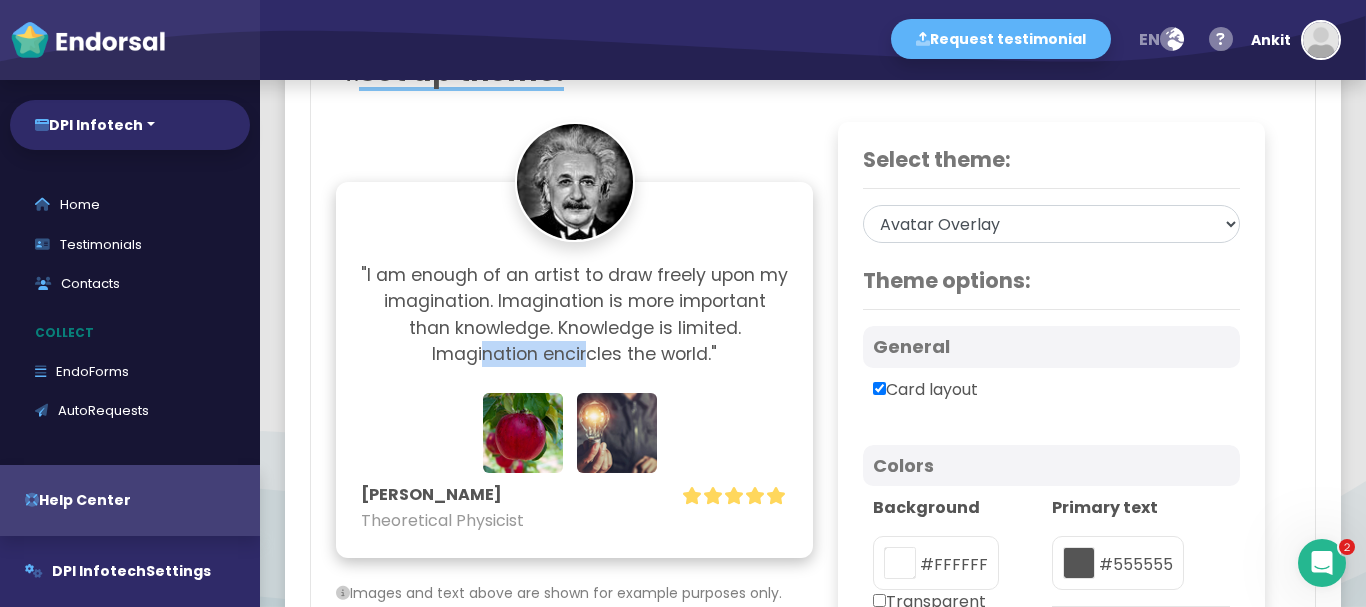 drag, startPoint x: 583, startPoint y: 342, endPoint x: 440, endPoint y: 339, distance: 143.03146 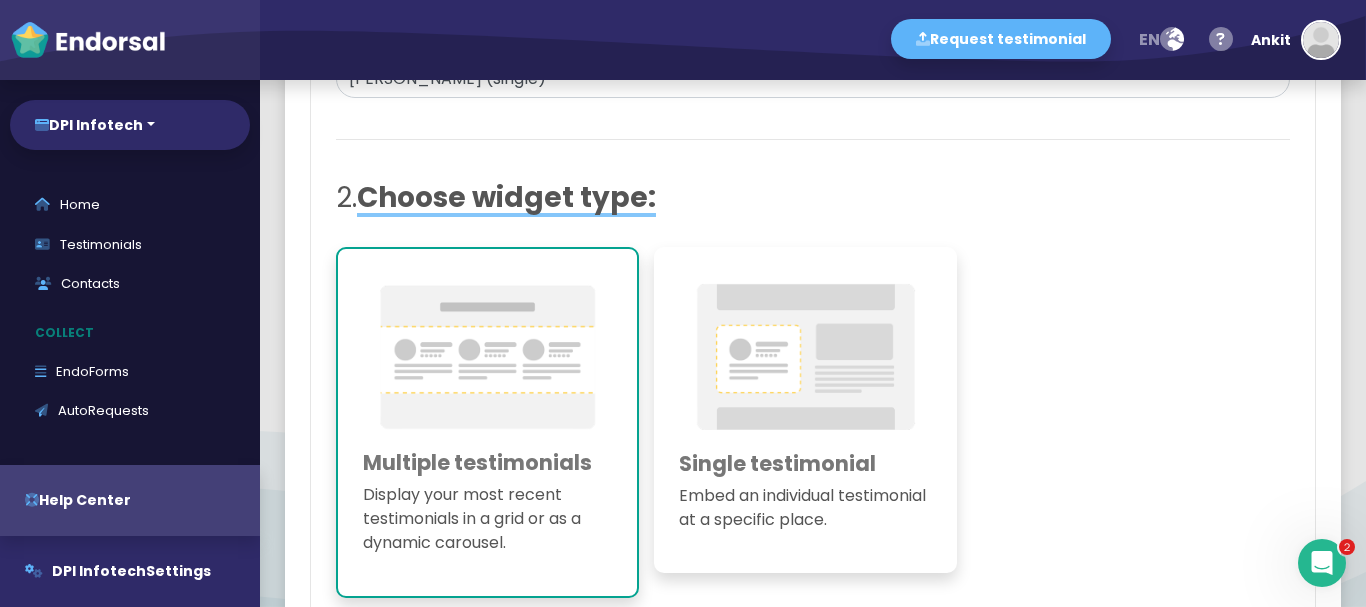 scroll, scrollTop: 340, scrollLeft: 0, axis: vertical 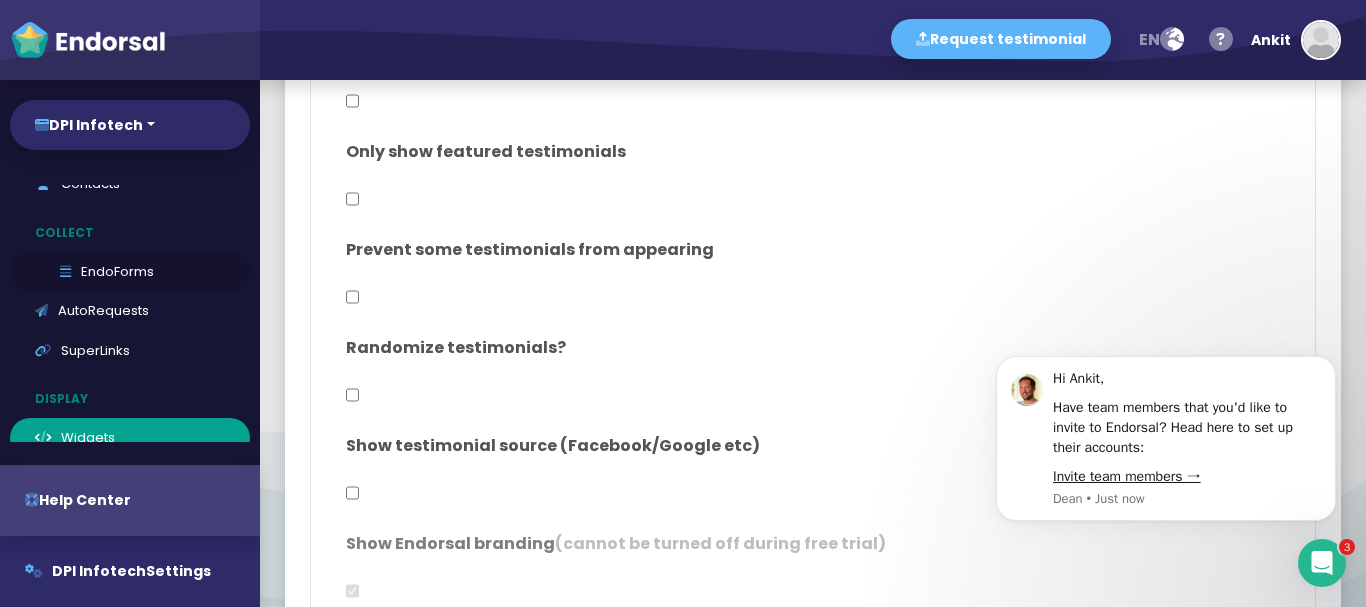 click on "EndoForms" at bounding box center [130, 272] 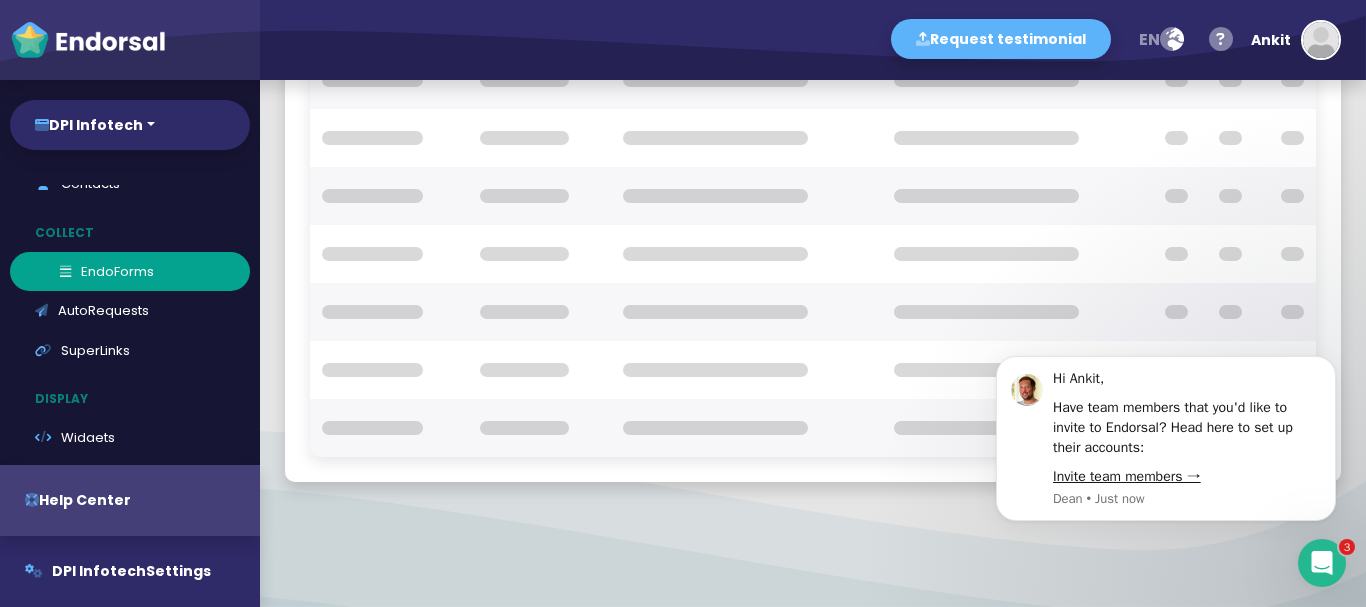 scroll, scrollTop: 371, scrollLeft: 0, axis: vertical 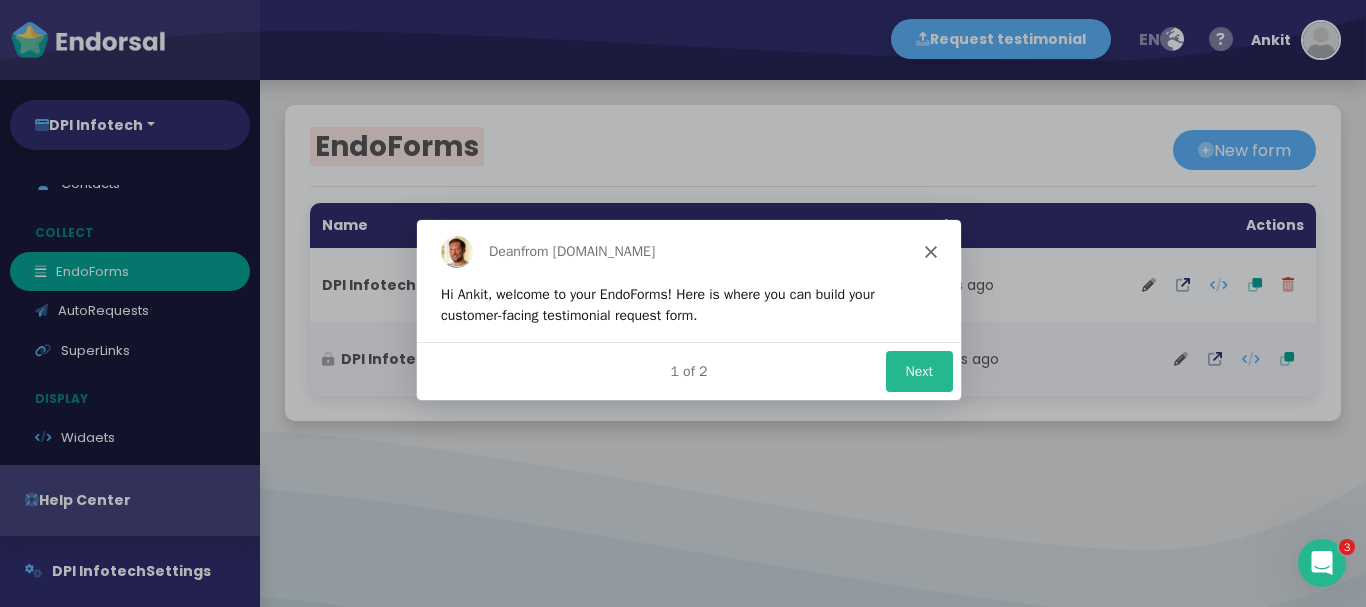click 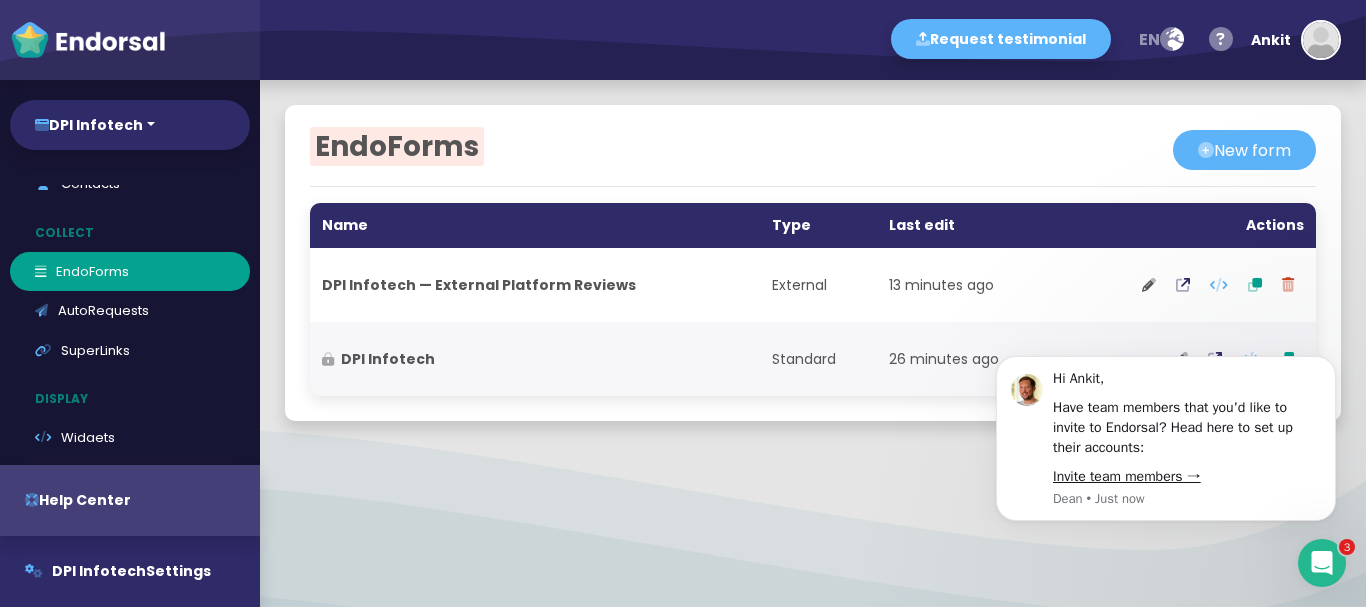 scroll, scrollTop: 0, scrollLeft: 0, axis: both 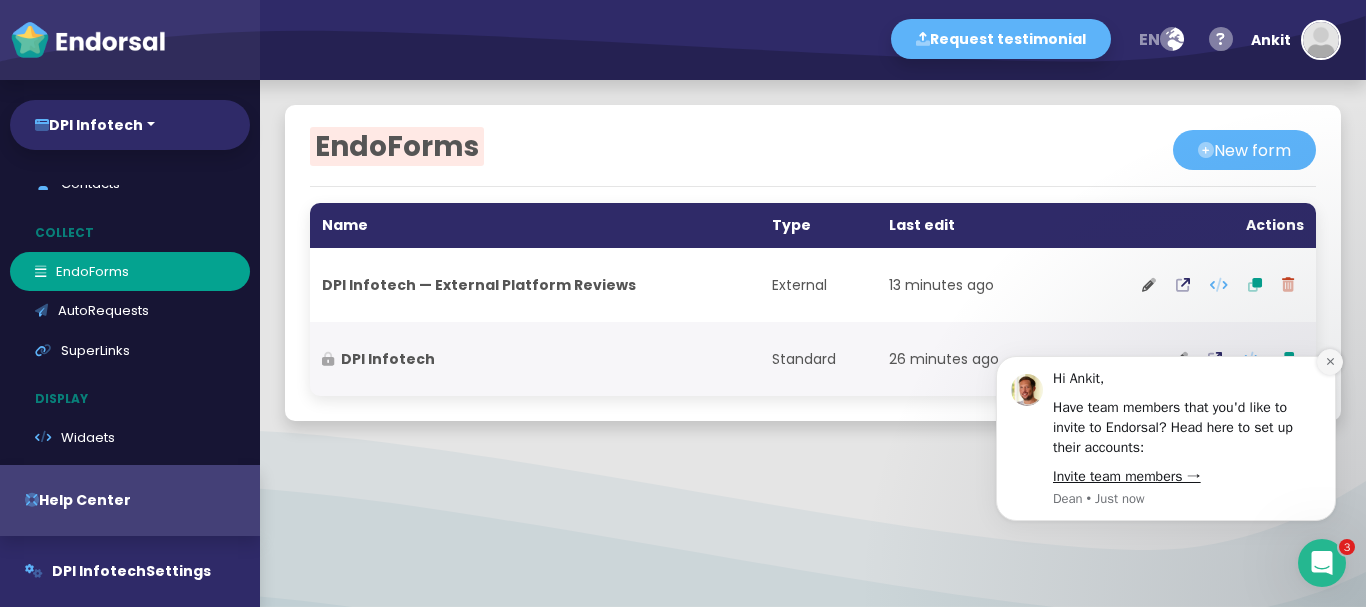 click 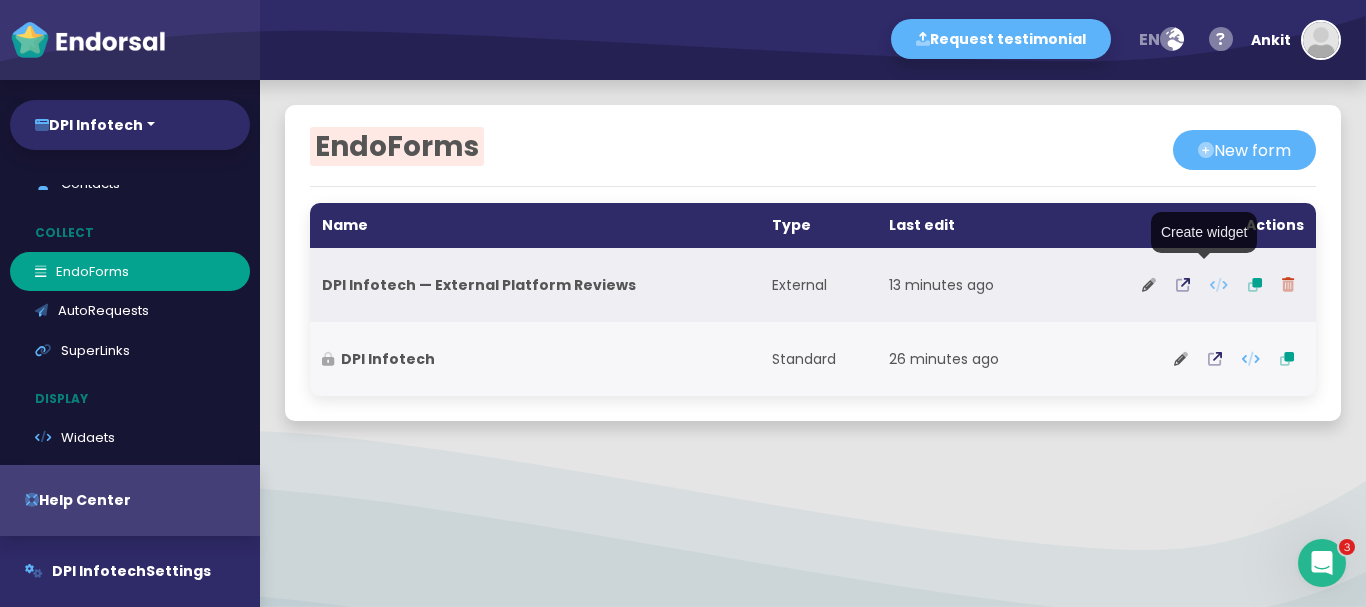 click 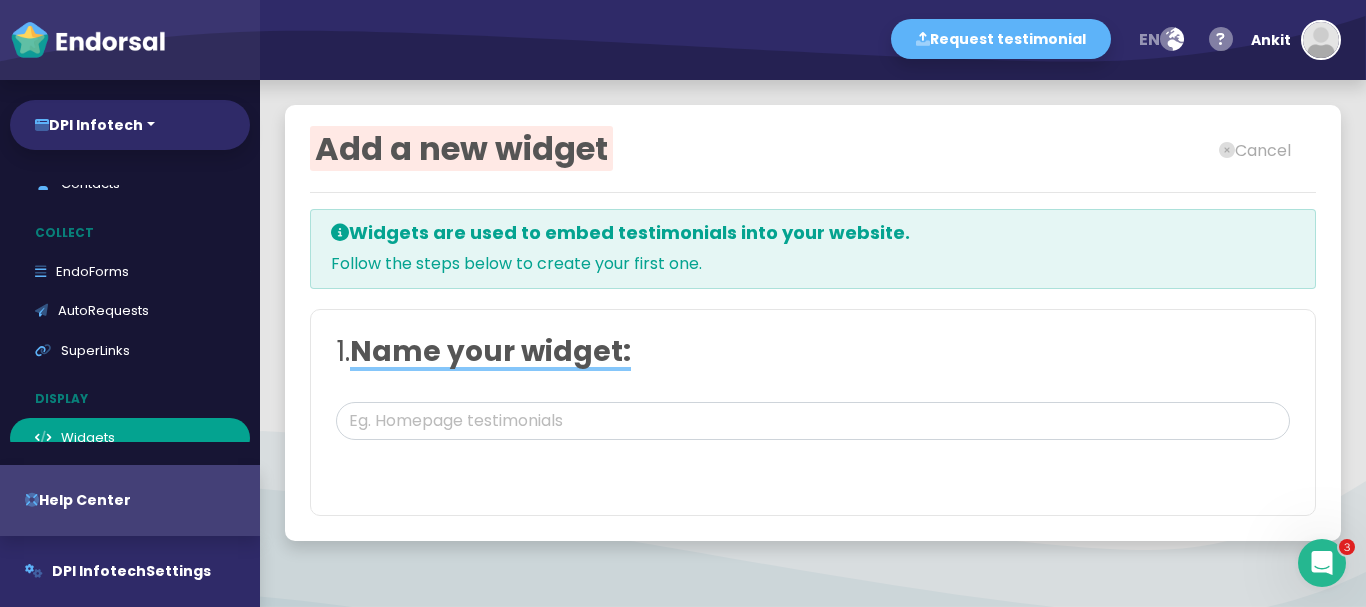 type on "DPI Infotech — External Platform Reviews Form Widget" 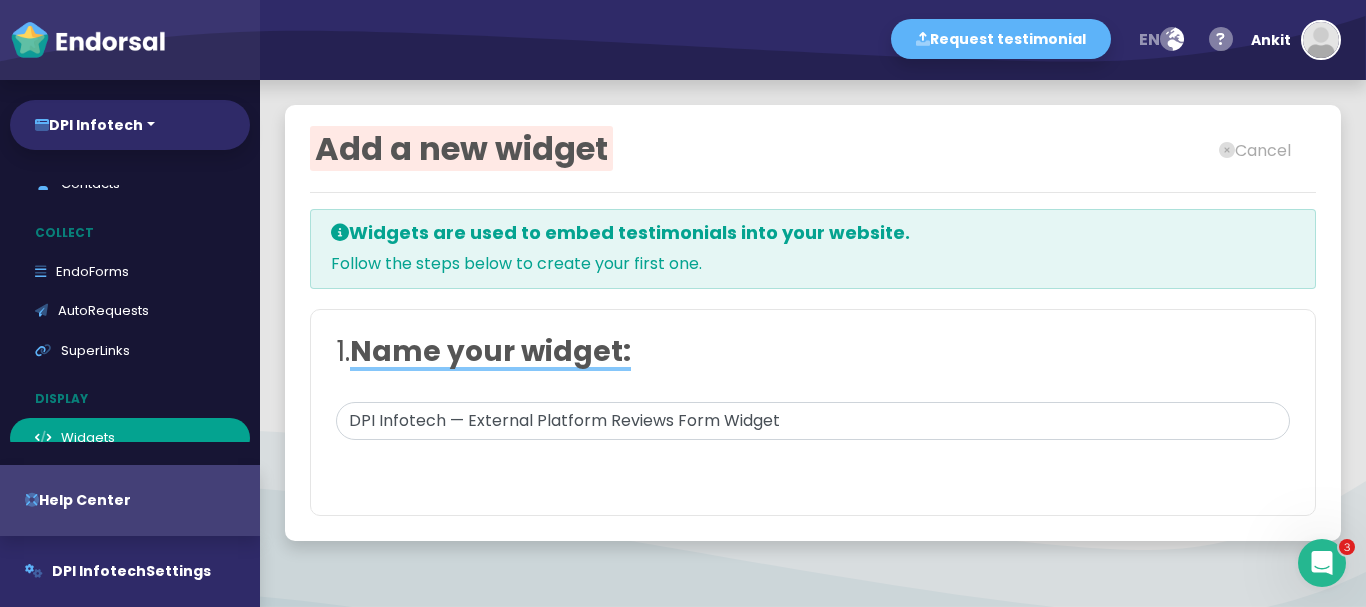 select on "4" 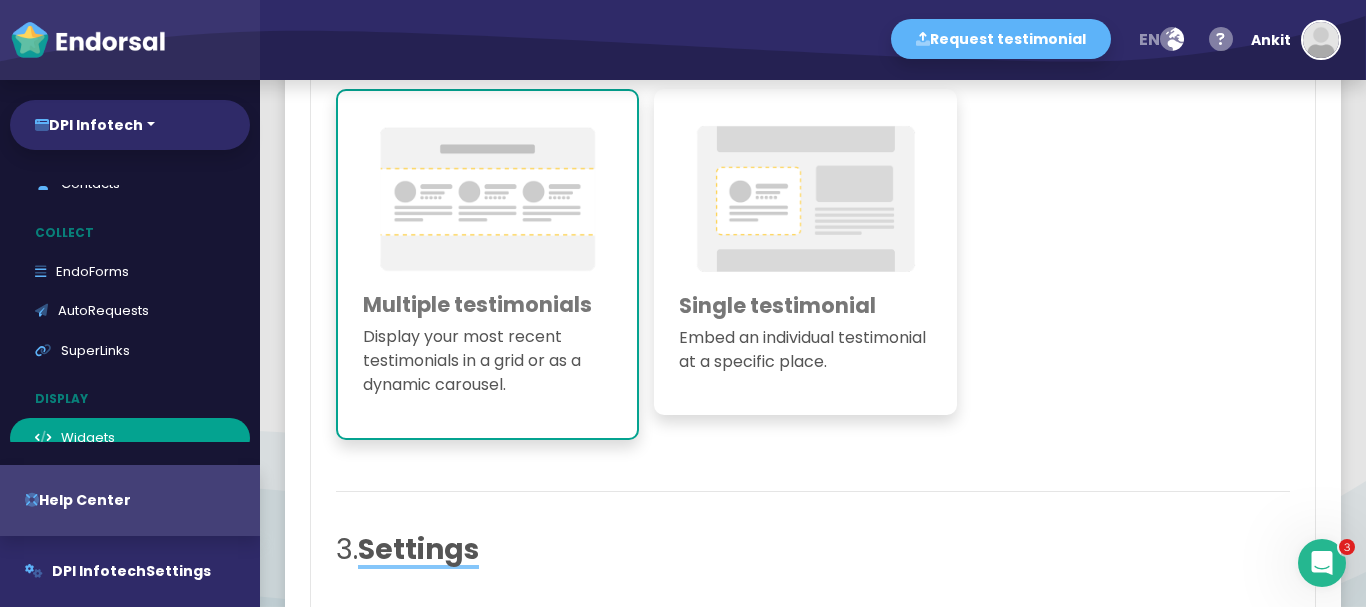 type on "#FFFFFF" 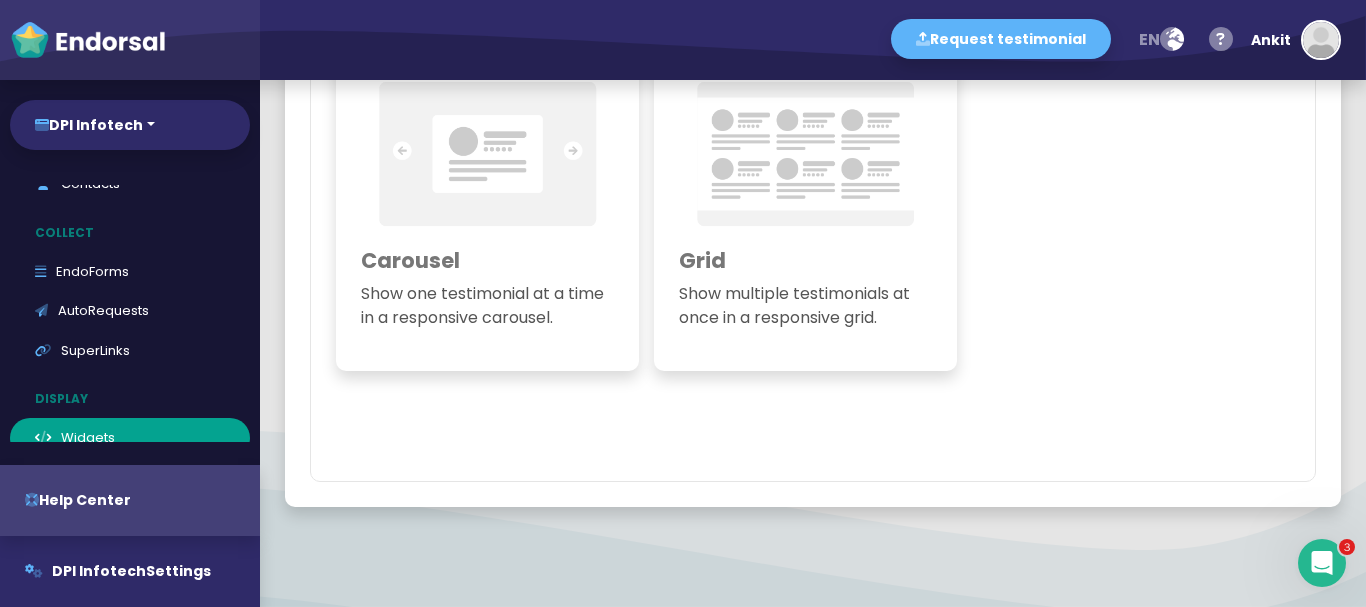 scroll, scrollTop: 2188, scrollLeft: 0, axis: vertical 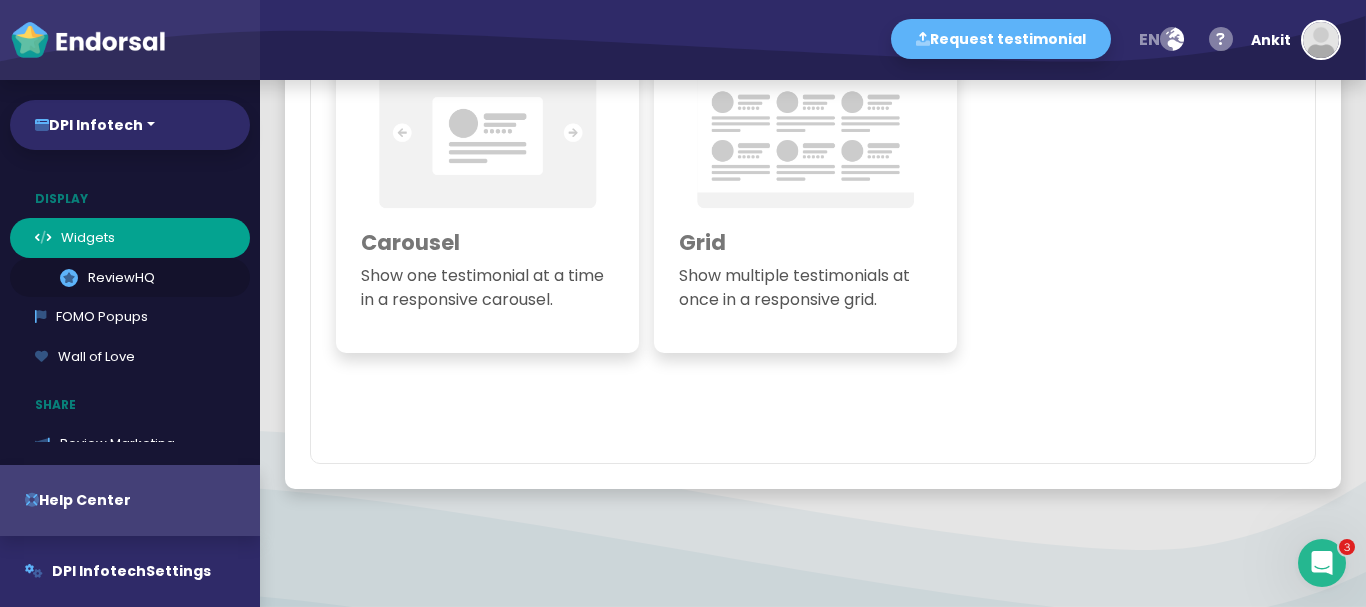 click on ".review-hq-icon-1{opacity:0.5;}  ReviewHQ" at bounding box center (130, 278) 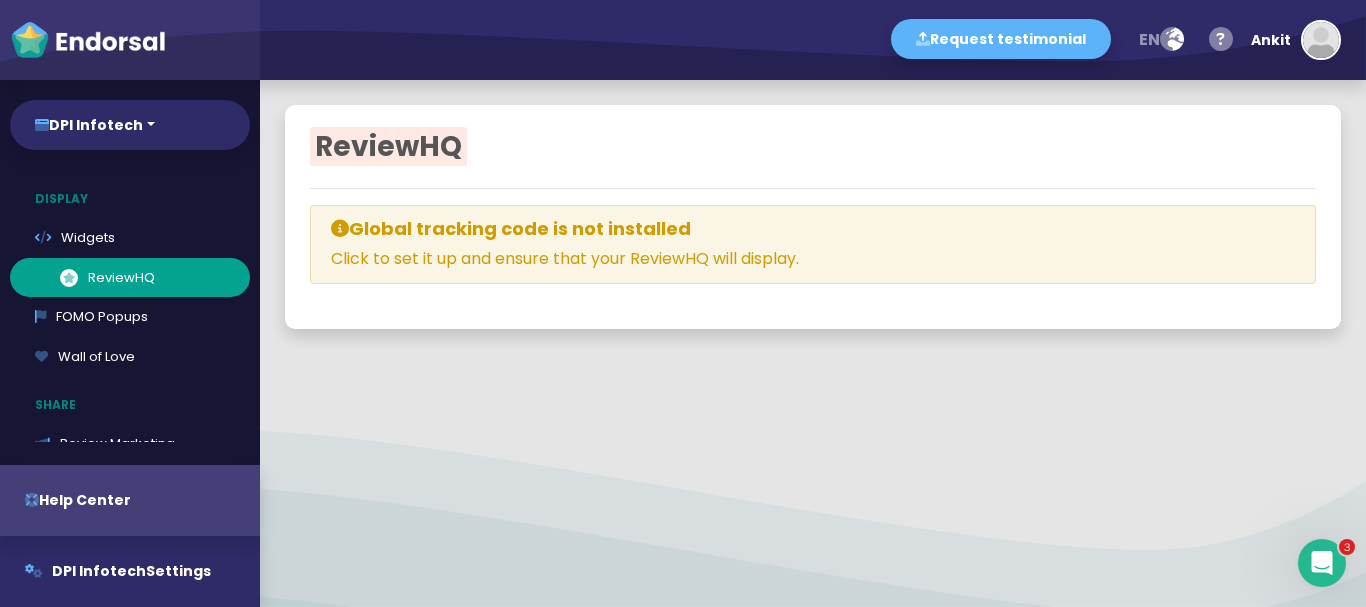 scroll, scrollTop: 0, scrollLeft: 0, axis: both 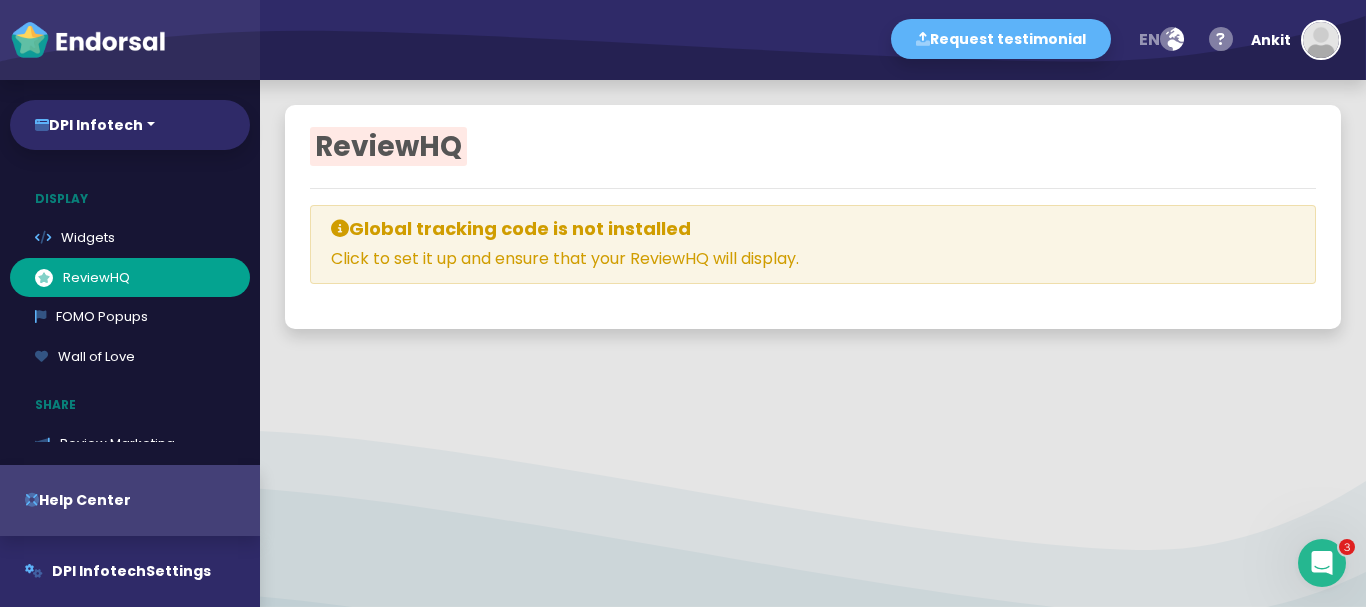 select 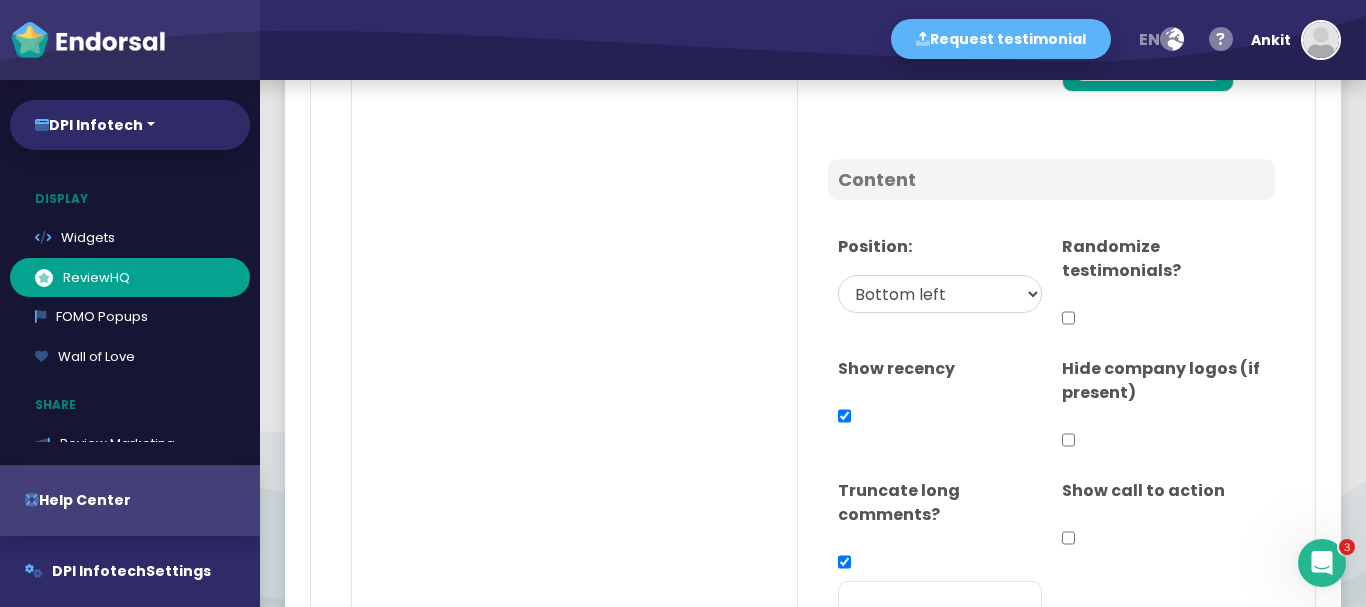 scroll, scrollTop: 600, scrollLeft: 0, axis: vertical 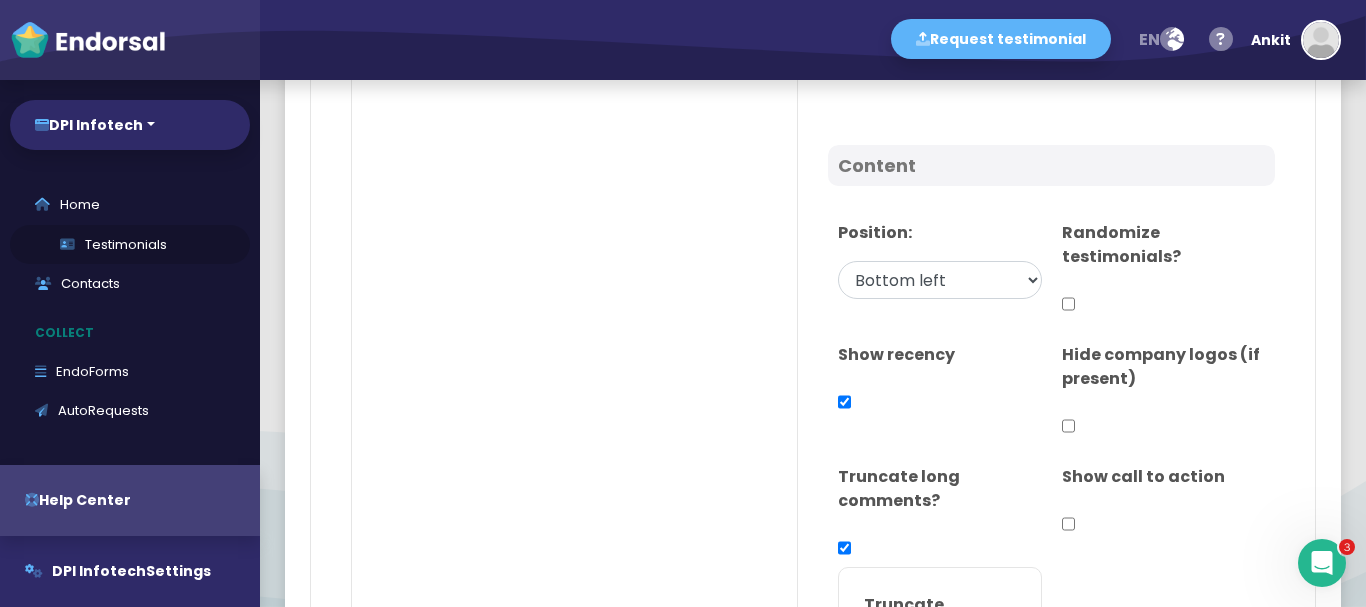 click on "Testimonials" at bounding box center (130, 245) 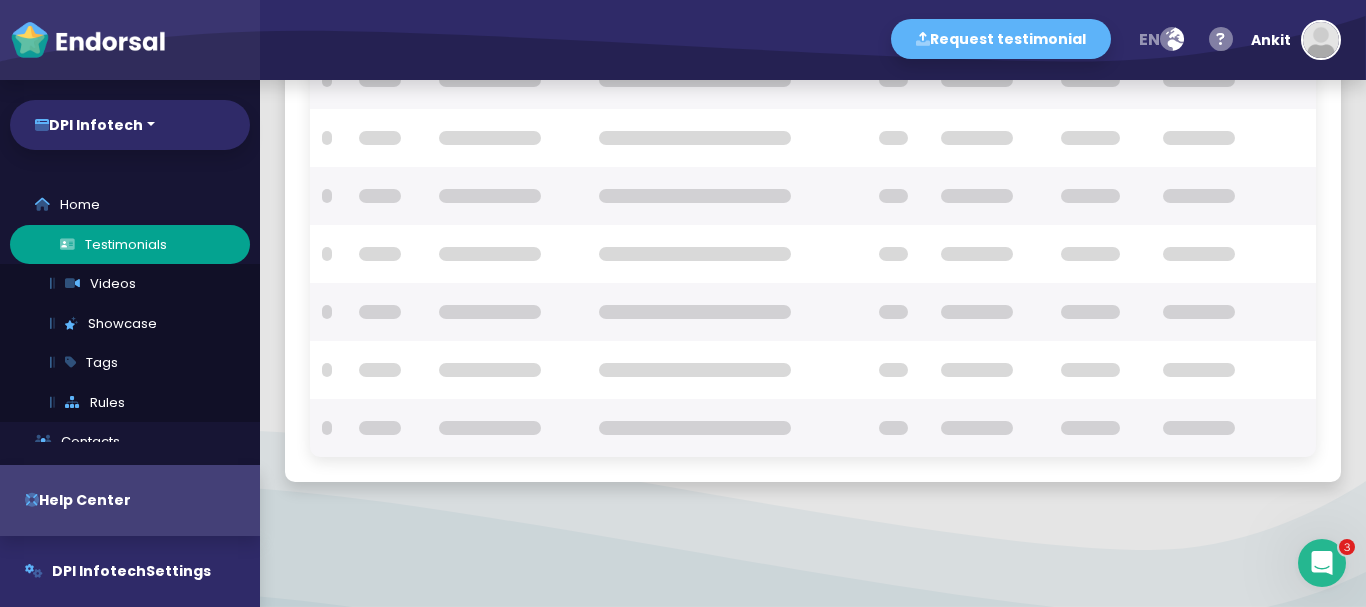 scroll, scrollTop: 0, scrollLeft: 0, axis: both 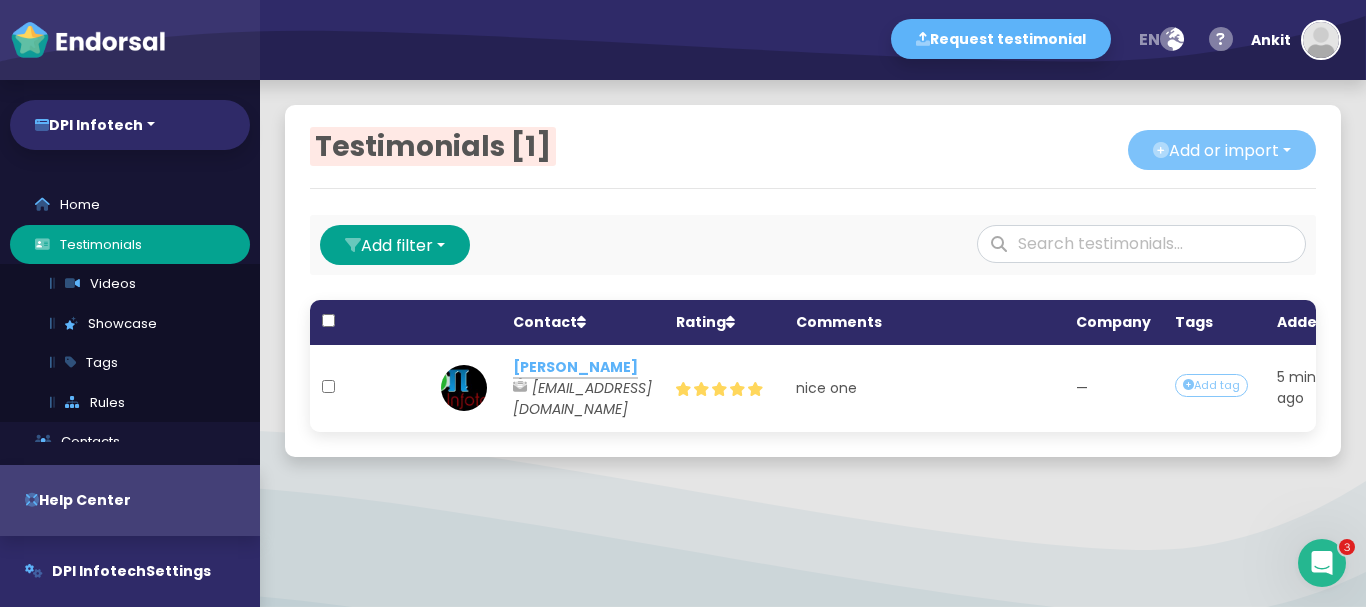 click on "Add or import" 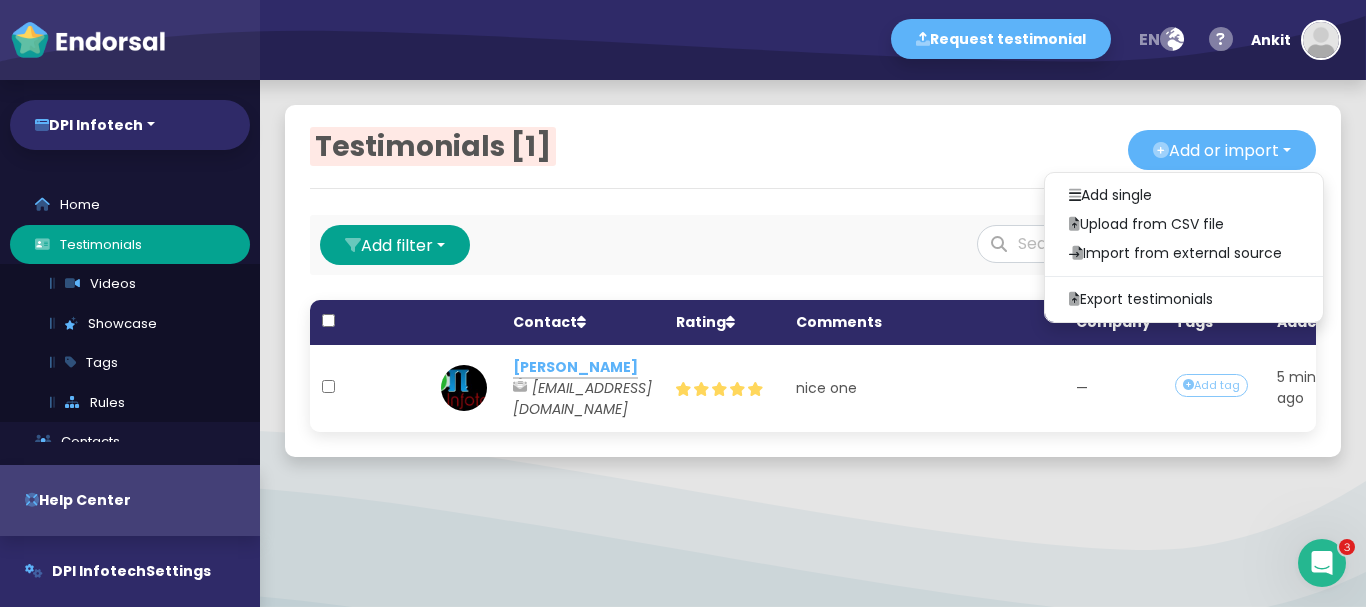 click on "Testimonials [1]" 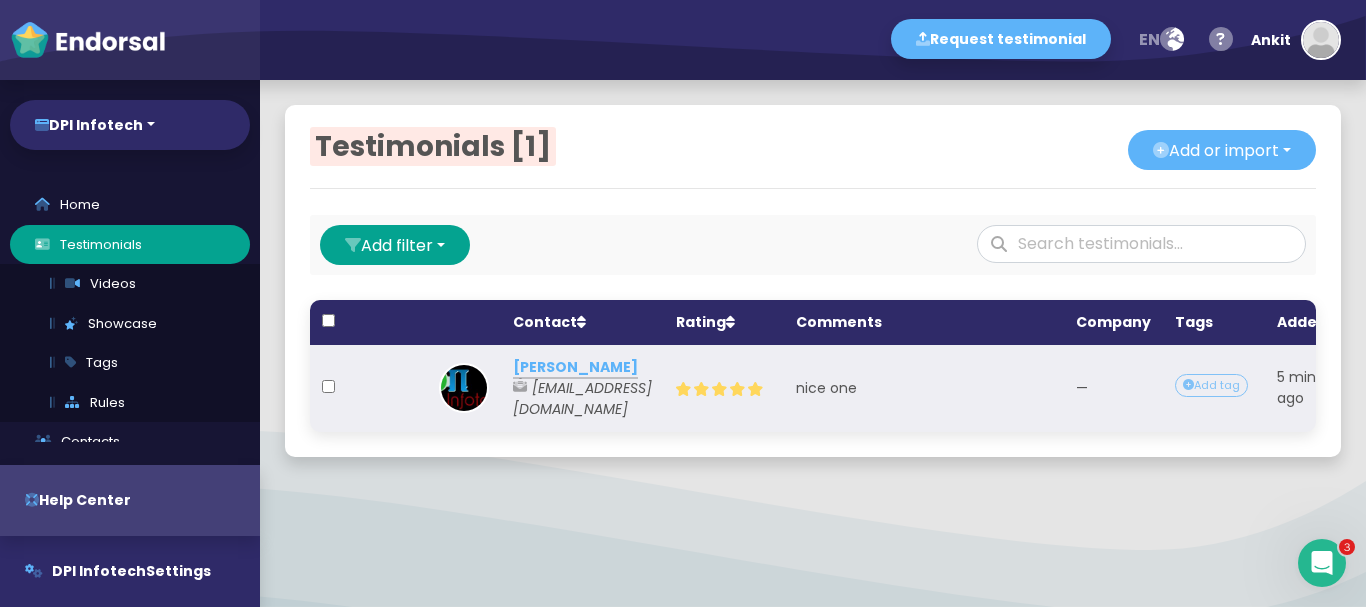 click on "Ankit Kaushik ankit.dpiinfotech8@gmail.com" 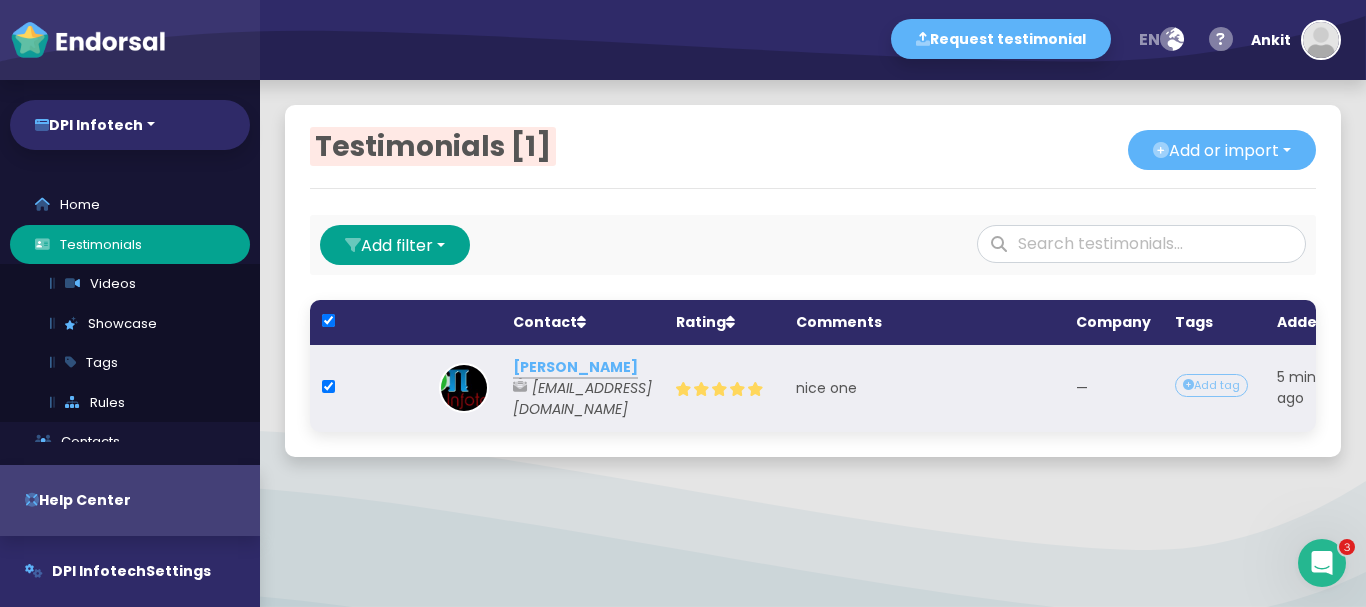 checkbox on "true" 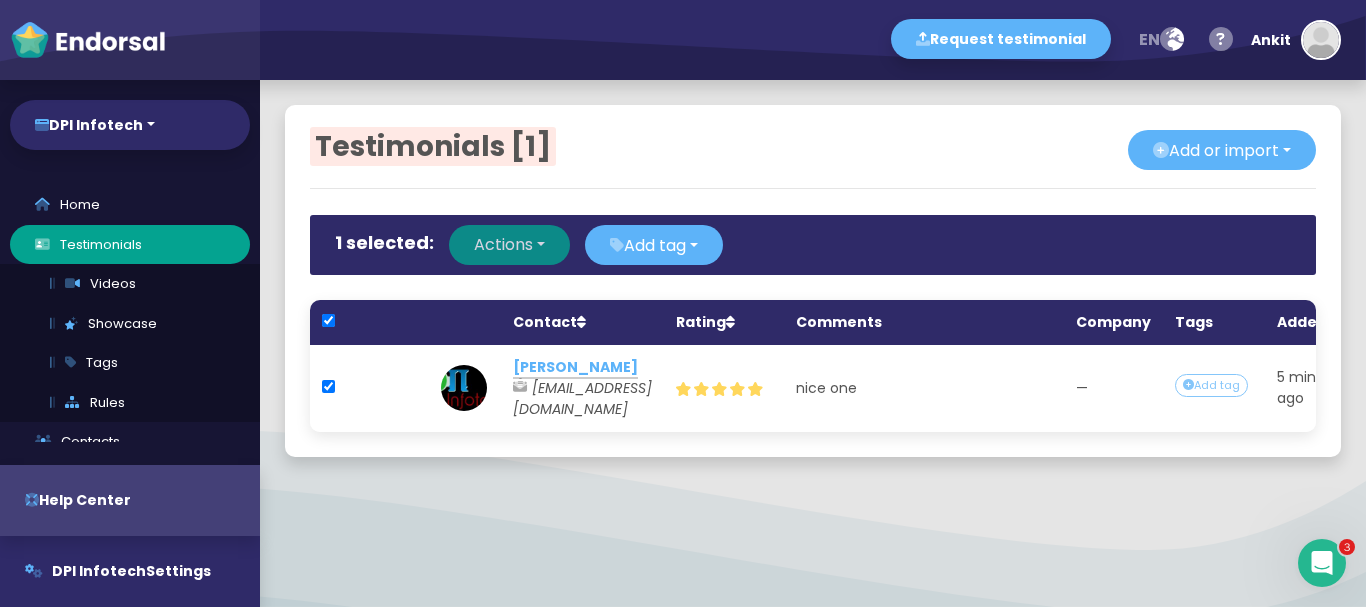 click on "Actions" 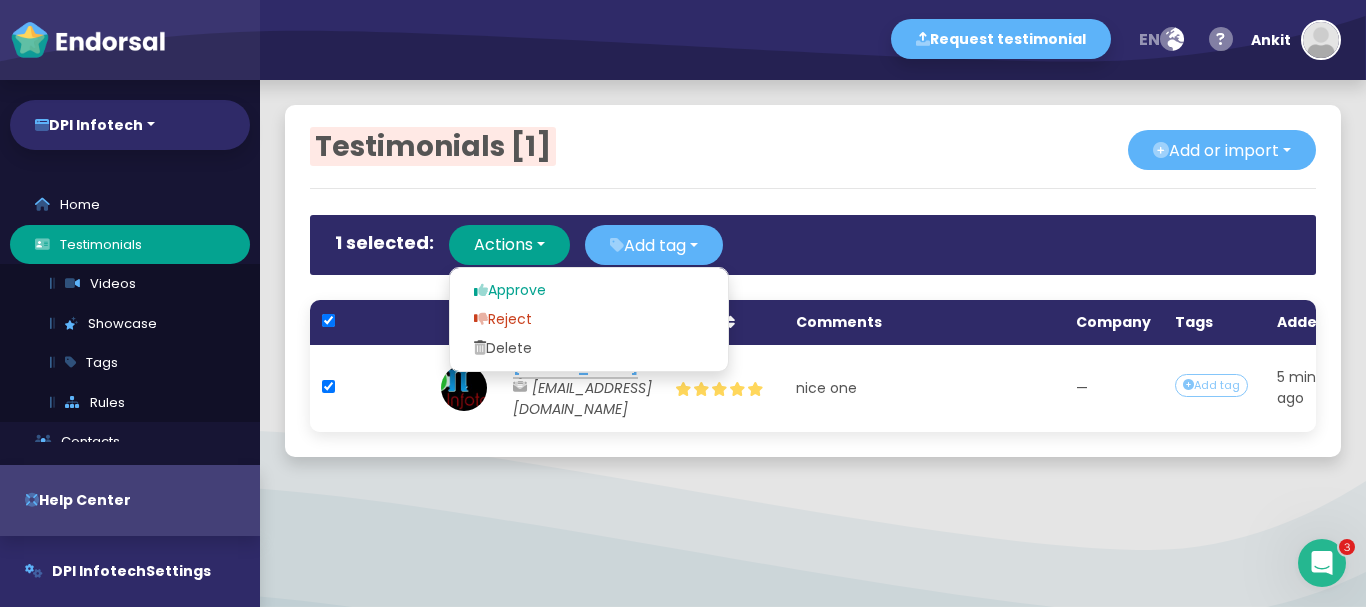 click on "Testimonials [1]   Add or import    Add single   Upload from CSV file   Import from external source    Export testimonials 1 selected:  Actions    Approve   Reject   Delete   Add tag        Contact   Rating   Comments Company Tags Added   EndoForm Actions       Ankit Kaushik ankit.dpiinfotech8@gmail.com .cls-1{fill:#fff;} star-alt .cls-1{fill:#fff;} star-alt .cls-1{fill:#fff;} star-alt .cls-1{fill:#fff;} star-alt .cls-1{fill:#fff;} star-alt nice one —   Add tag 5 minutes ago DPI Infotech   Reject   Delete" 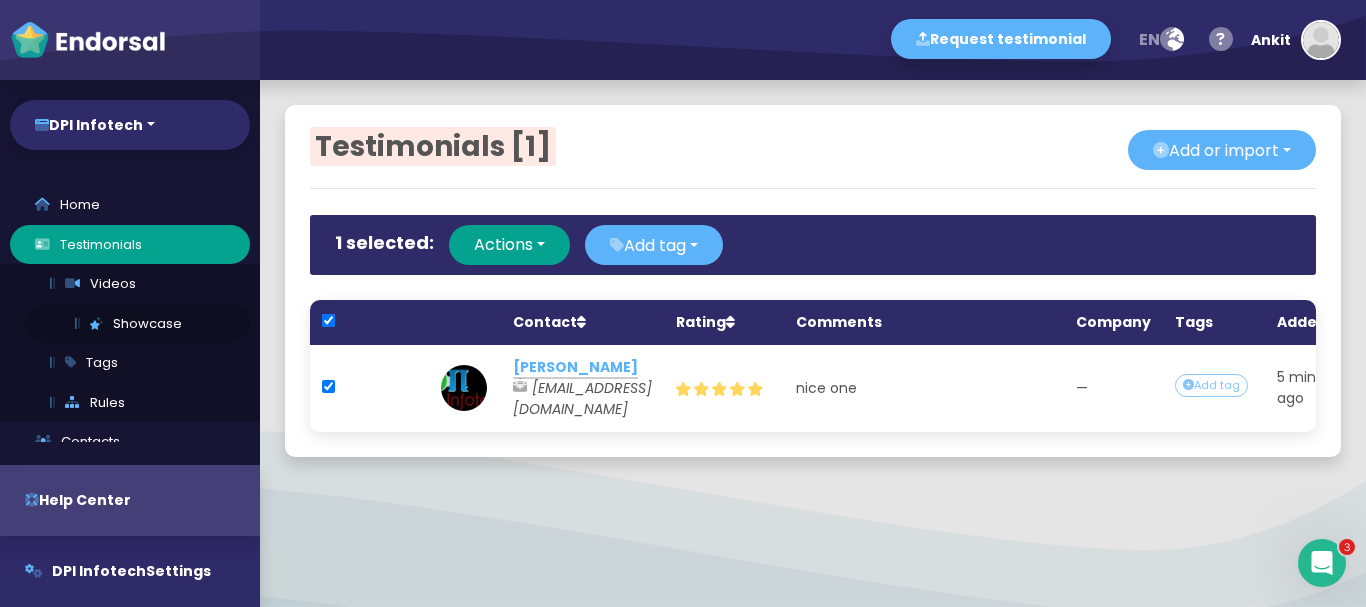 click on "Showcase" at bounding box center (137, 324) 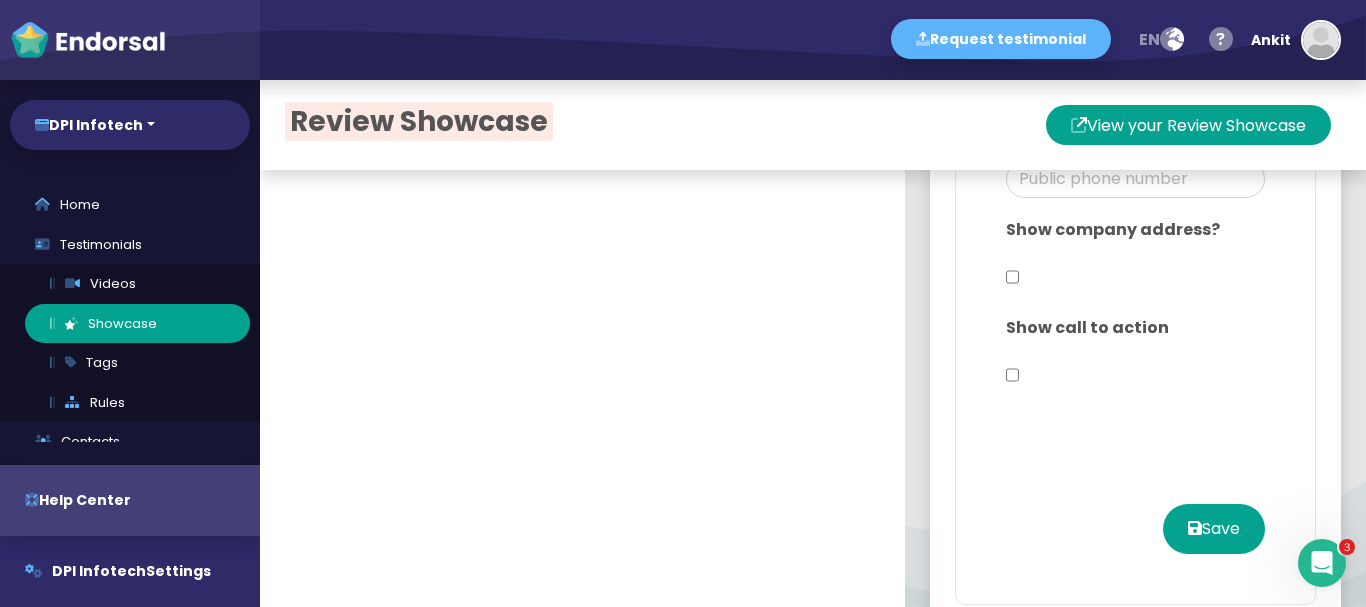 scroll, scrollTop: 1373, scrollLeft: 0, axis: vertical 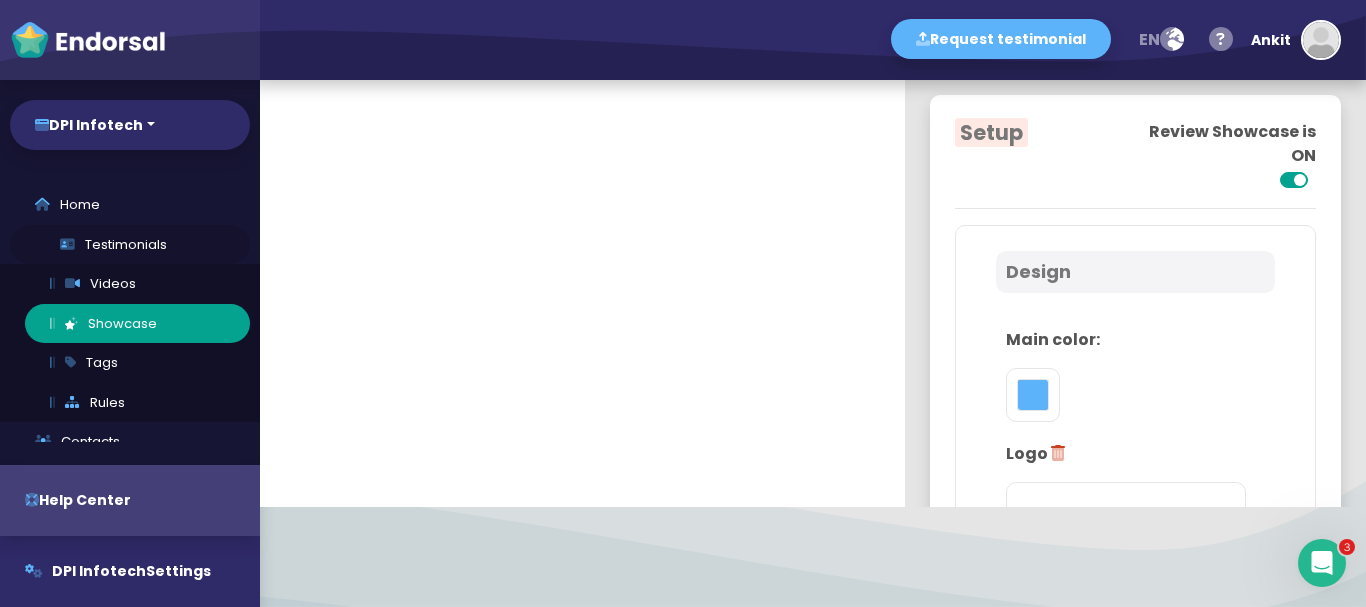 click on "Testimonials" at bounding box center (130, 245) 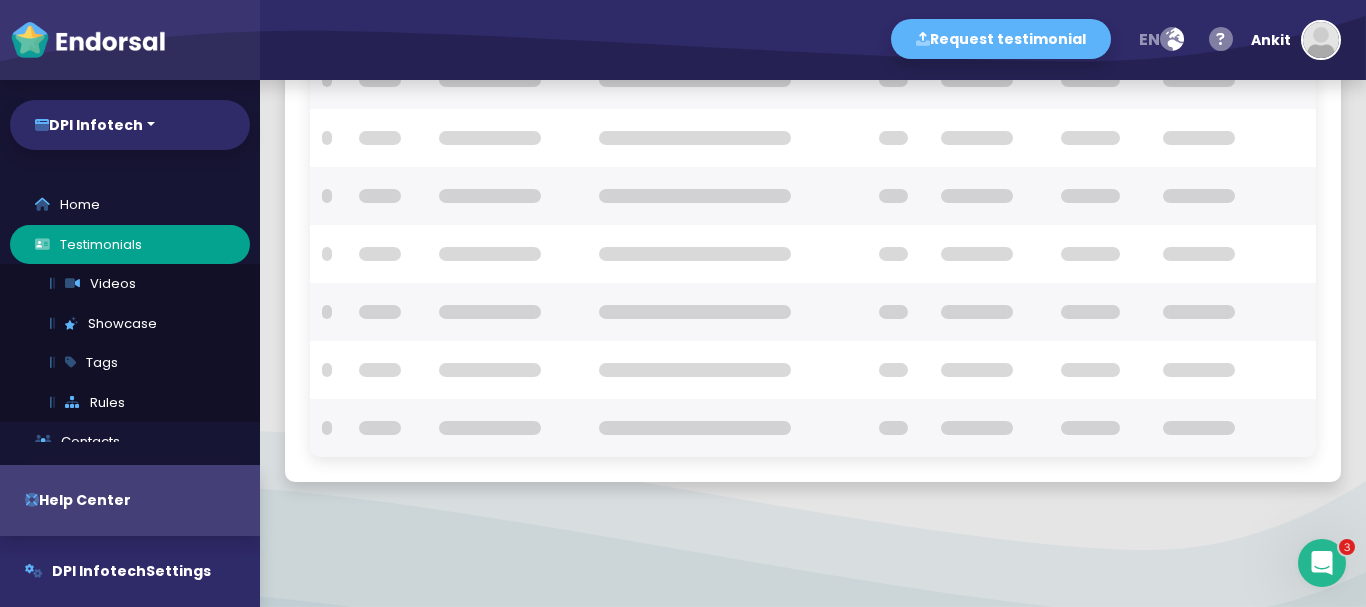 scroll, scrollTop: 0, scrollLeft: 0, axis: both 